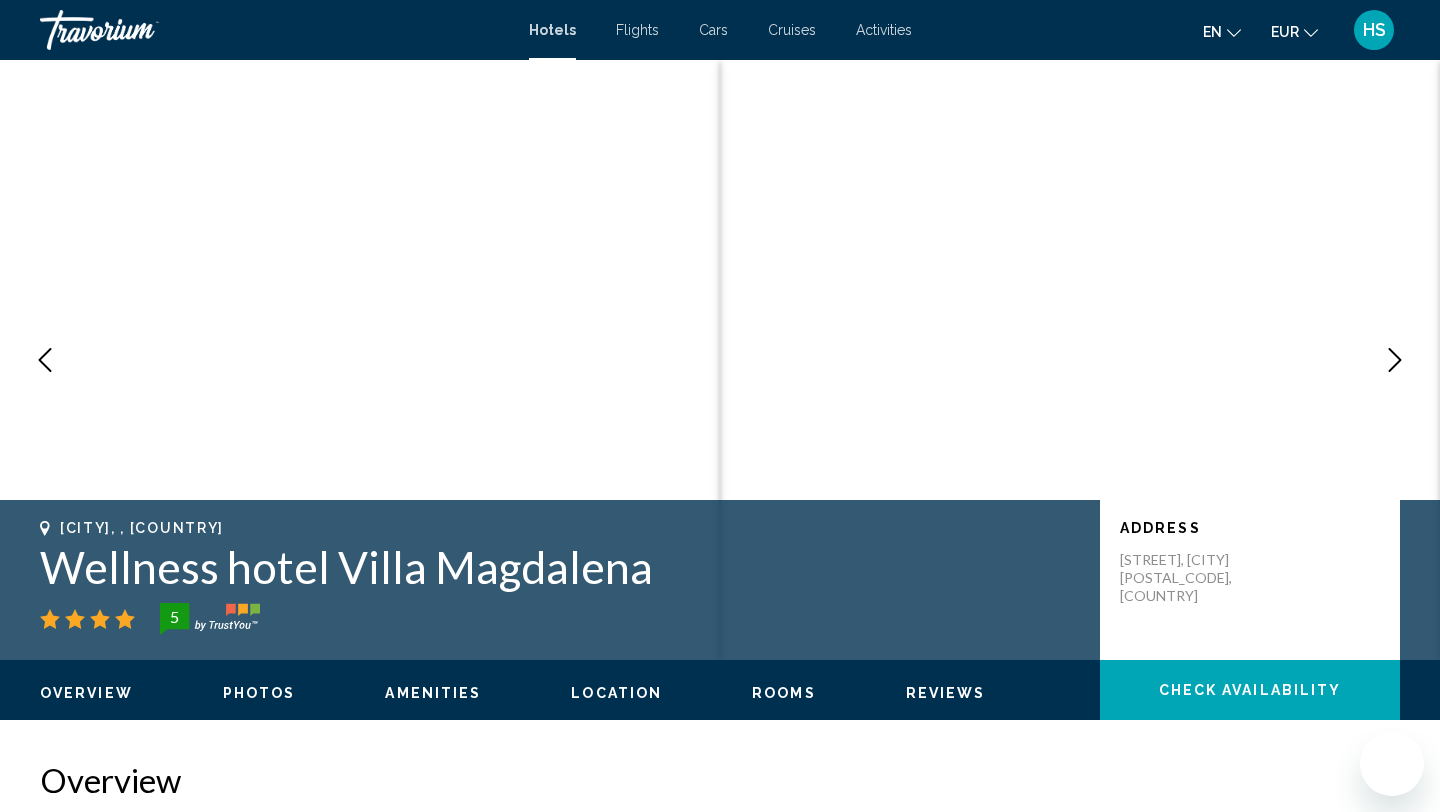scroll, scrollTop: 233, scrollLeft: 0, axis: vertical 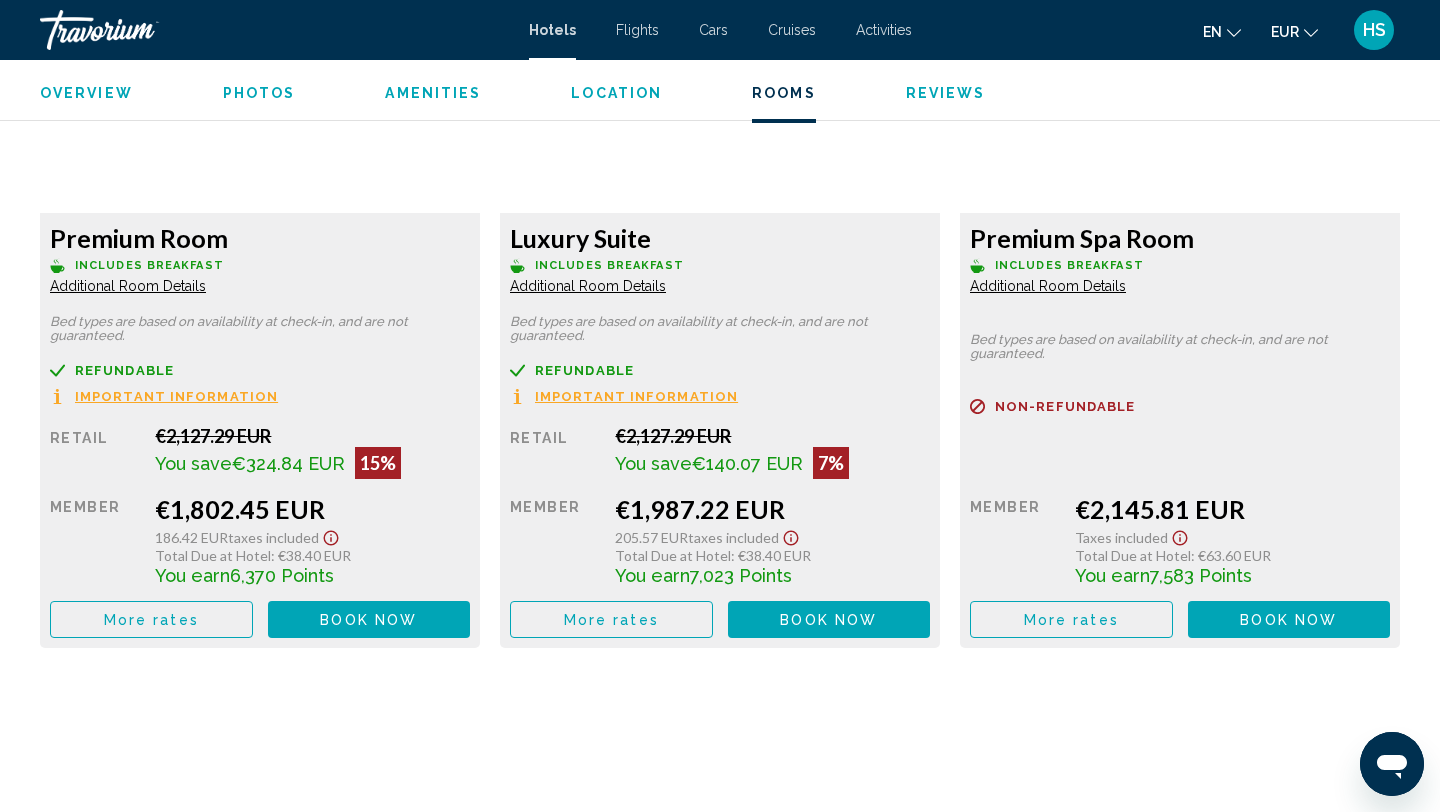 click on "Additional Room Details" at bounding box center (128, 286) 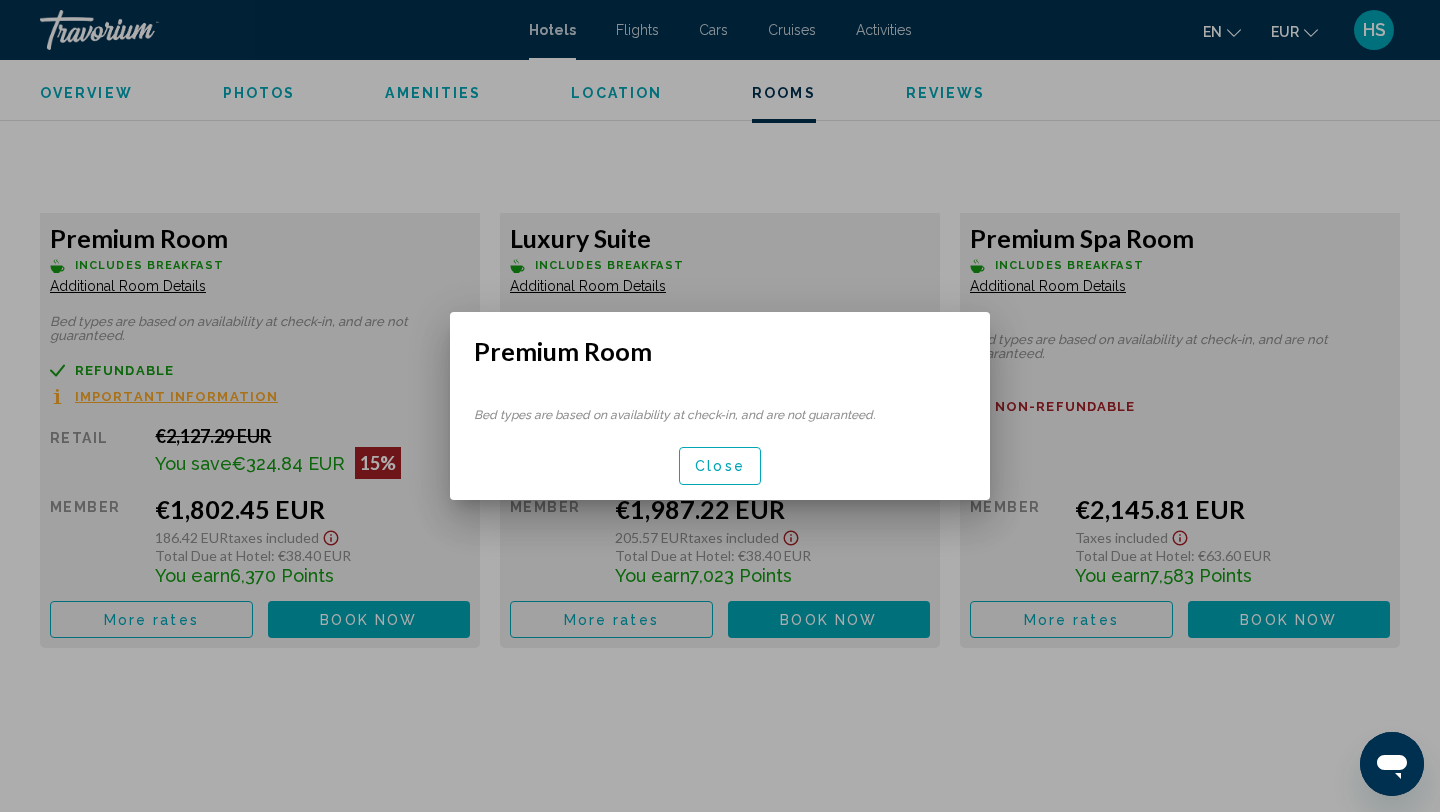 scroll, scrollTop: 0, scrollLeft: 0, axis: both 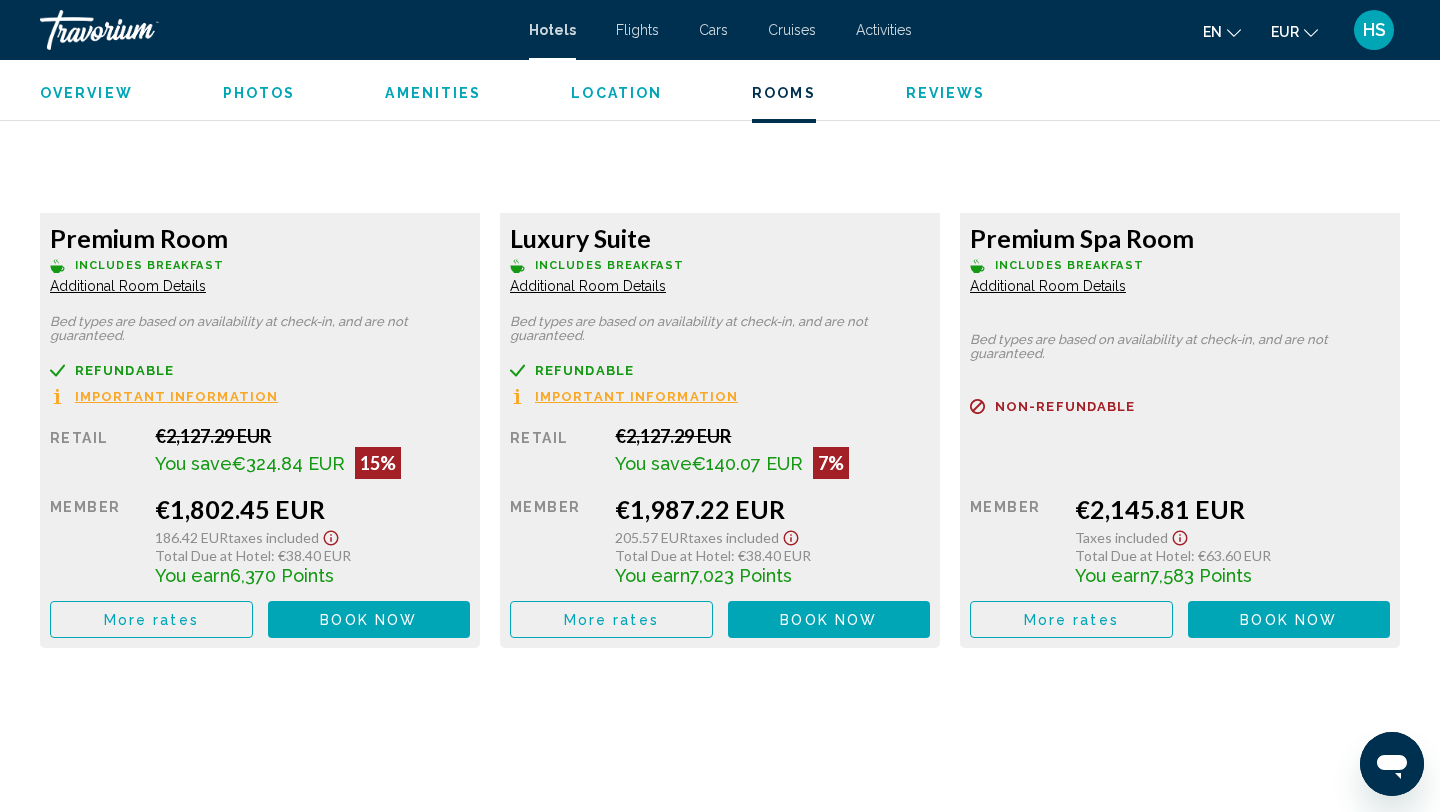 click on "More rates" at bounding box center [151, 620] 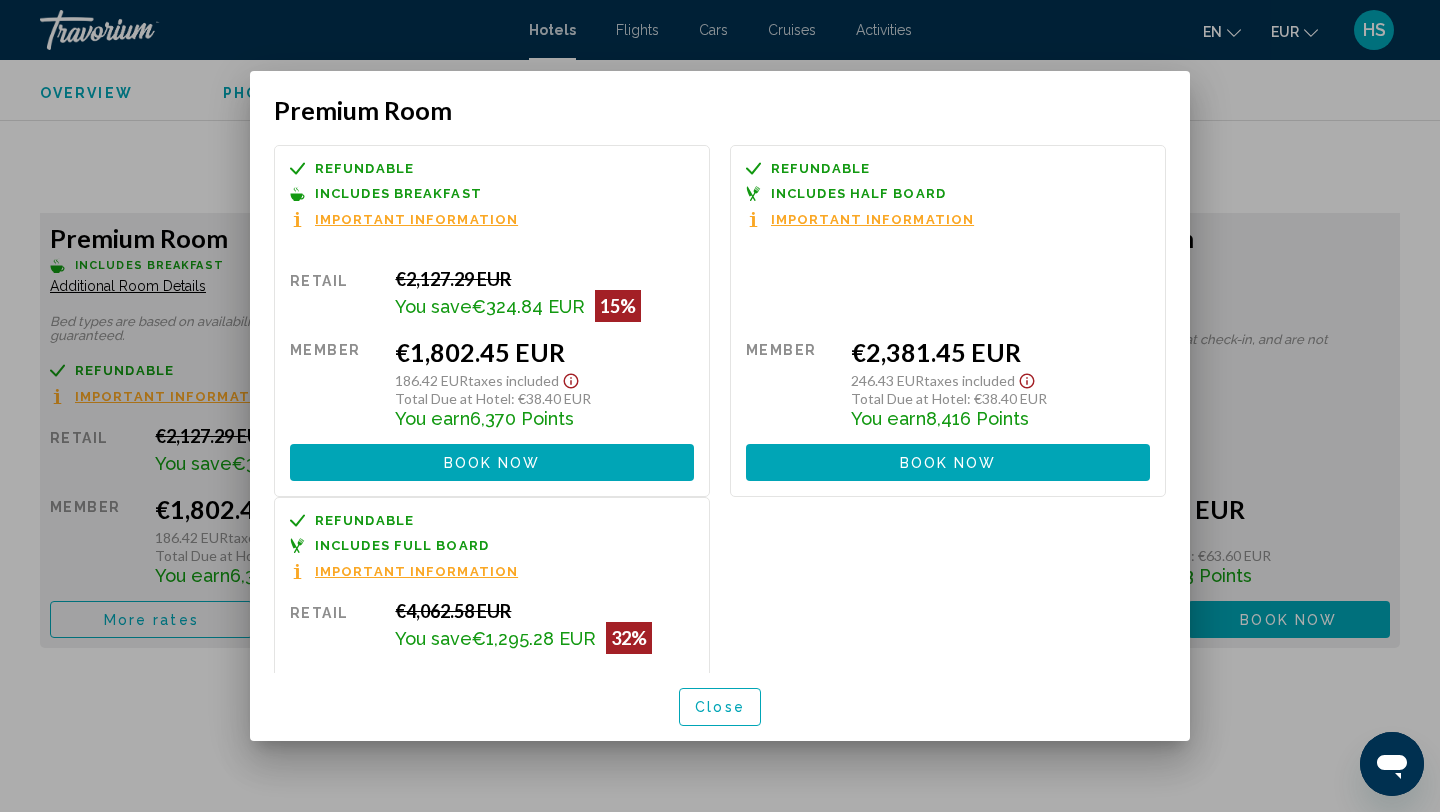 scroll, scrollTop: 0, scrollLeft: 0, axis: both 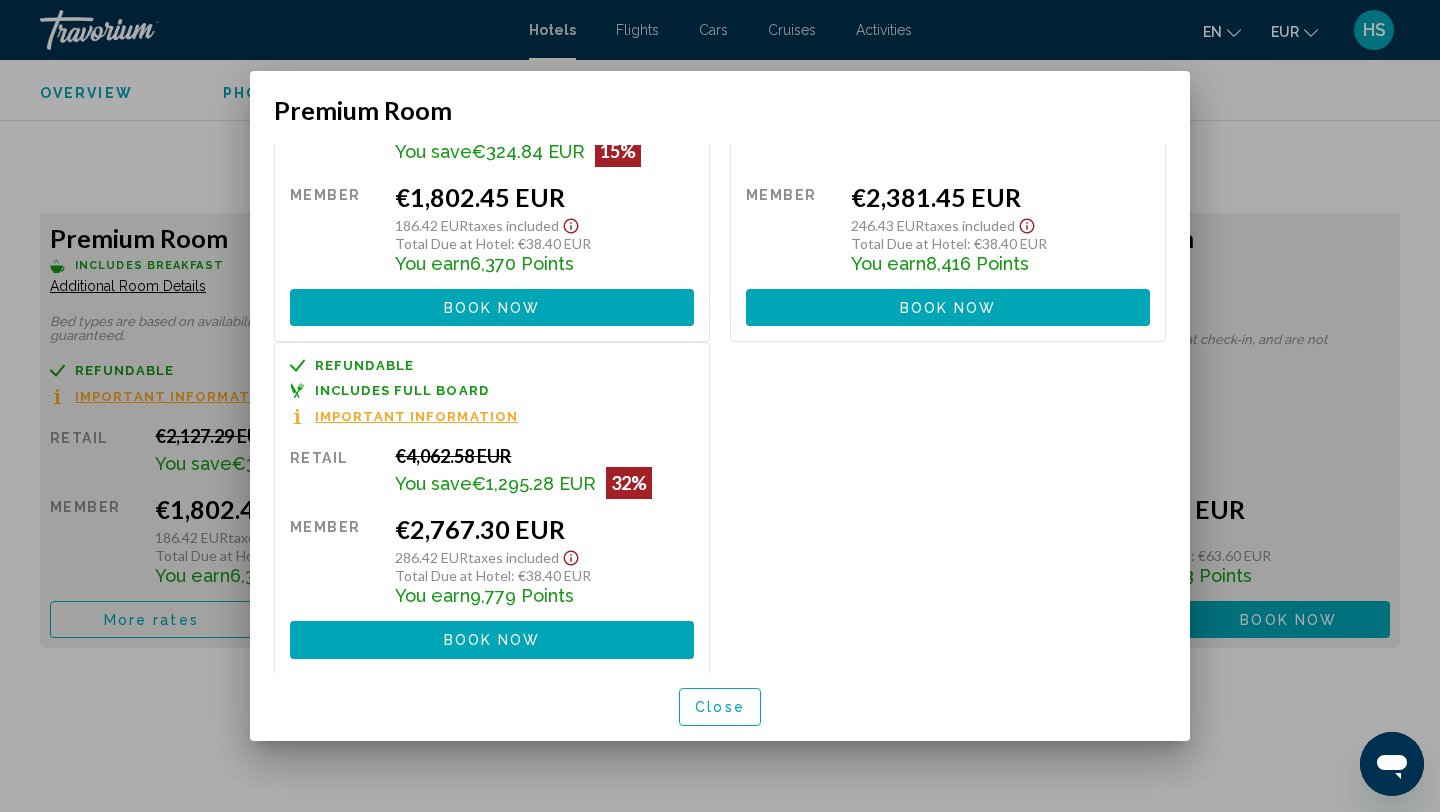 click at bounding box center (720, 406) 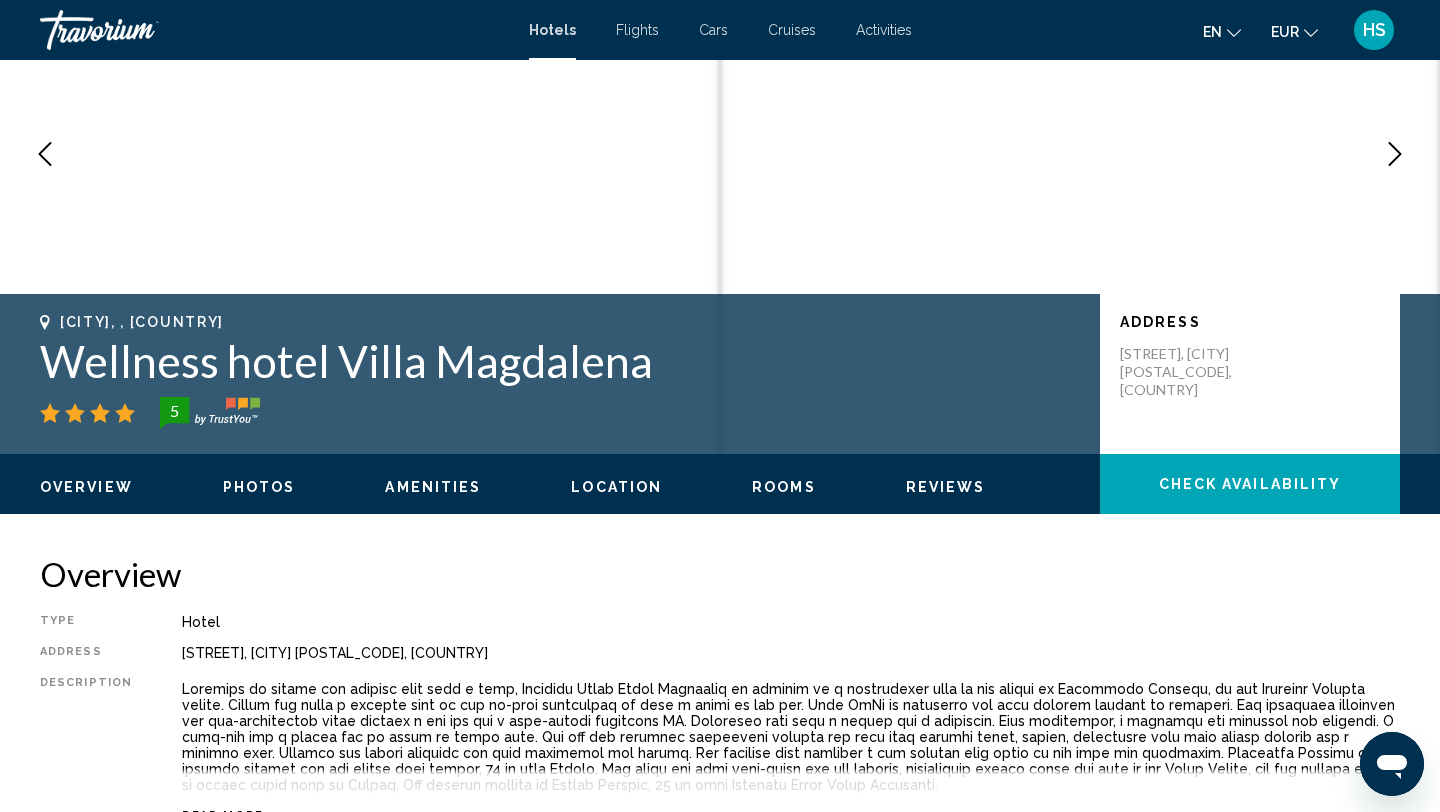 scroll, scrollTop: 0, scrollLeft: 0, axis: both 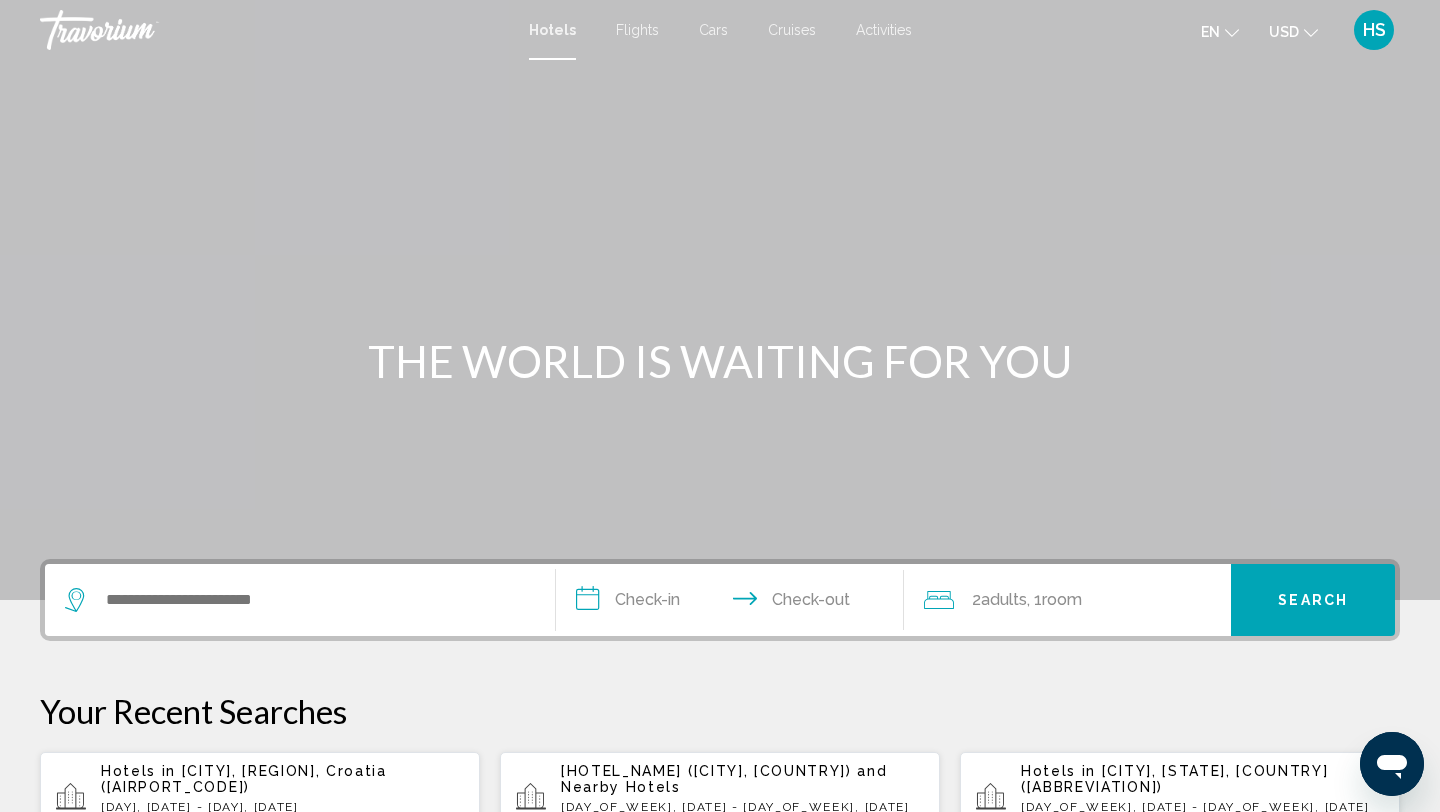click at bounding box center (720, 300) 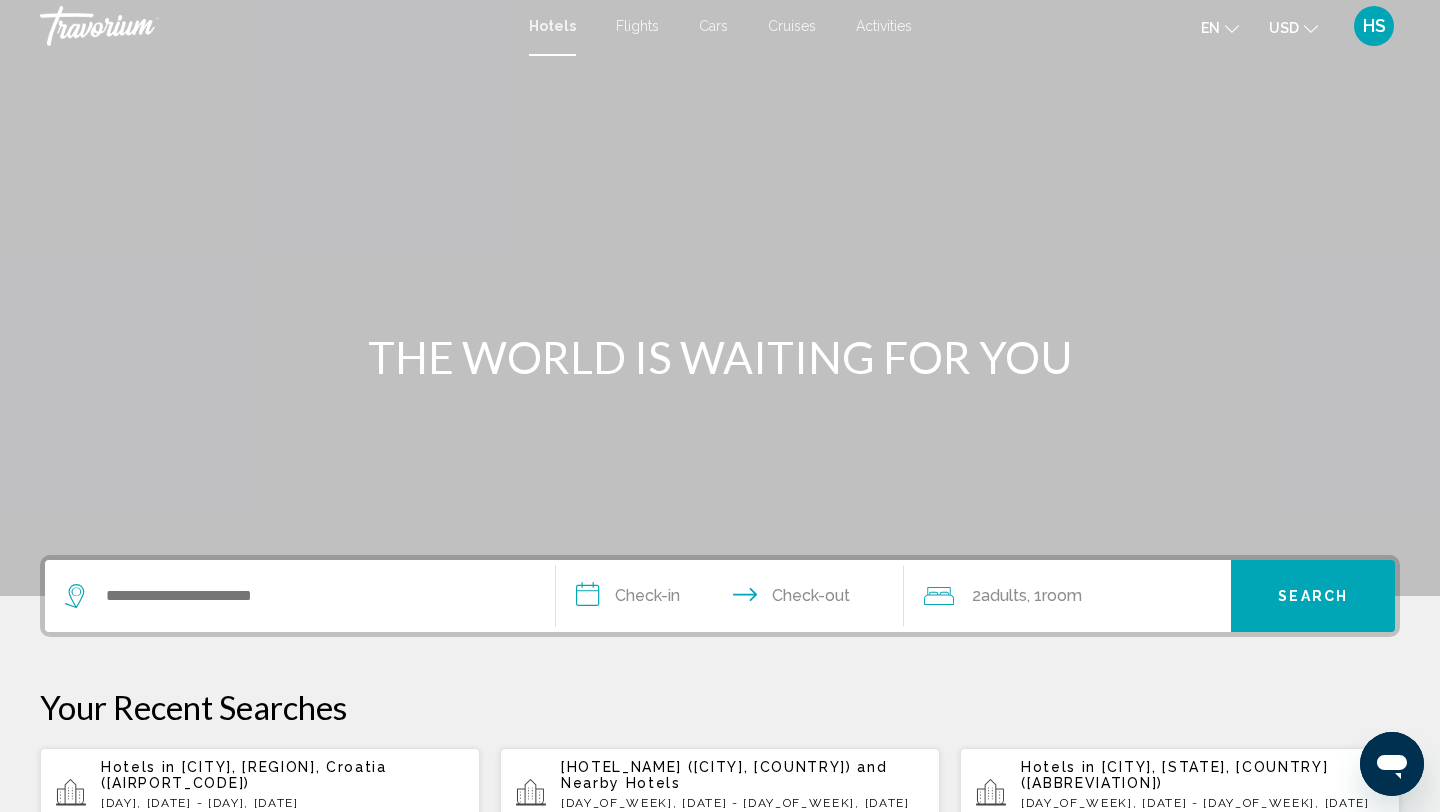scroll, scrollTop: 8, scrollLeft: 0, axis: vertical 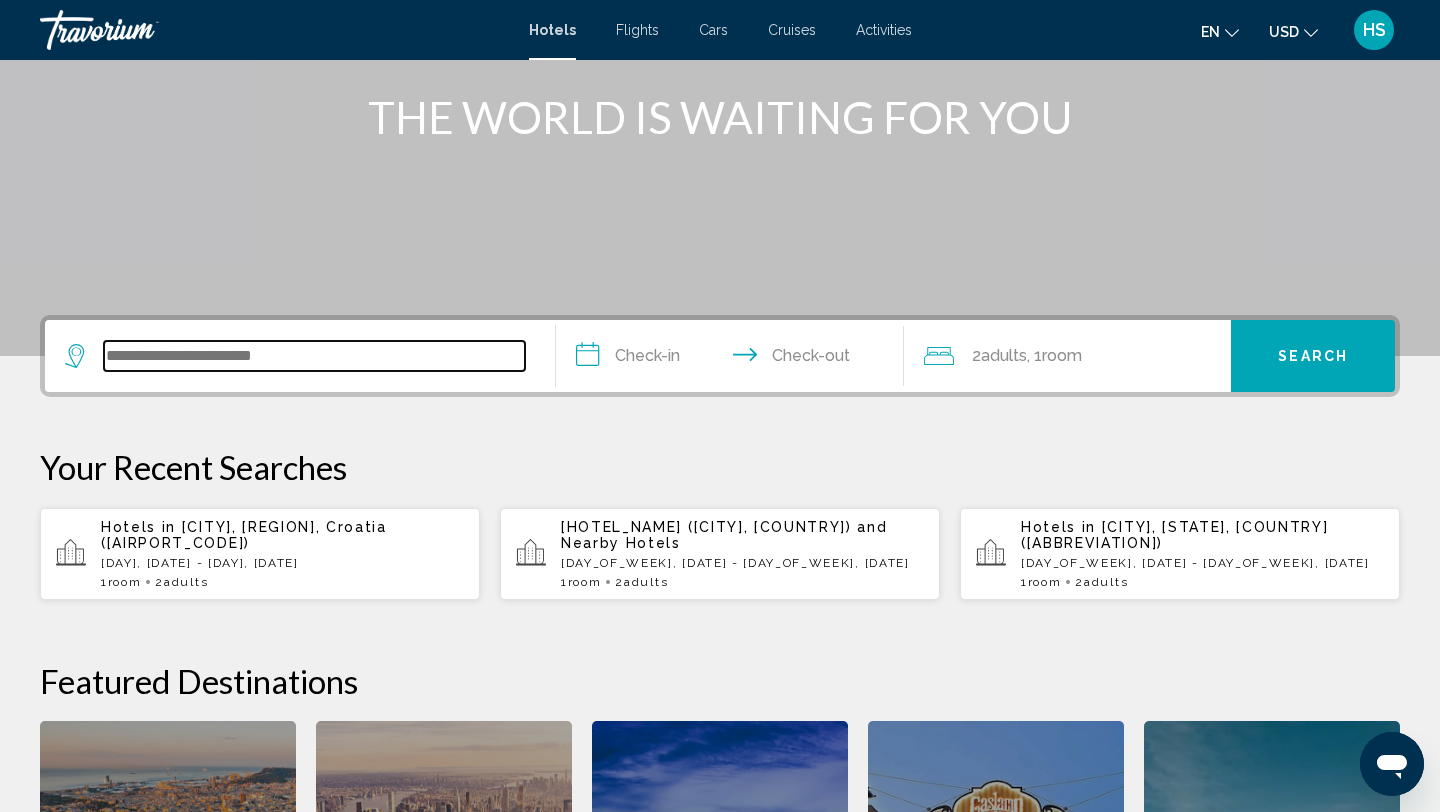 click at bounding box center (314, 356) 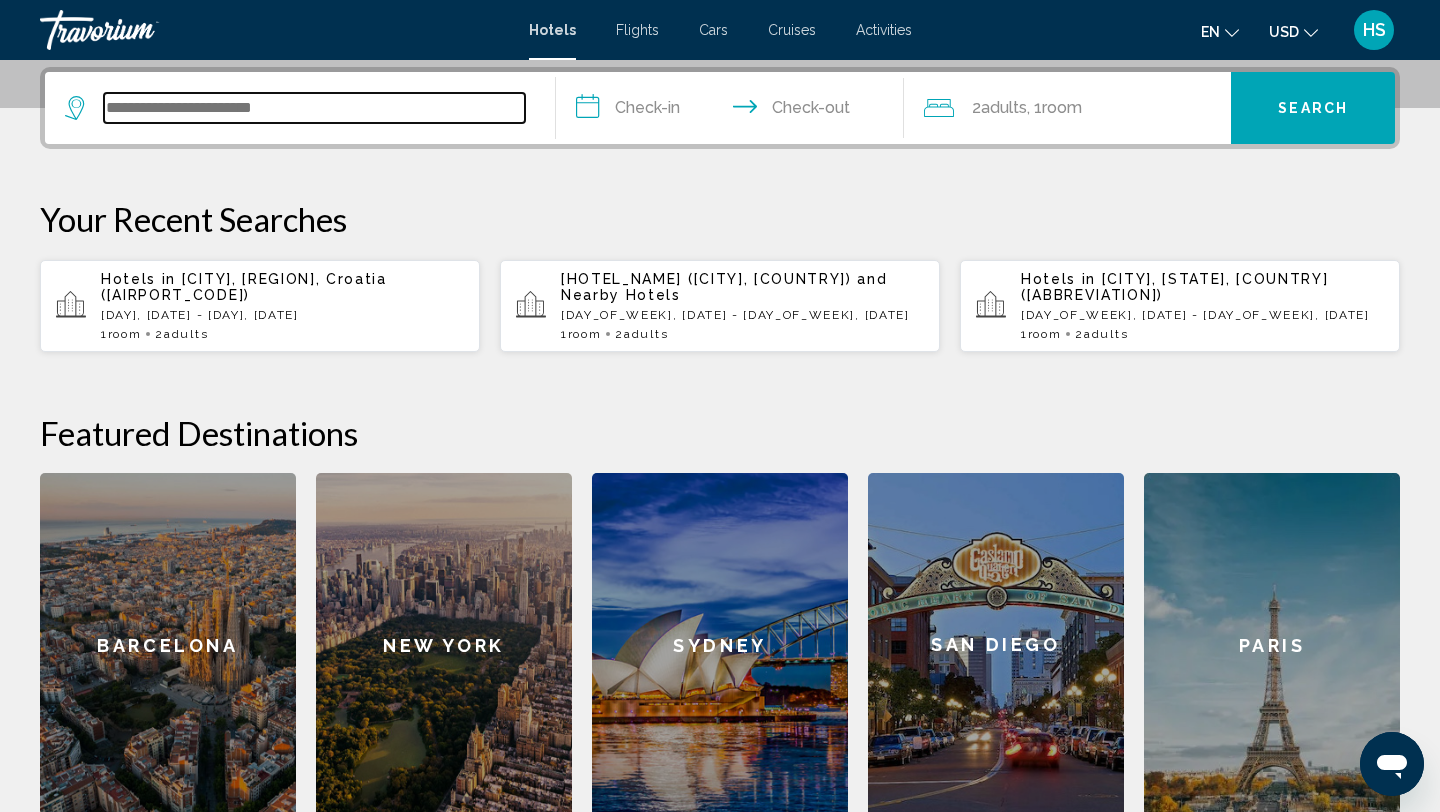 scroll, scrollTop: 494, scrollLeft: 0, axis: vertical 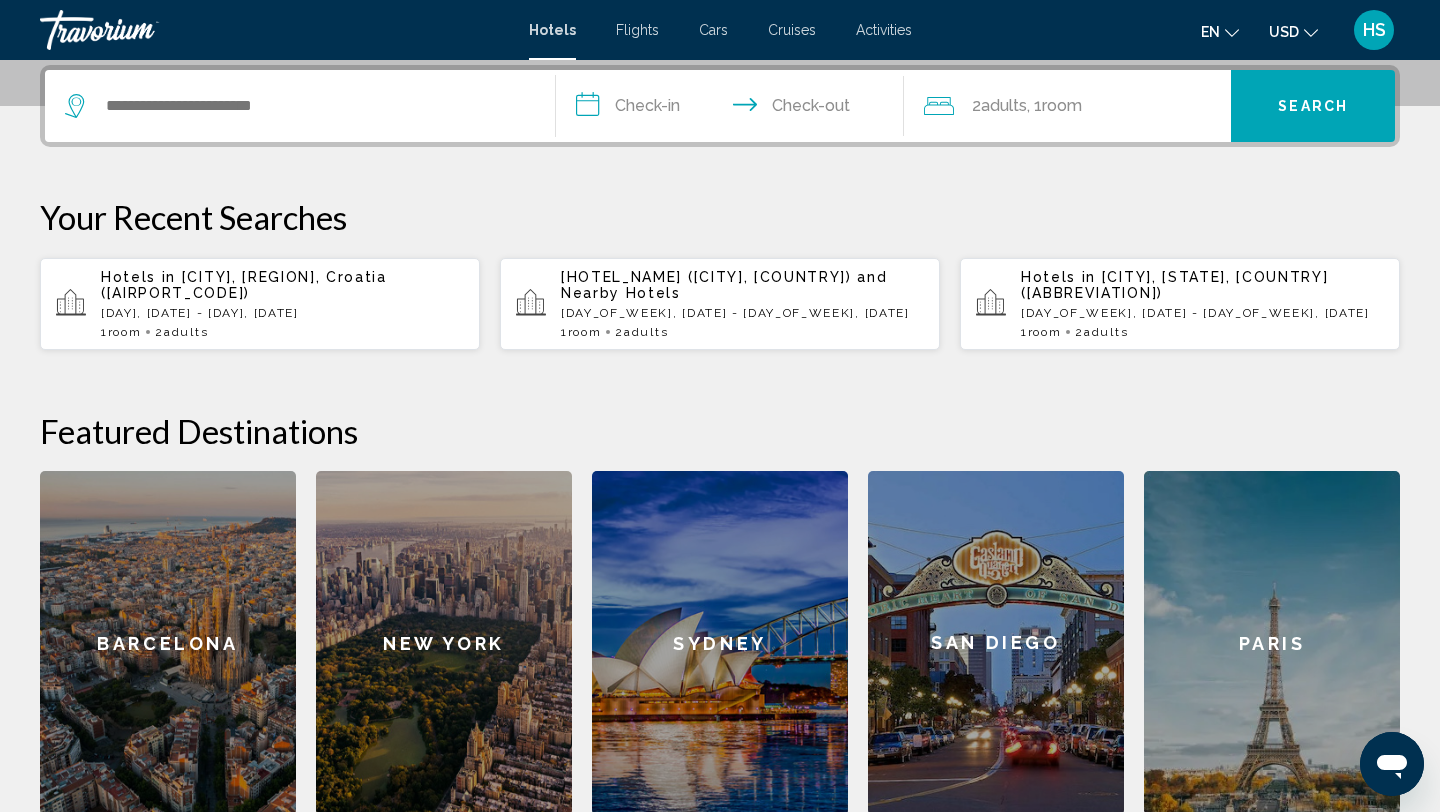 click on "Activities" at bounding box center [884, 30] 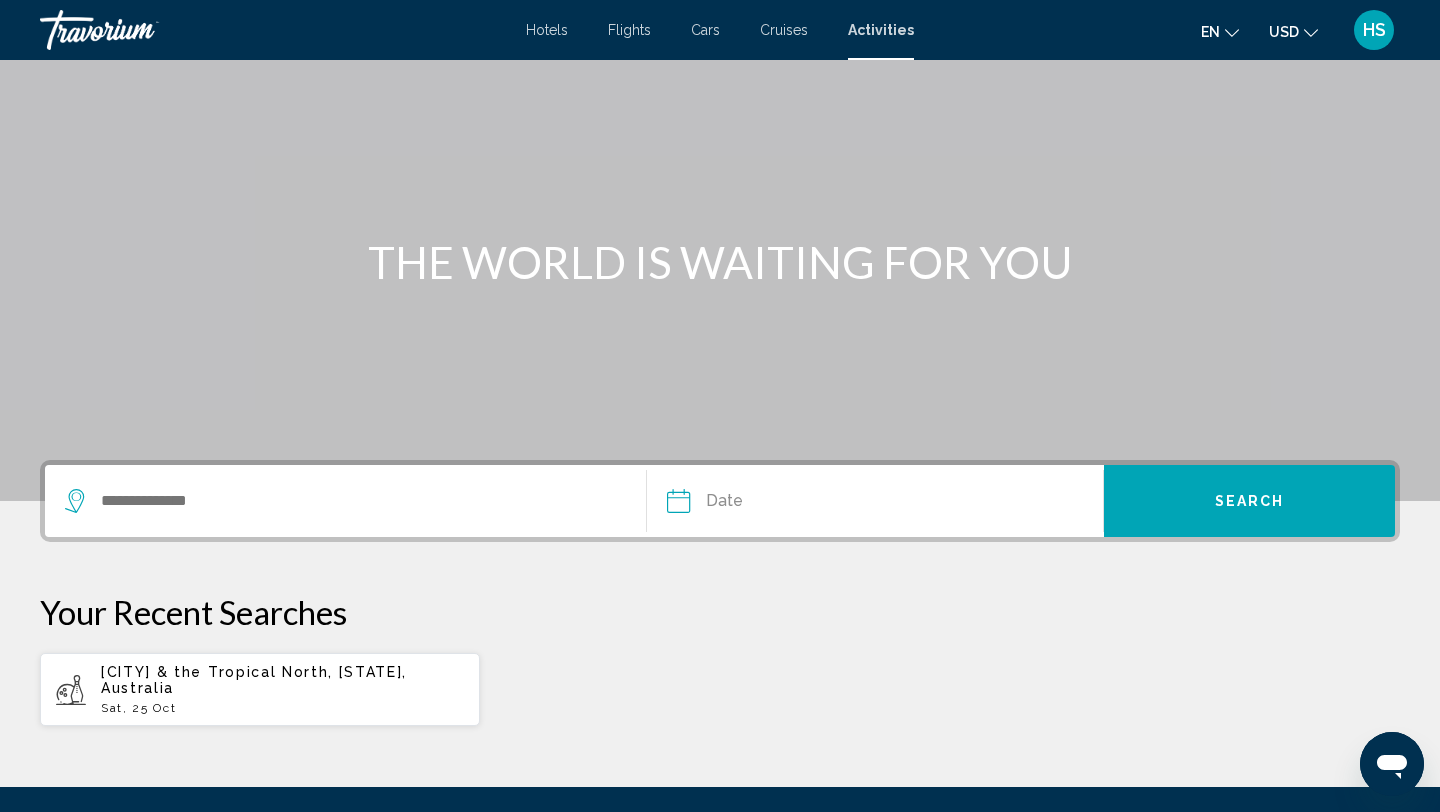 scroll, scrollTop: 100, scrollLeft: 0, axis: vertical 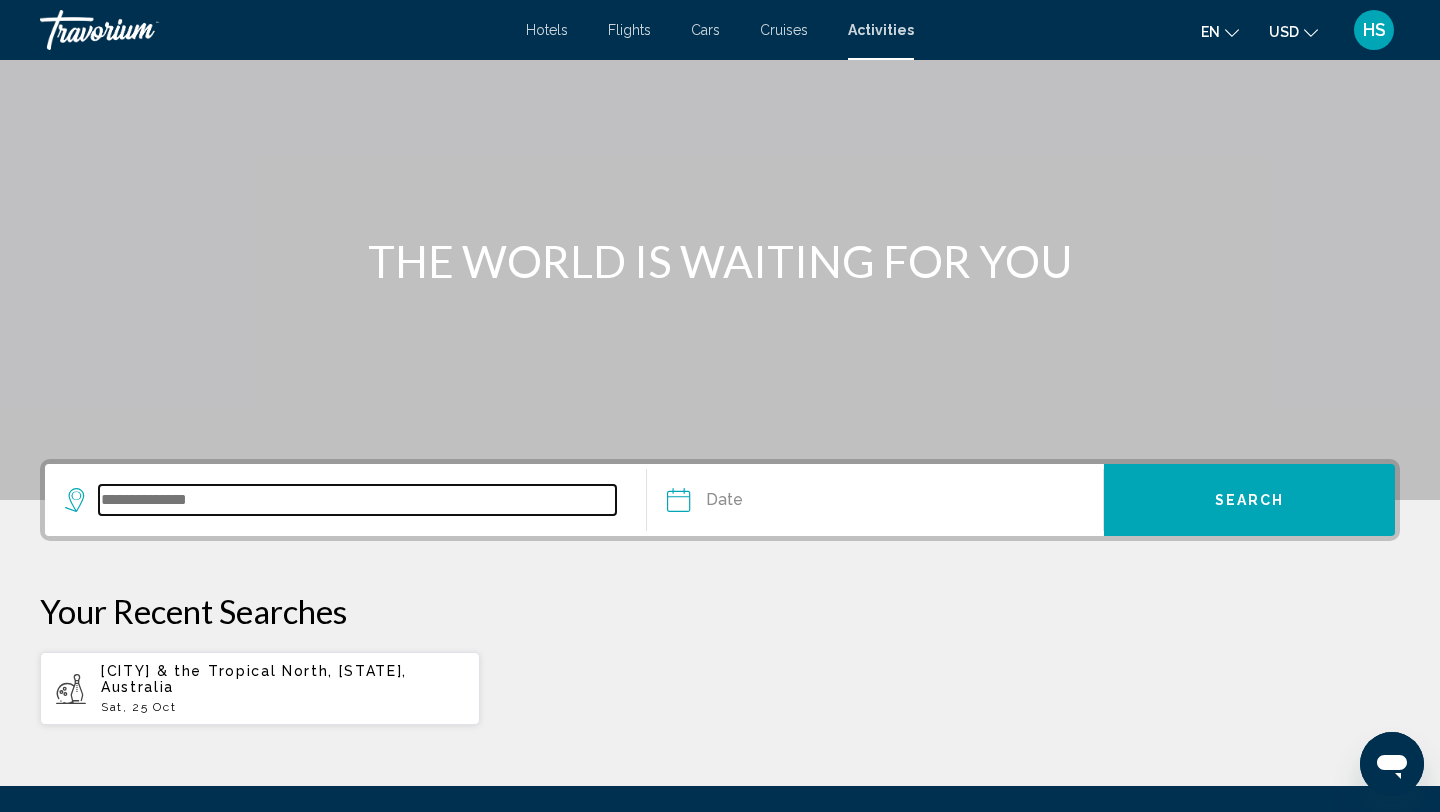 click at bounding box center [357, 500] 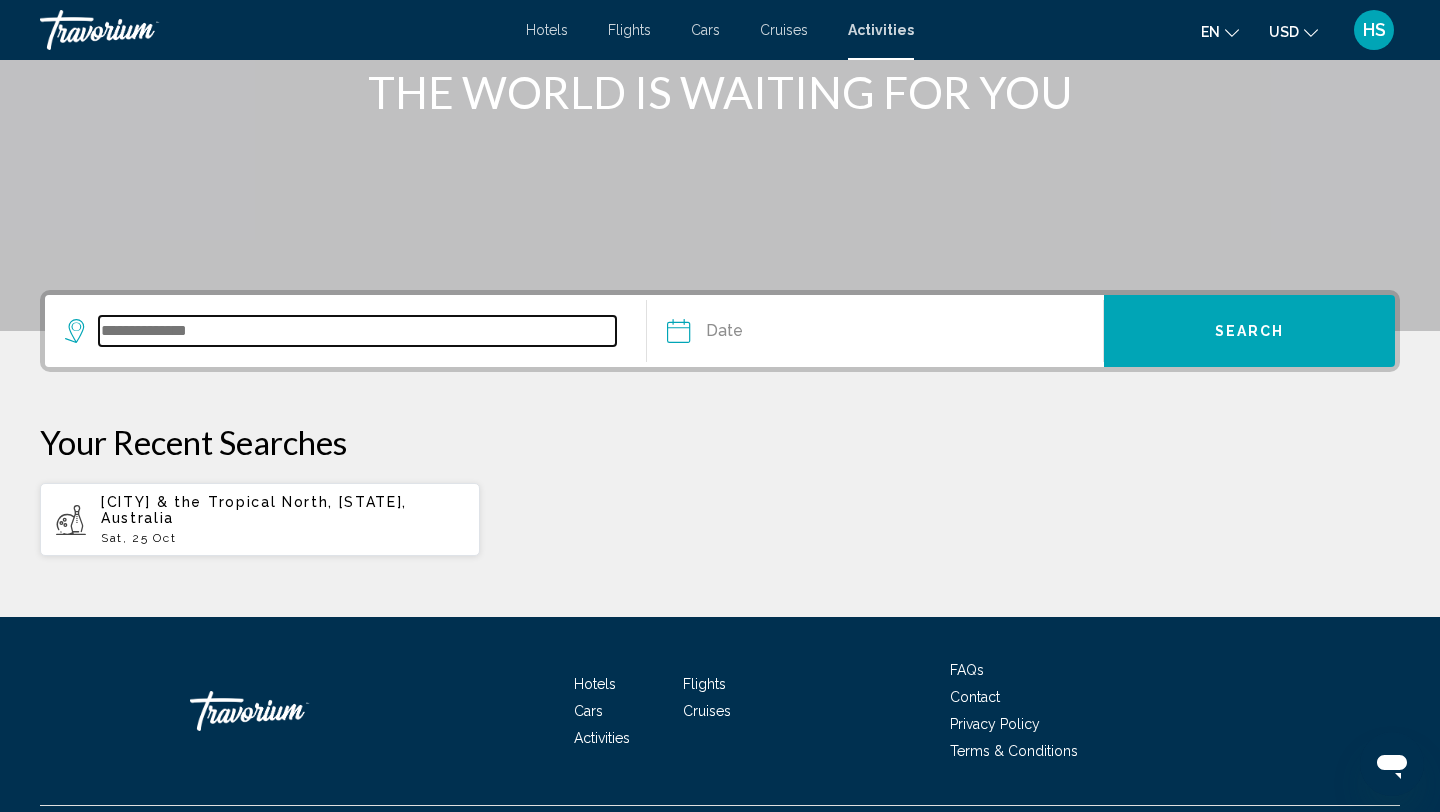 scroll, scrollTop: 319, scrollLeft: 0, axis: vertical 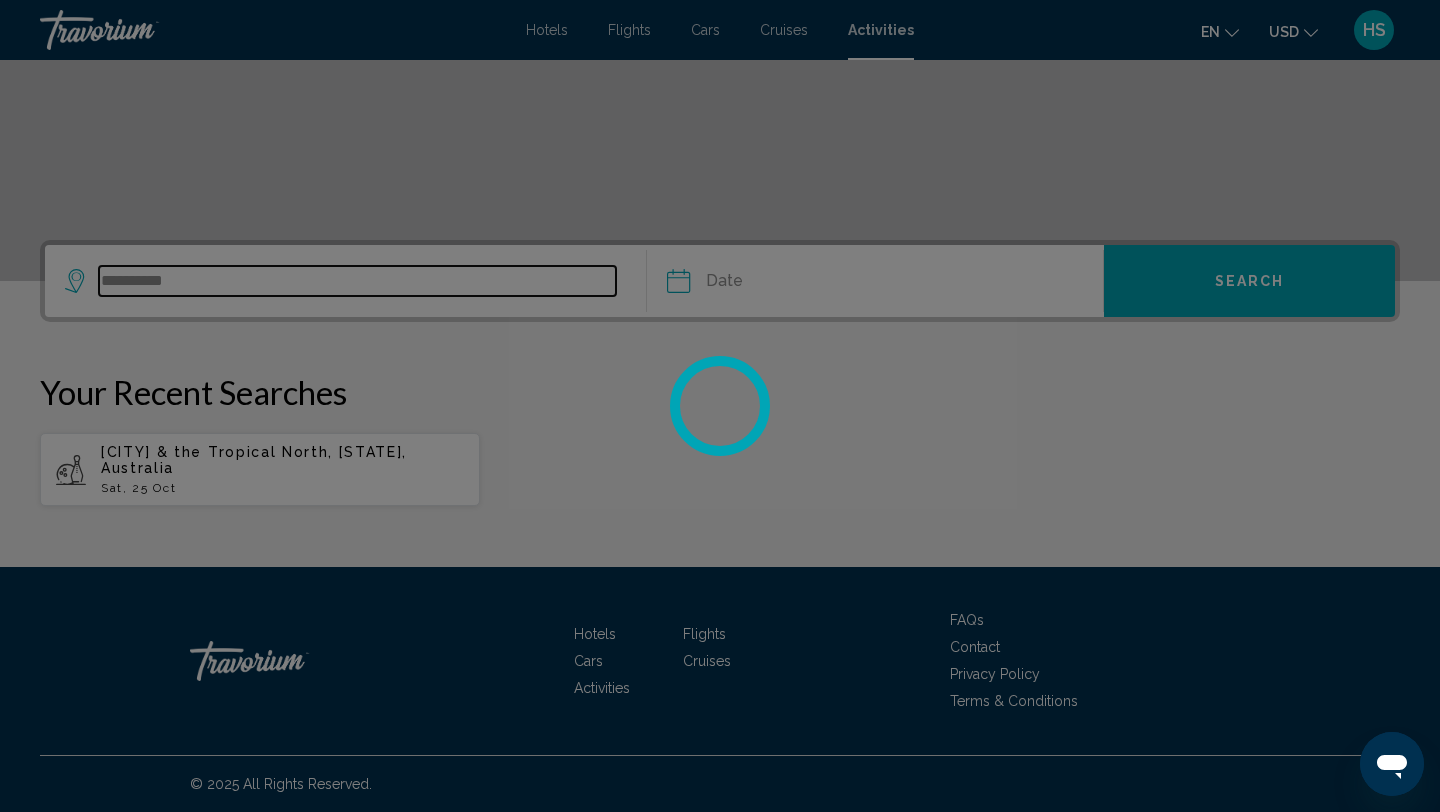 type on "**********" 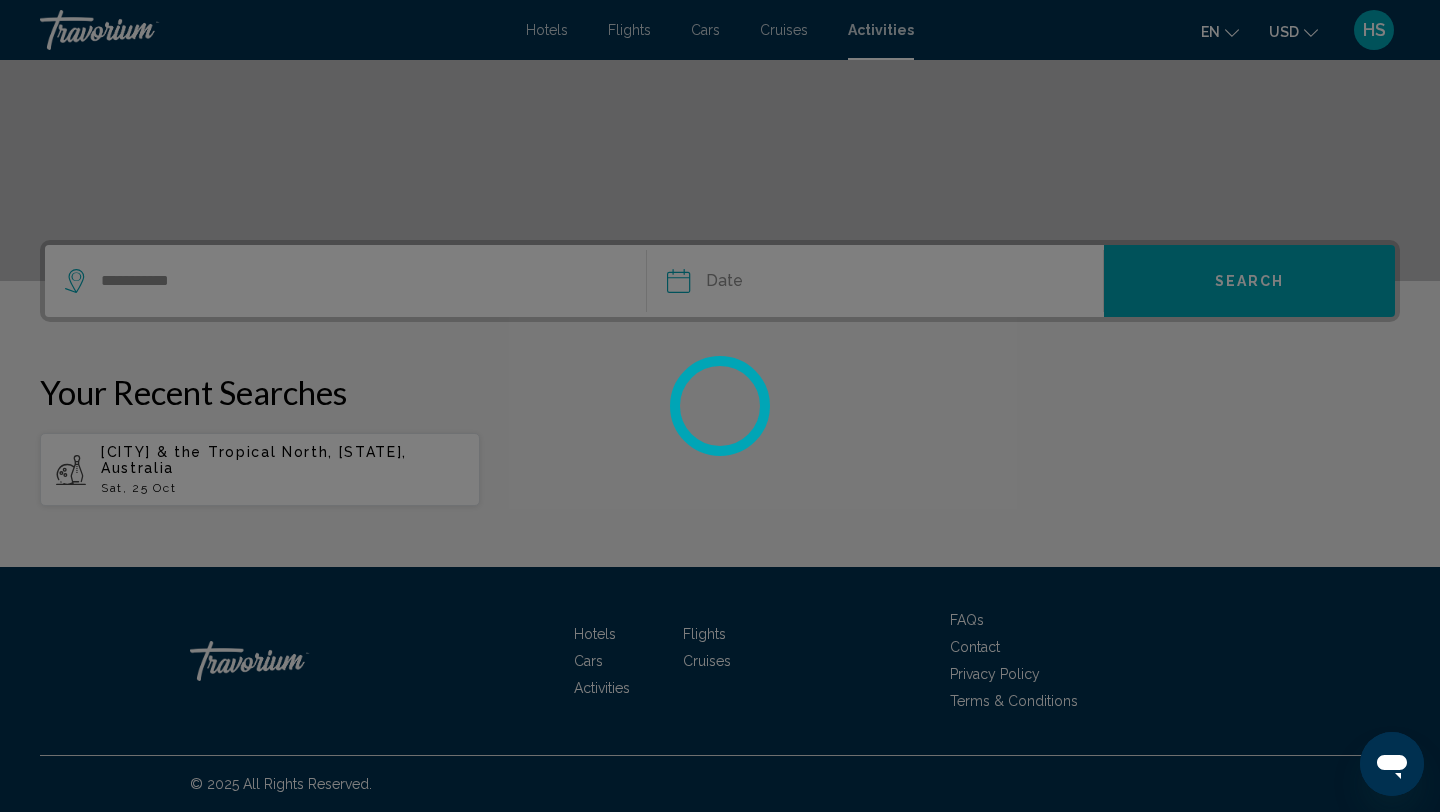 type 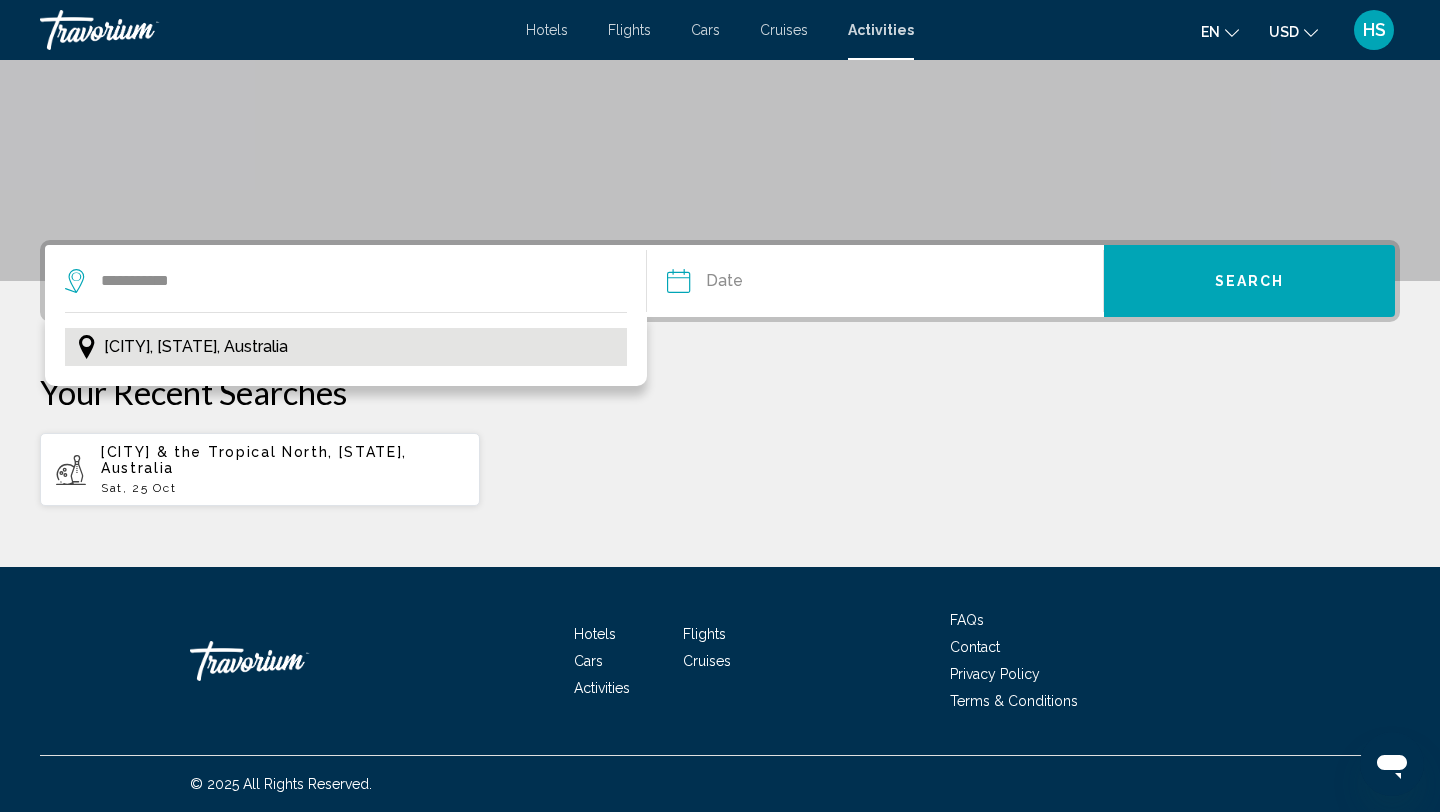 click on "[CITY], [STATE], Australia" at bounding box center [196, 347] 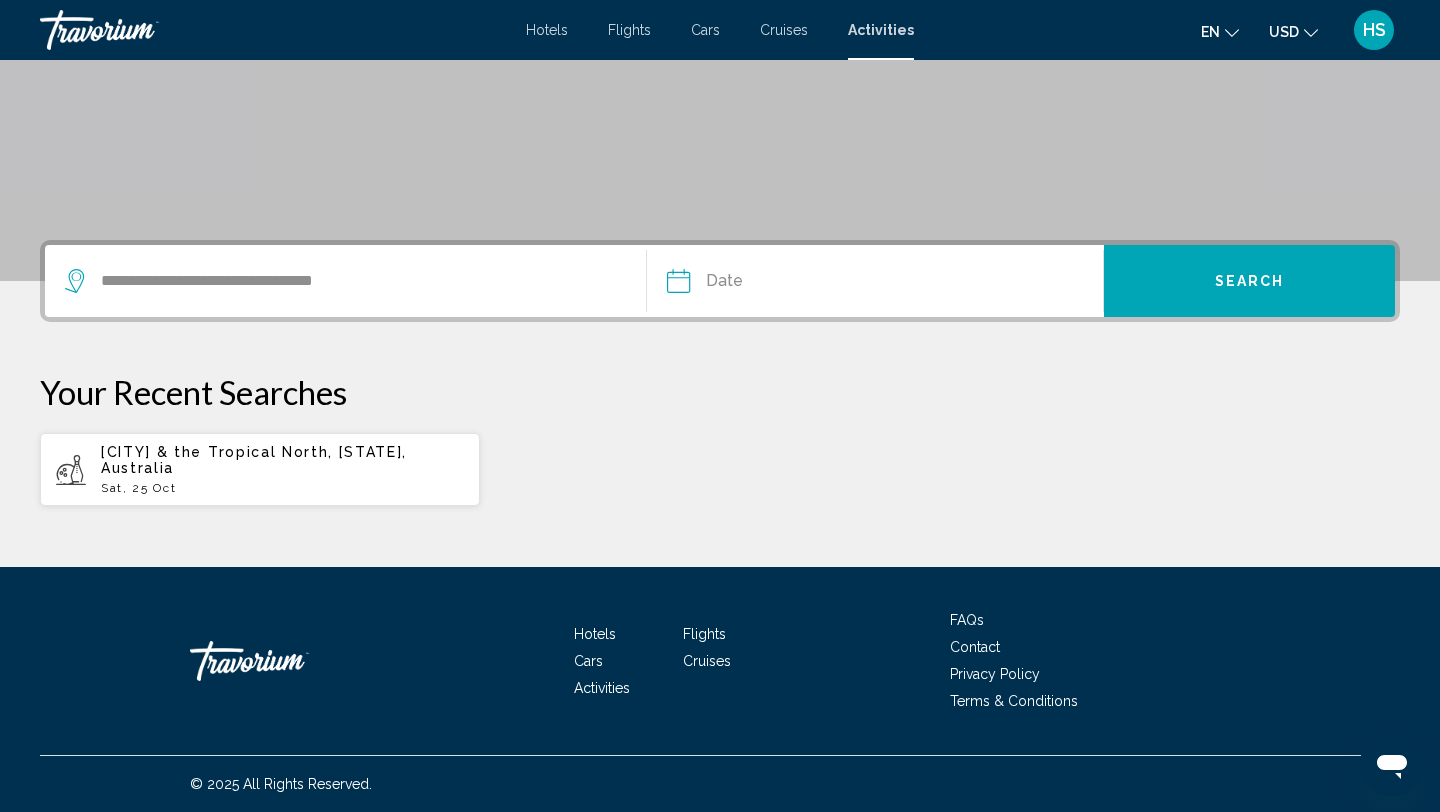 click at bounding box center (775, 284) 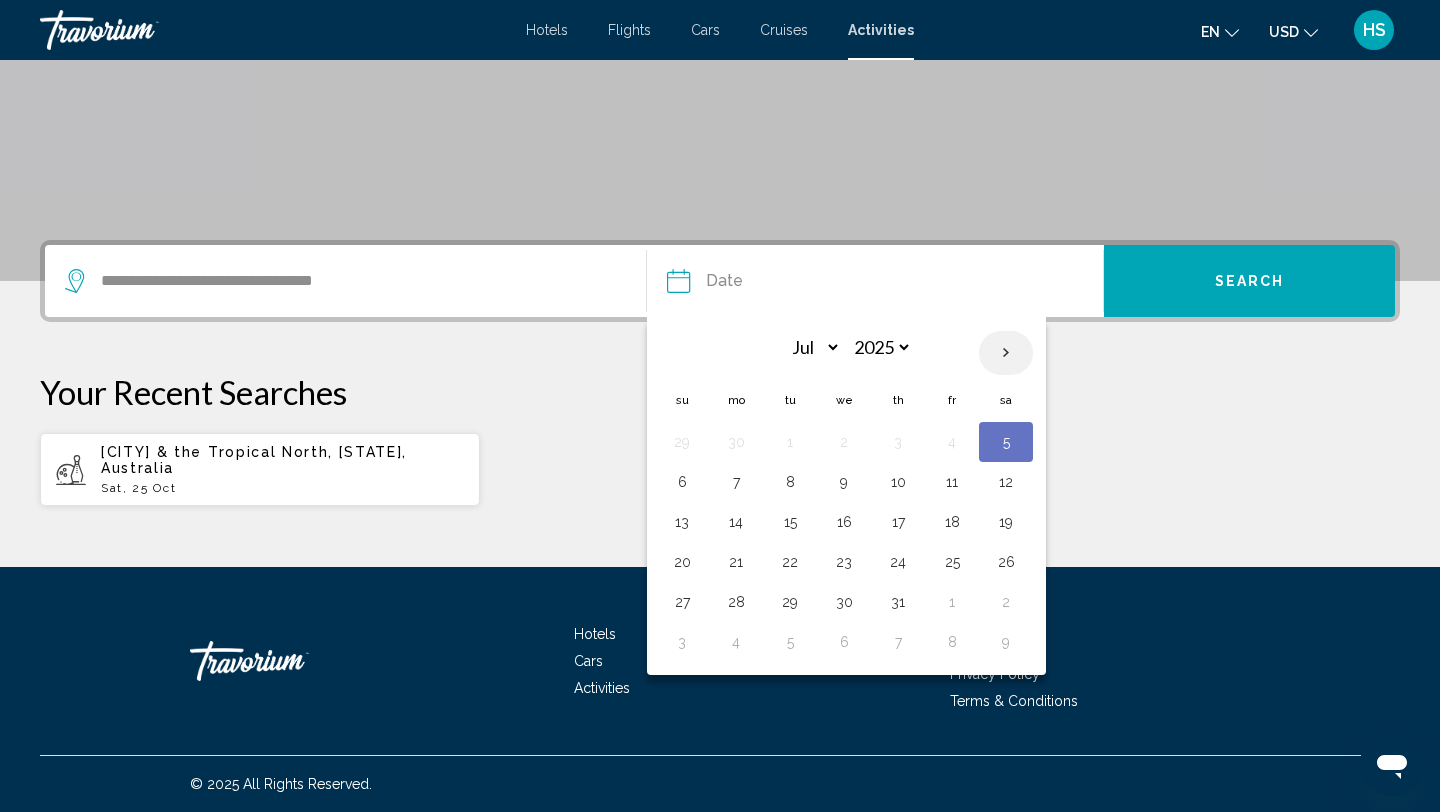 click at bounding box center [1006, 353] 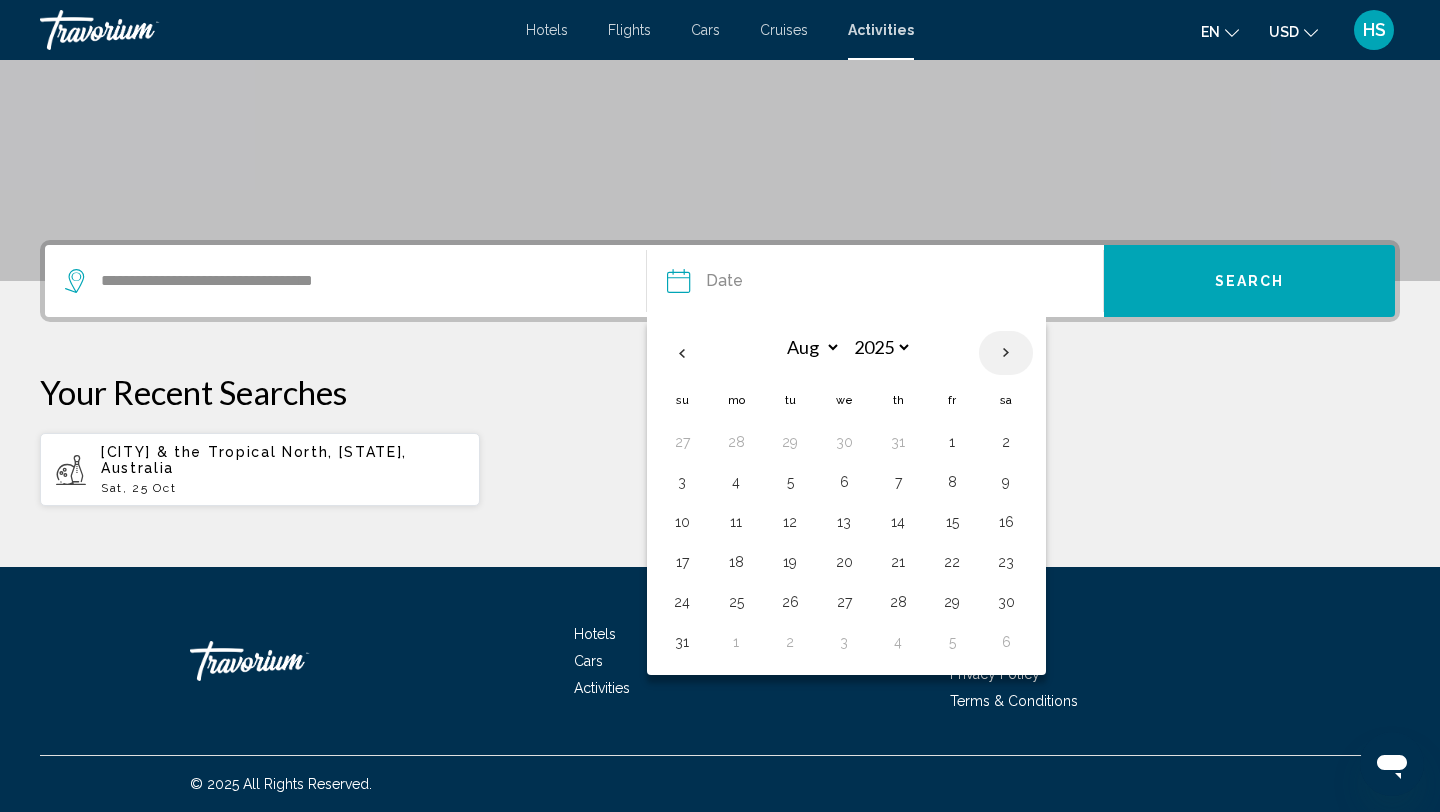 click at bounding box center (1006, 353) 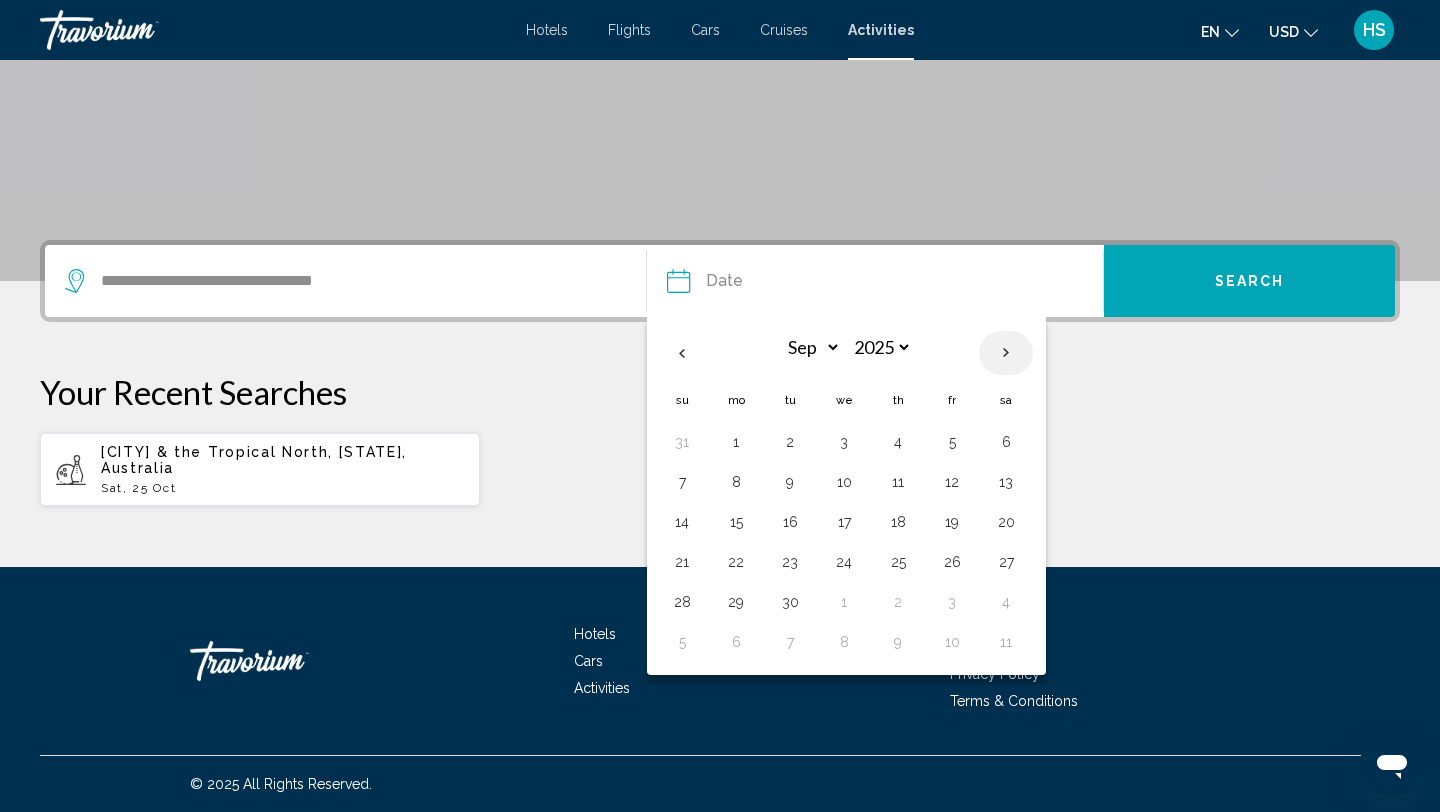 click at bounding box center (1006, 353) 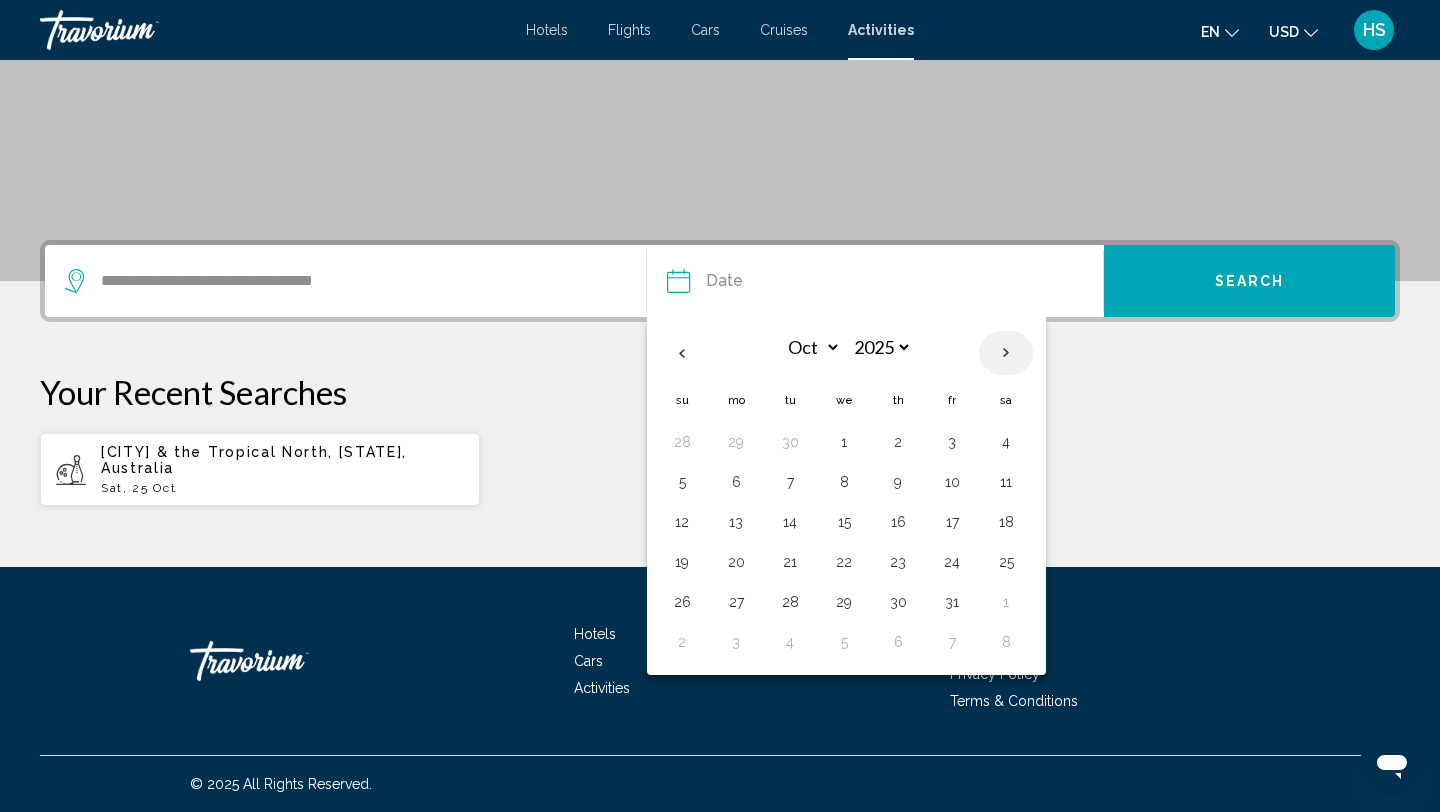 click at bounding box center [1006, 353] 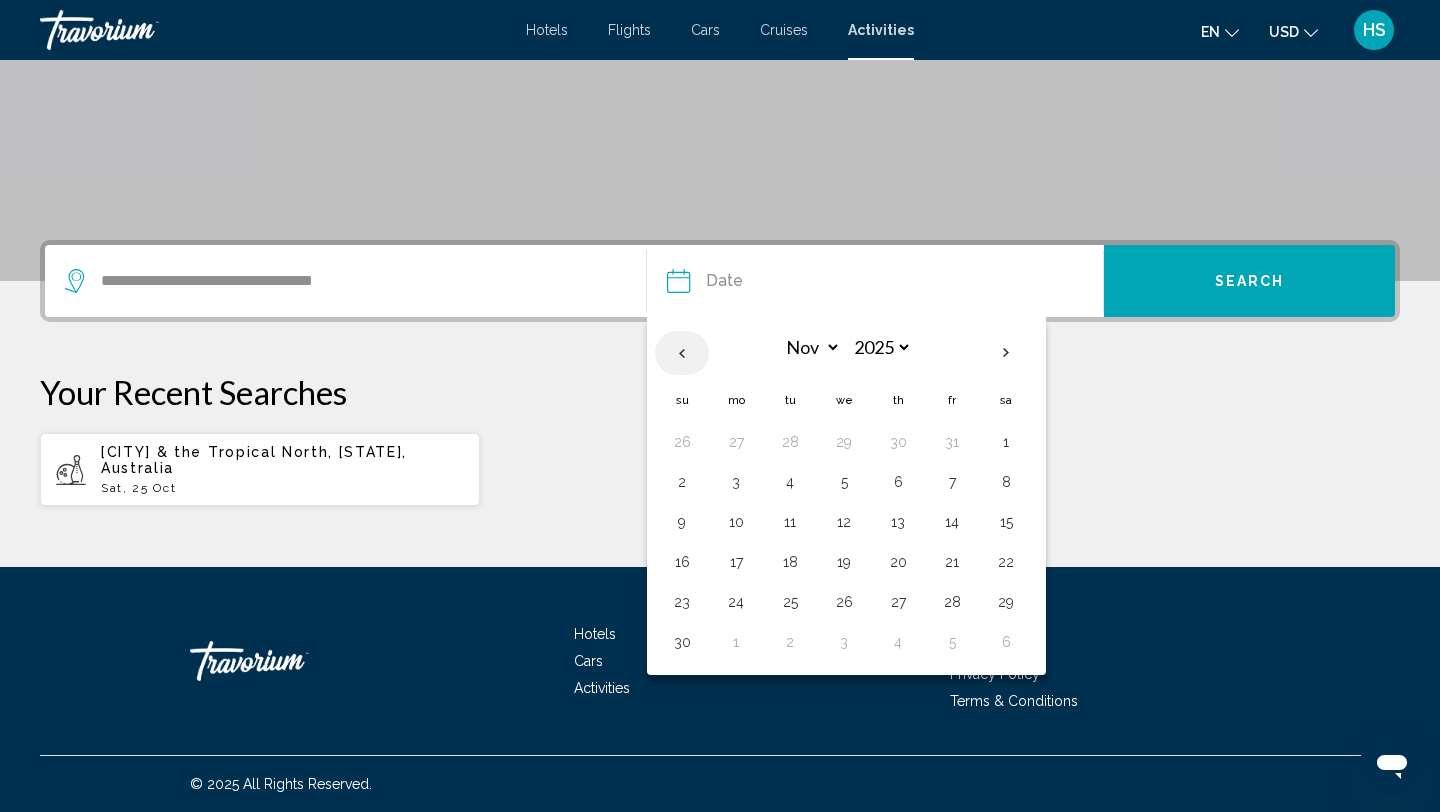 click at bounding box center (682, 353) 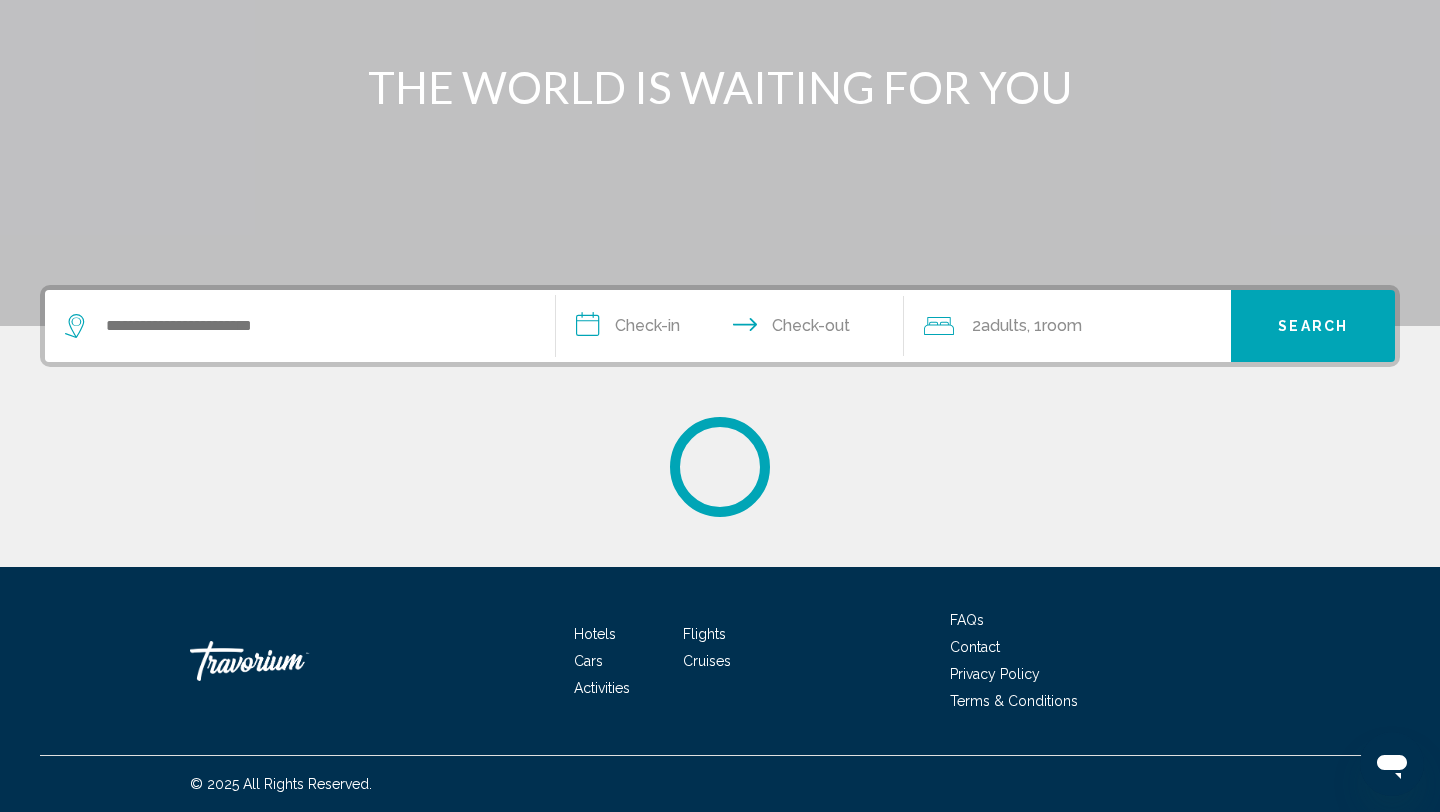 scroll, scrollTop: 0, scrollLeft: 0, axis: both 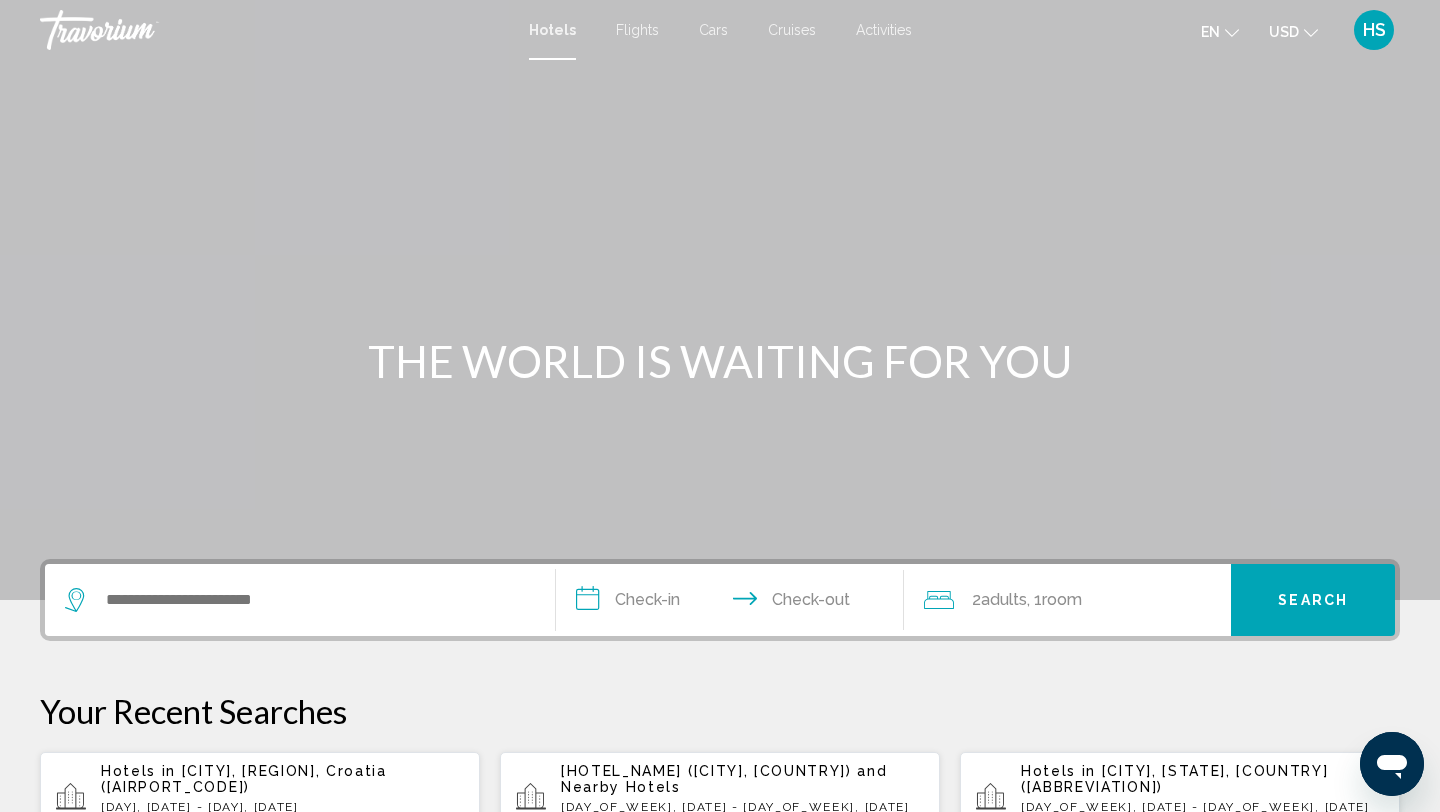 click on "**********" at bounding box center [734, 603] 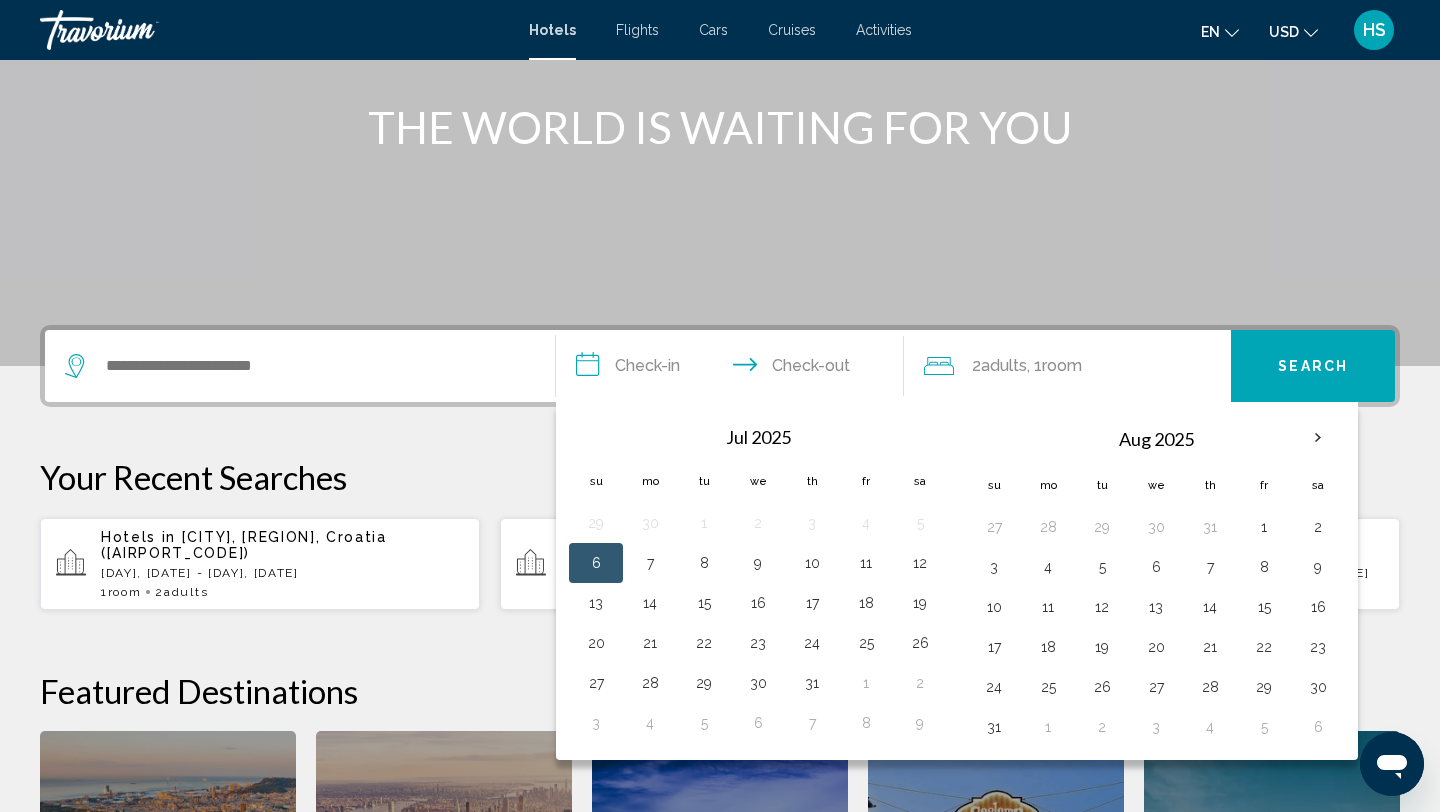 scroll, scrollTop: 0, scrollLeft: 0, axis: both 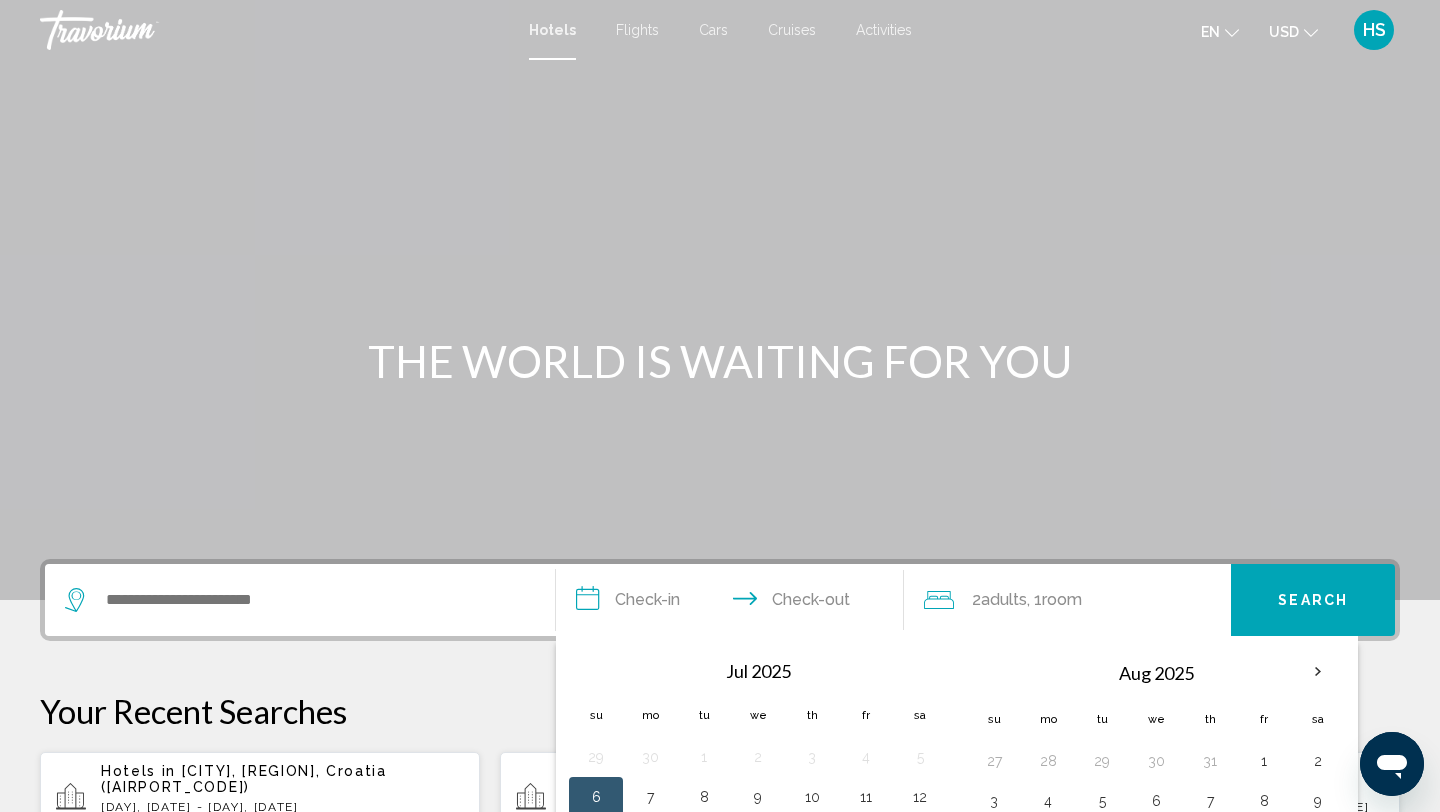 click on "Hotels Flights Cars Cruises Activities Hotels Flights Cars Cruises Activities en
English Español Français Italiano Português русский USD
USD ($) MXN (Mex$) CAD (Can$) GBP (£) EUR (€) AUD (A$) NZD (NZ$) CNY (CN¥) HS Login" at bounding box center [720, 30] 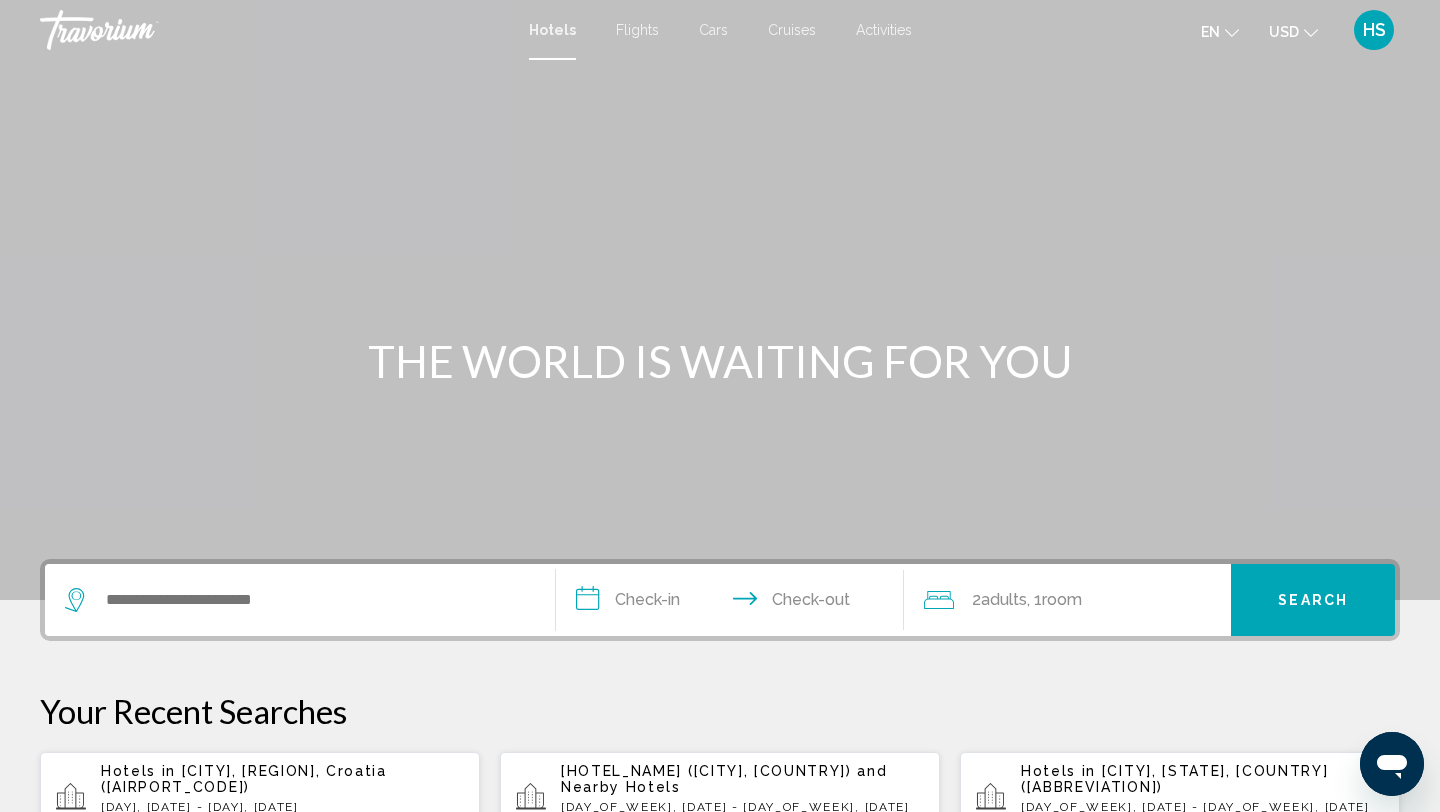 click on "Activities" at bounding box center (884, 30) 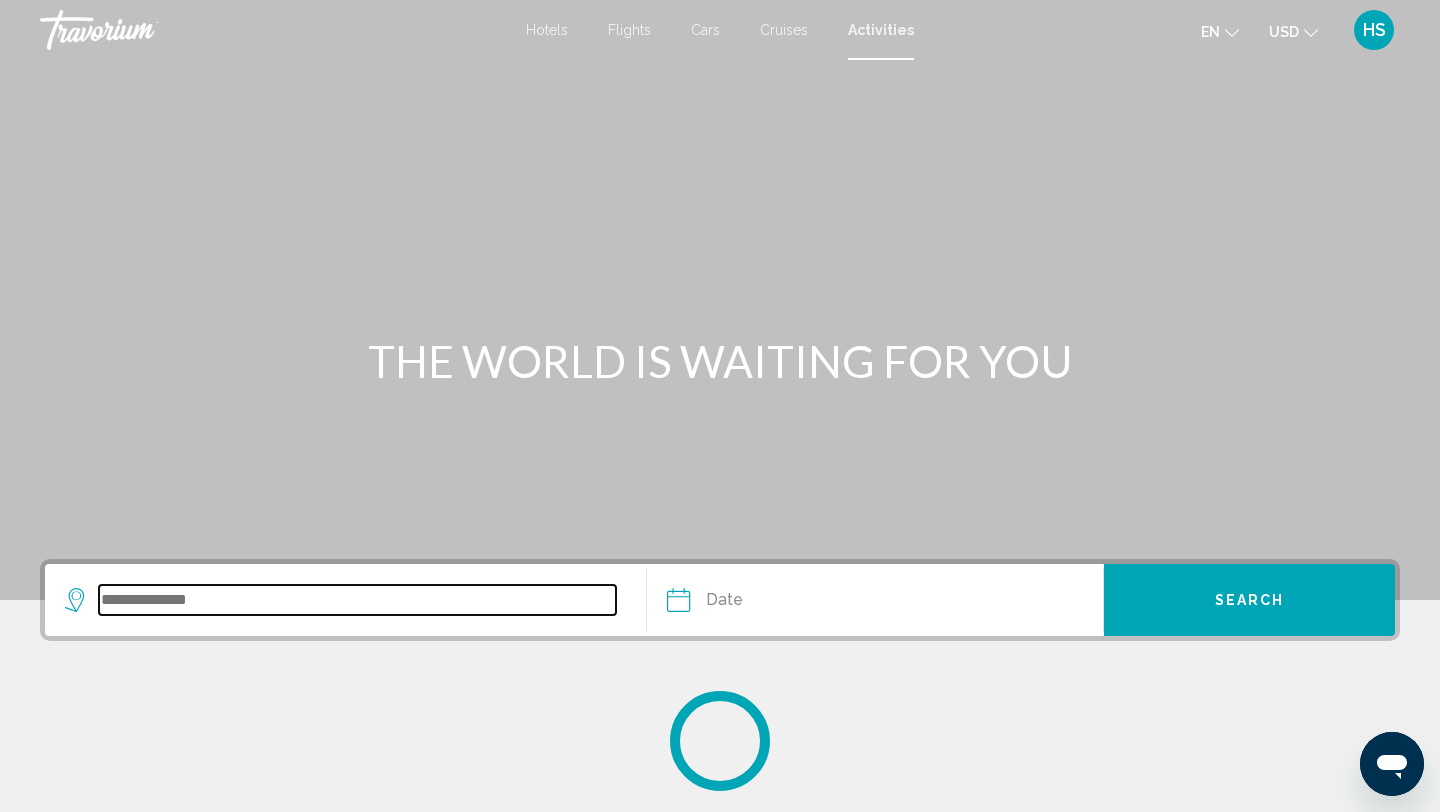 click at bounding box center (357, 600) 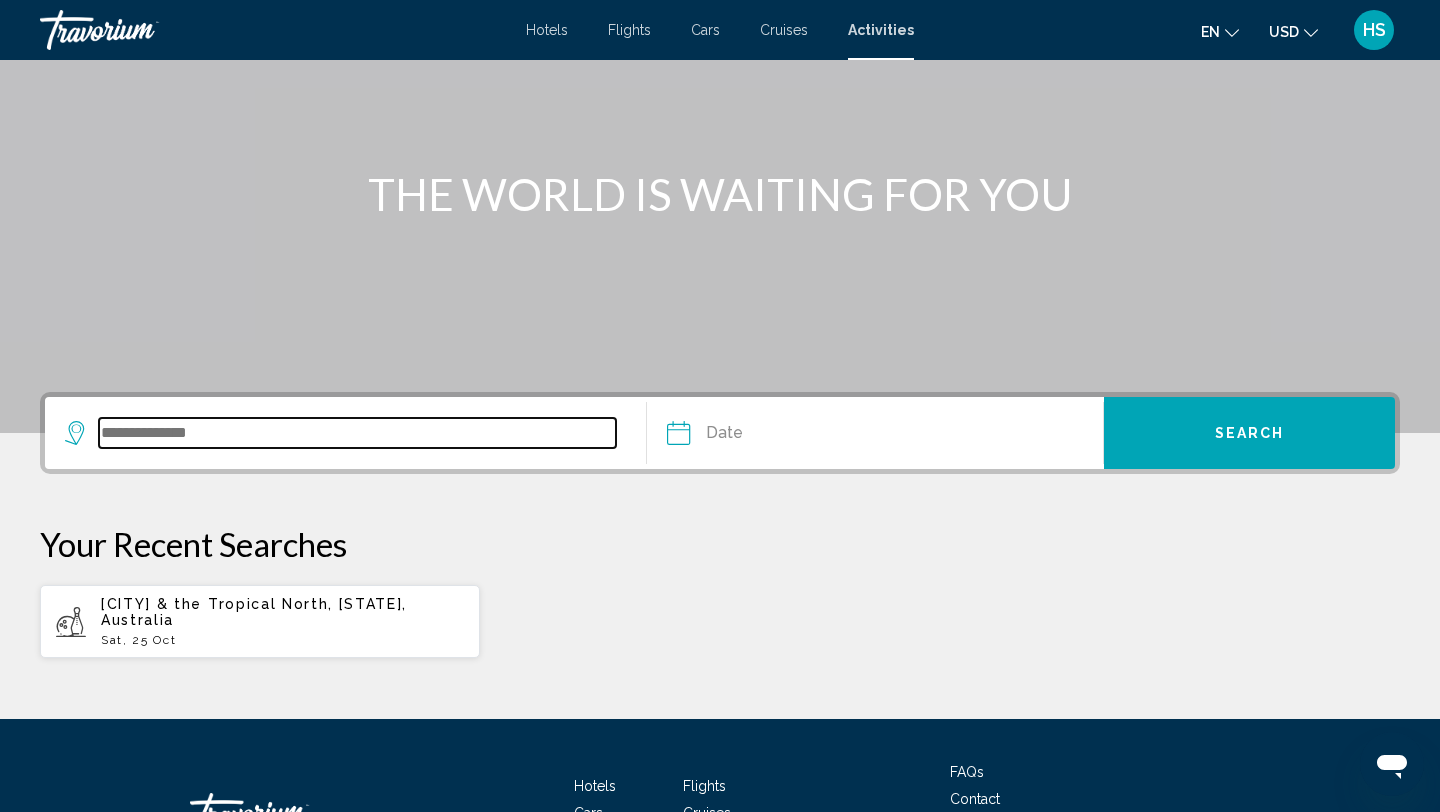 scroll, scrollTop: 319, scrollLeft: 0, axis: vertical 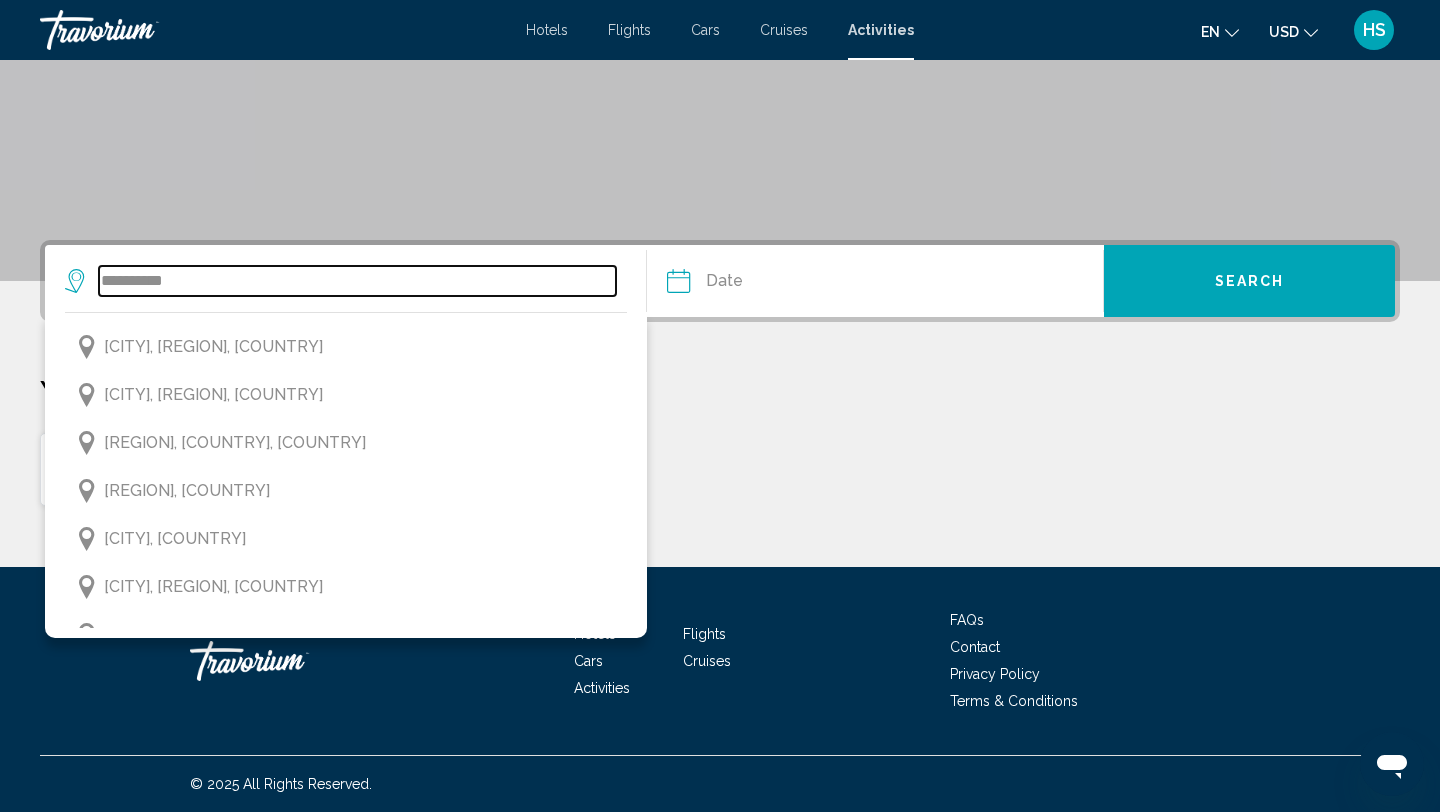 type on "**********" 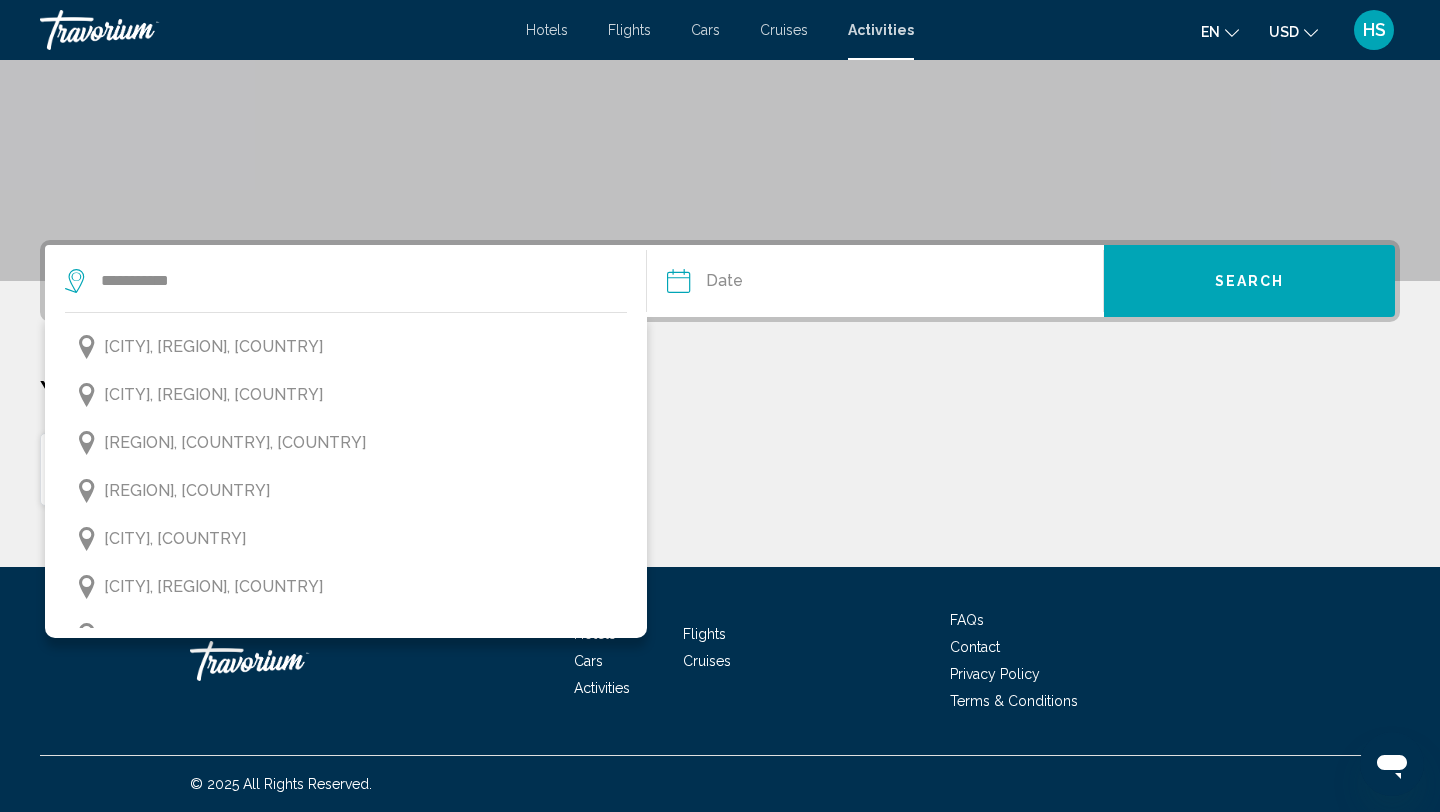type 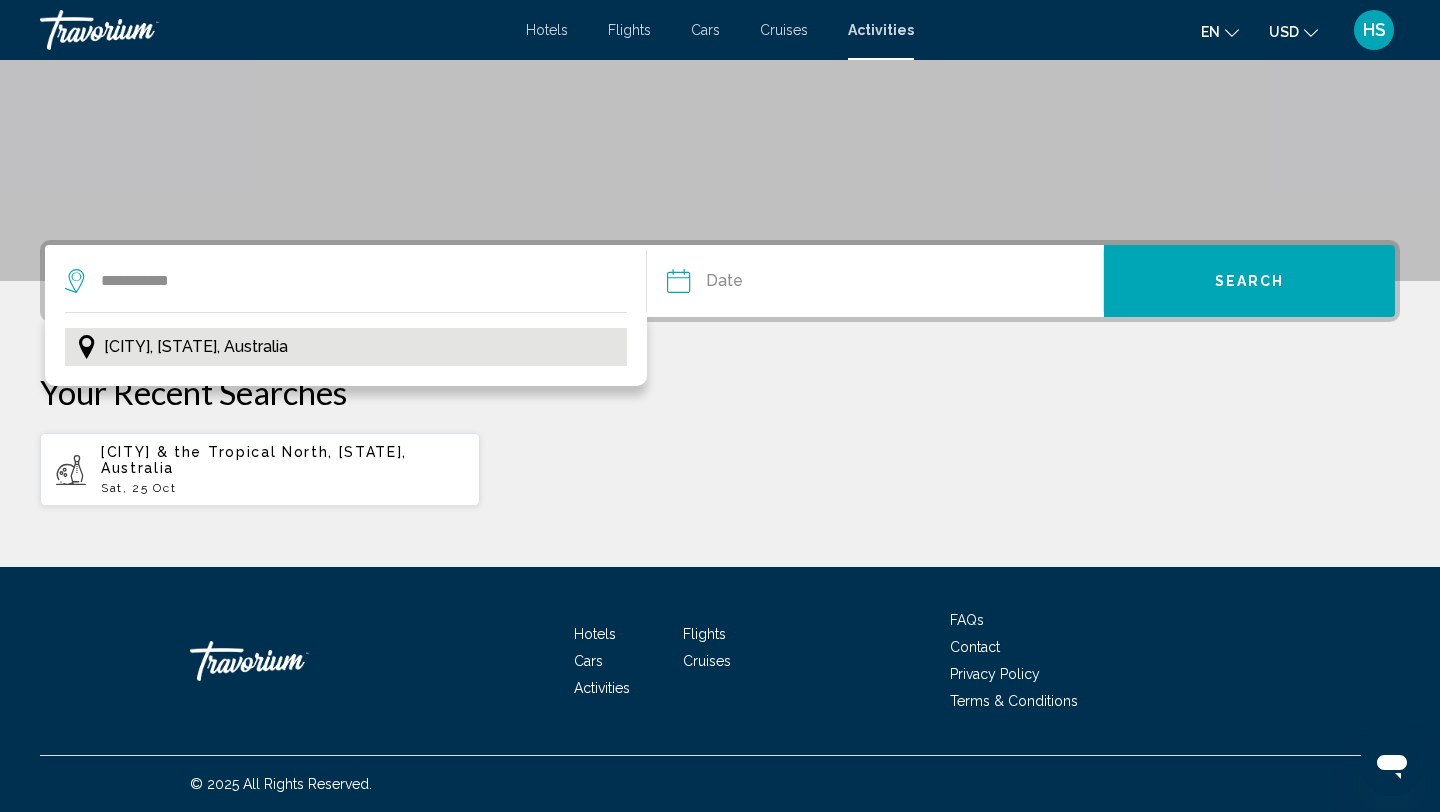 click on "[CITY], [STATE], Australia" at bounding box center [196, 347] 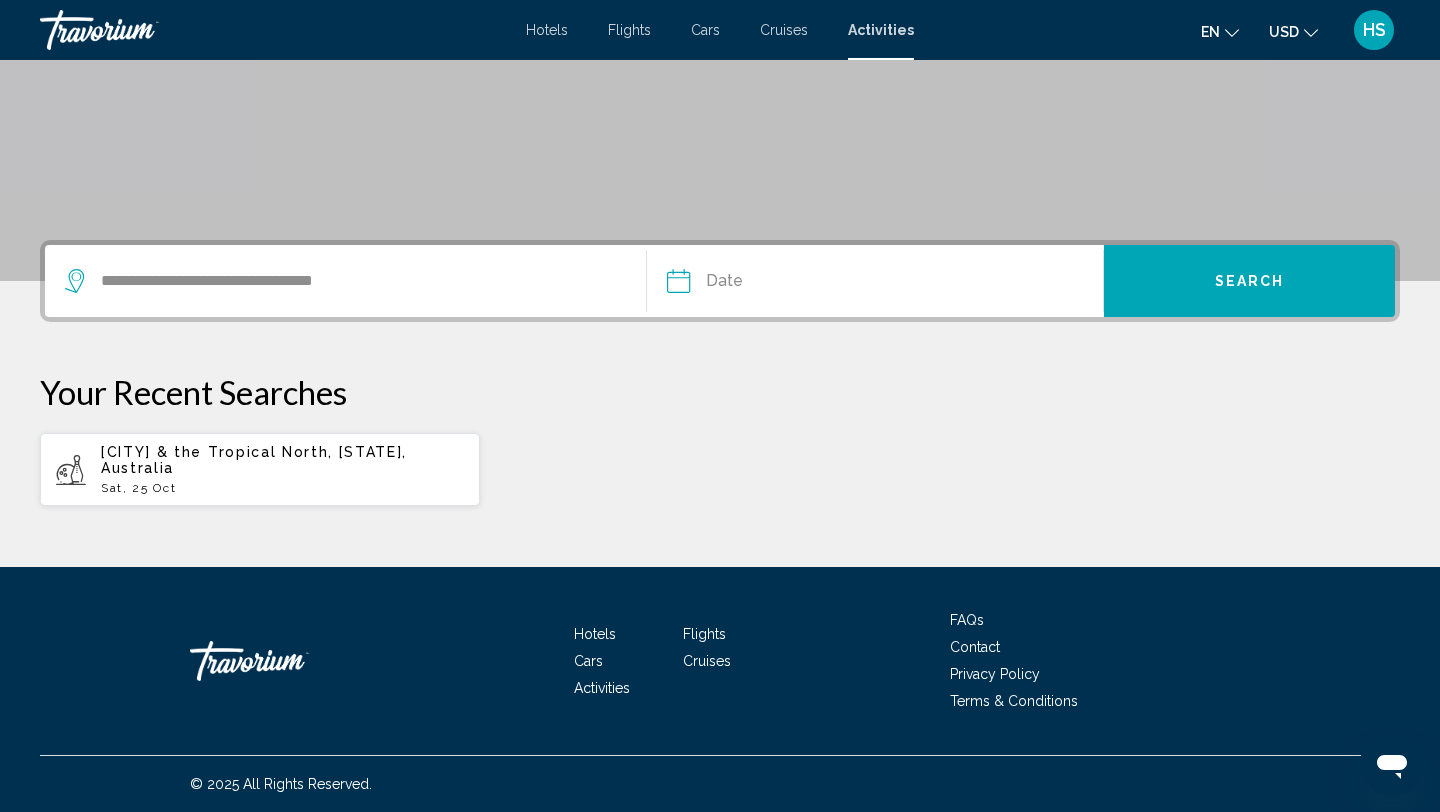 click at bounding box center (775, 284) 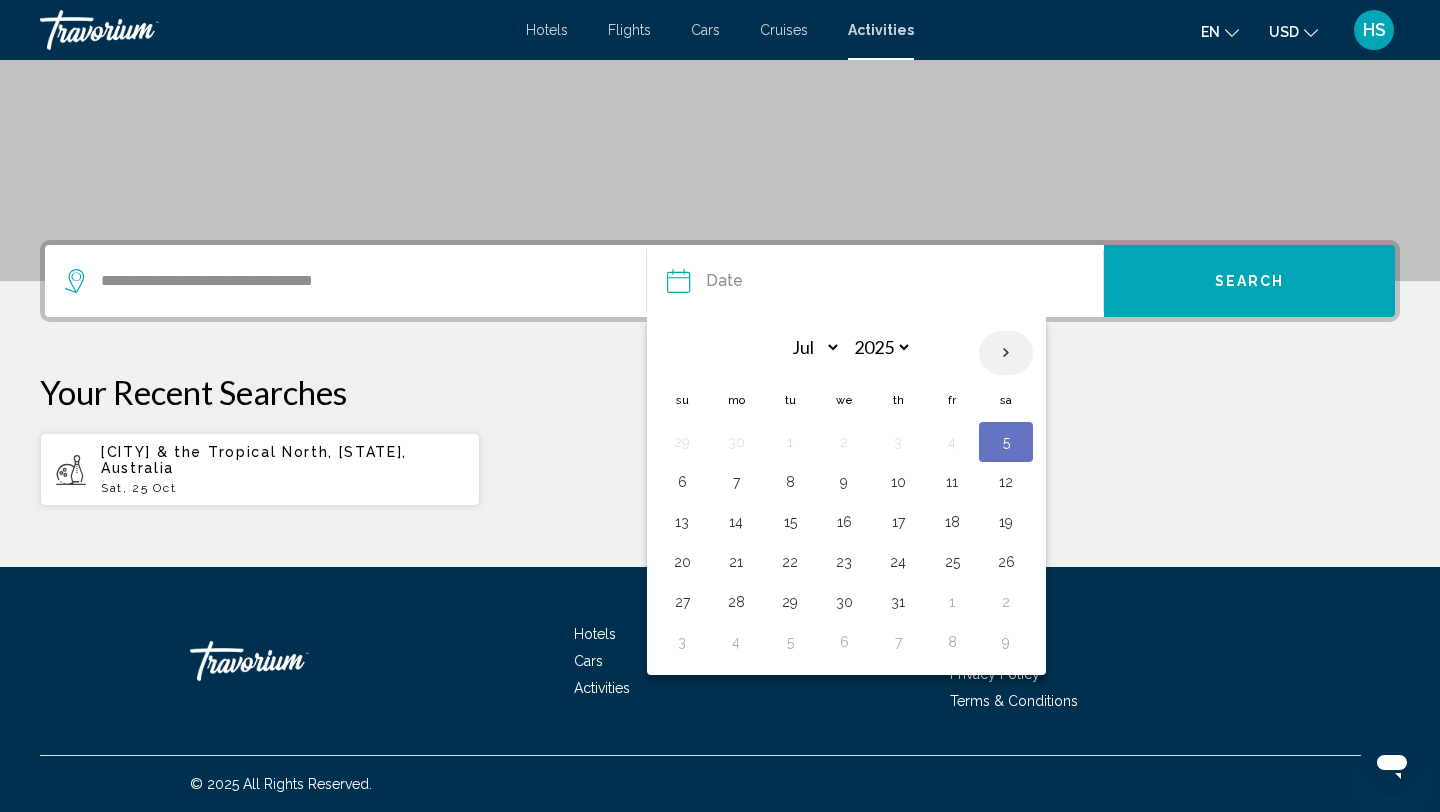 click at bounding box center (1006, 353) 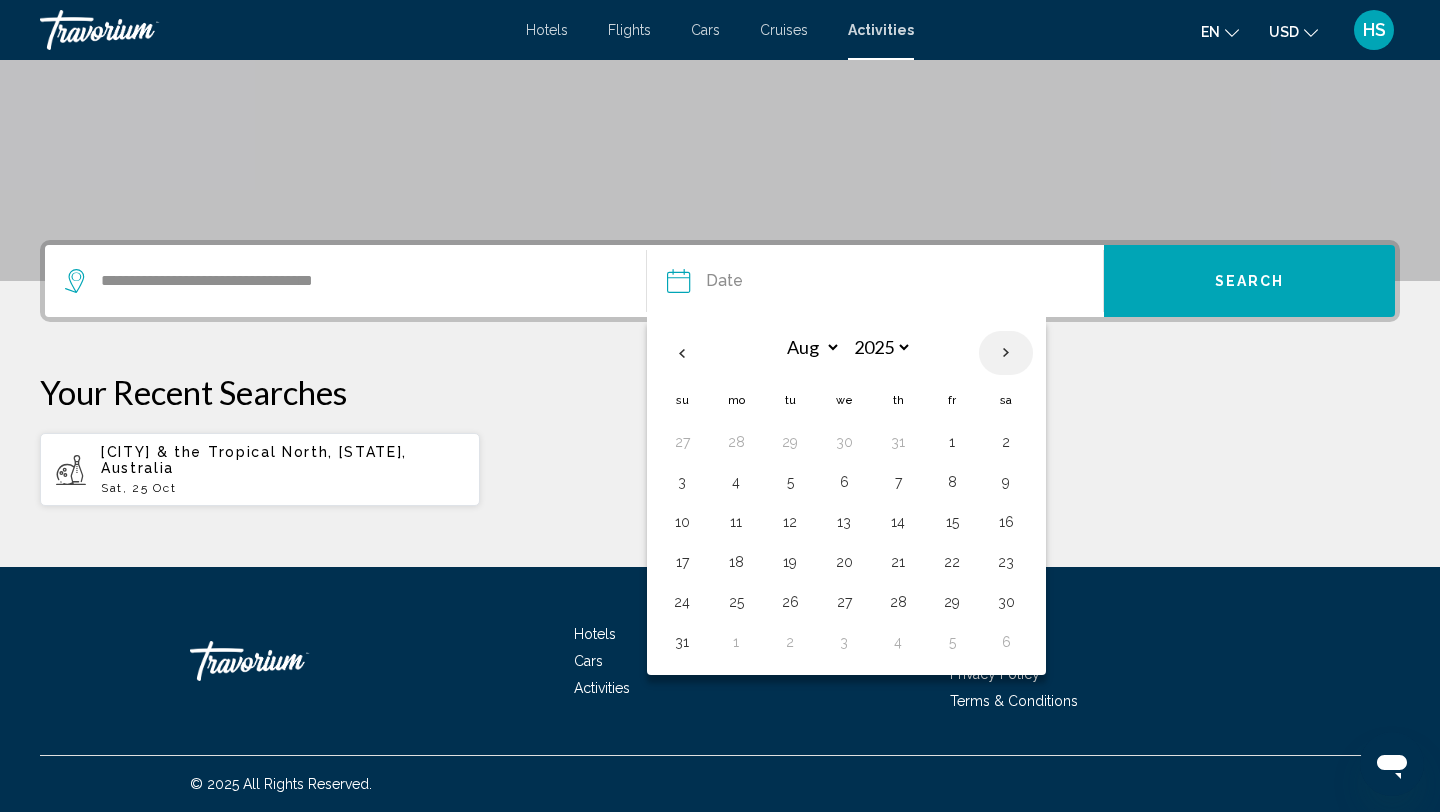 click at bounding box center [1006, 353] 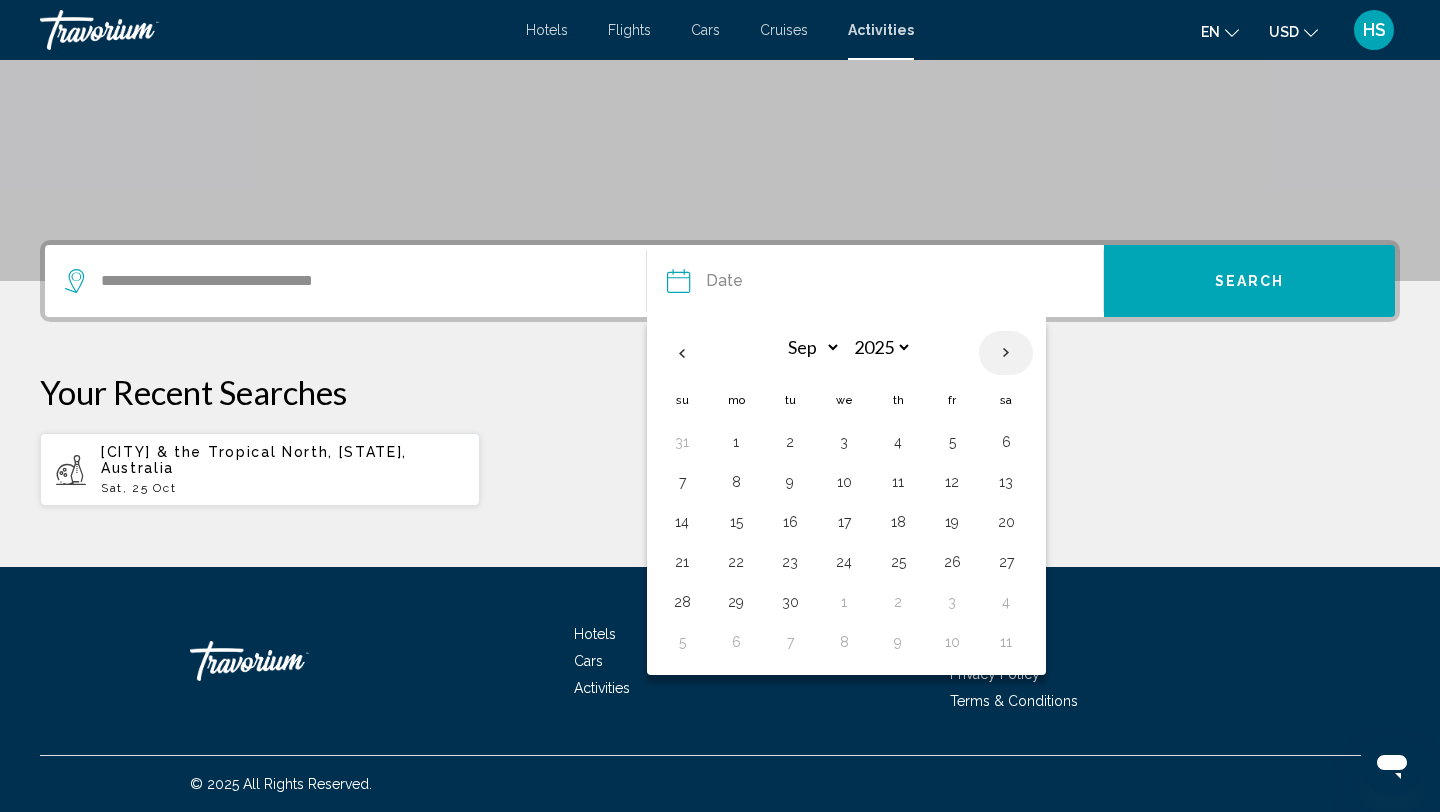 click at bounding box center (1006, 353) 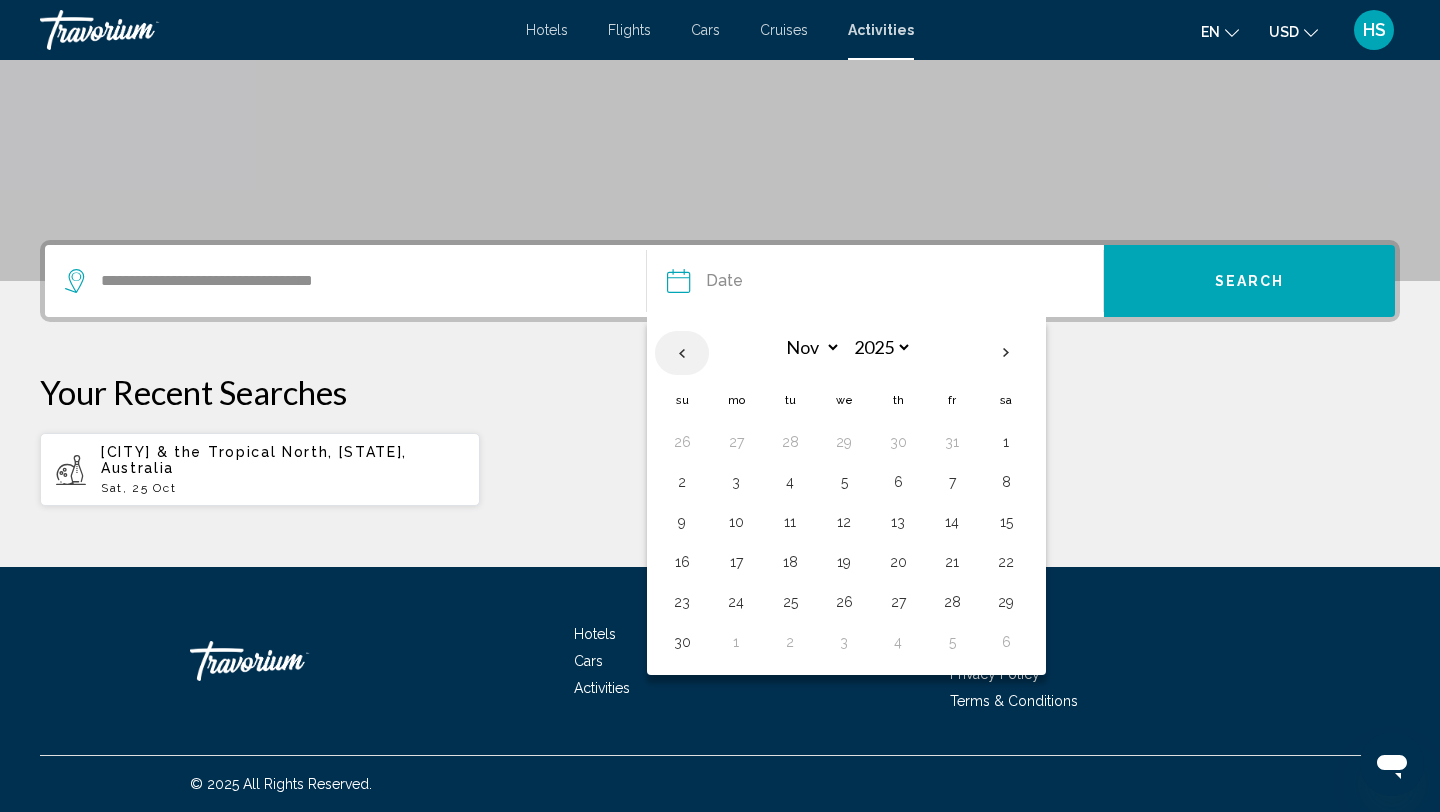 click at bounding box center [682, 353] 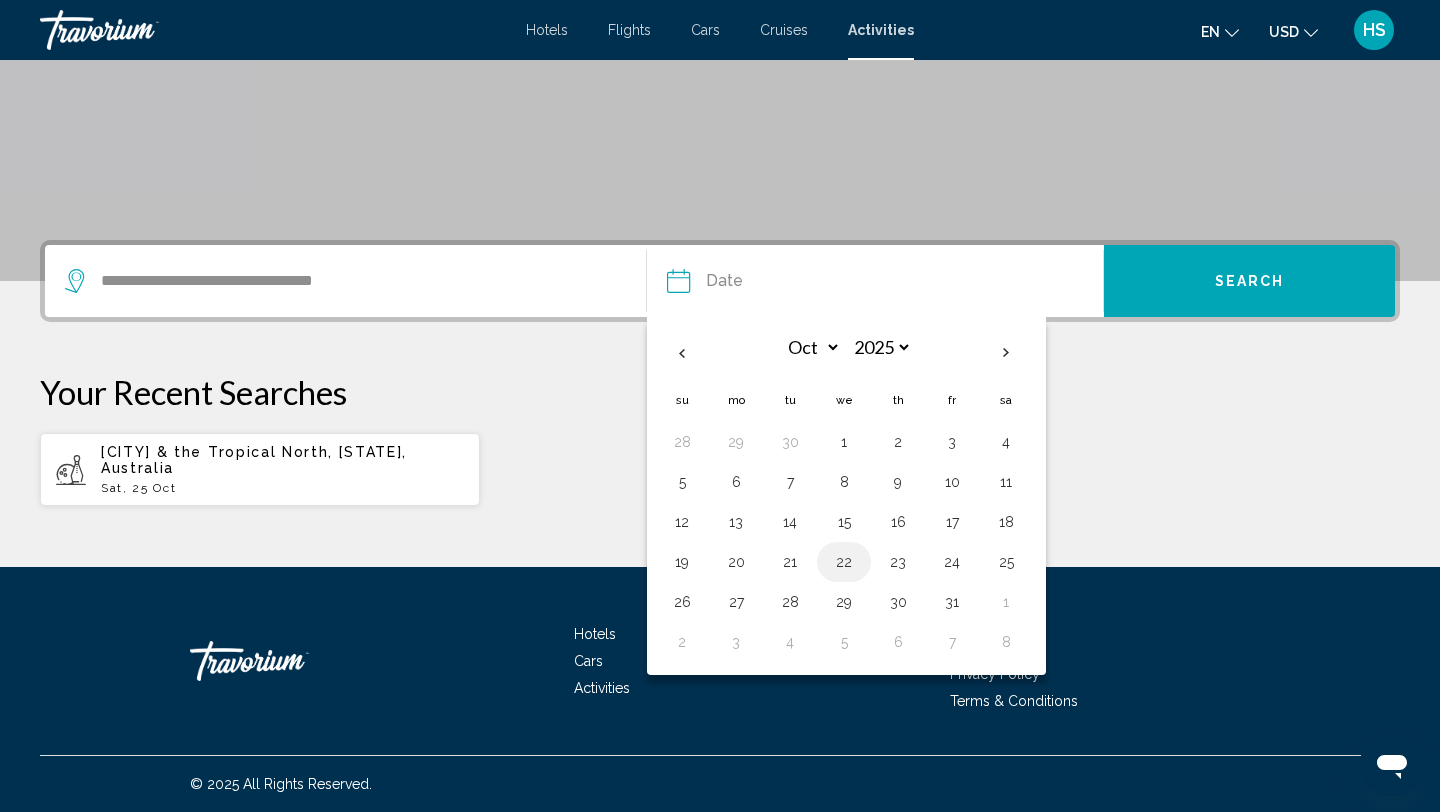 click on "22" at bounding box center (844, 562) 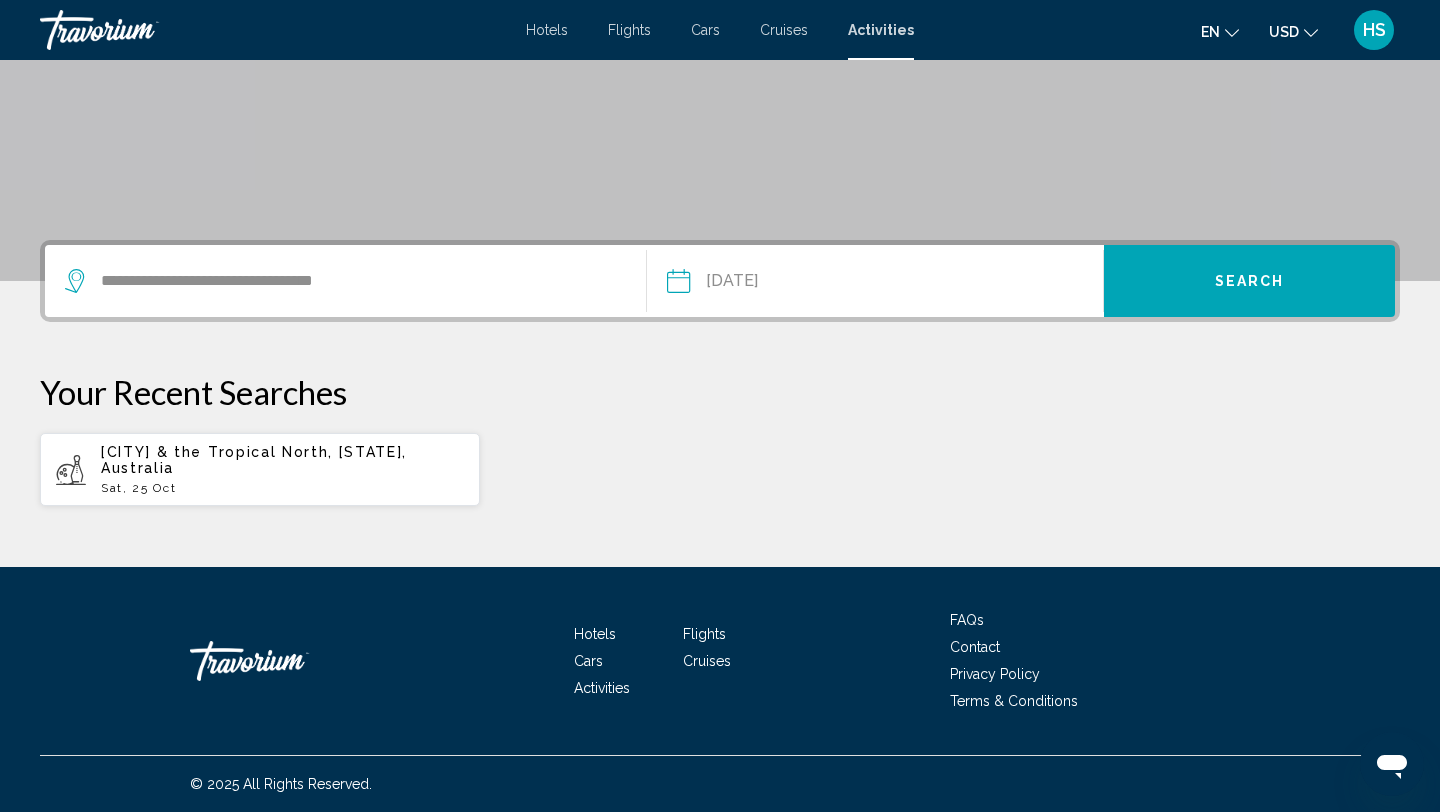 click on "Search" at bounding box center [1249, 281] 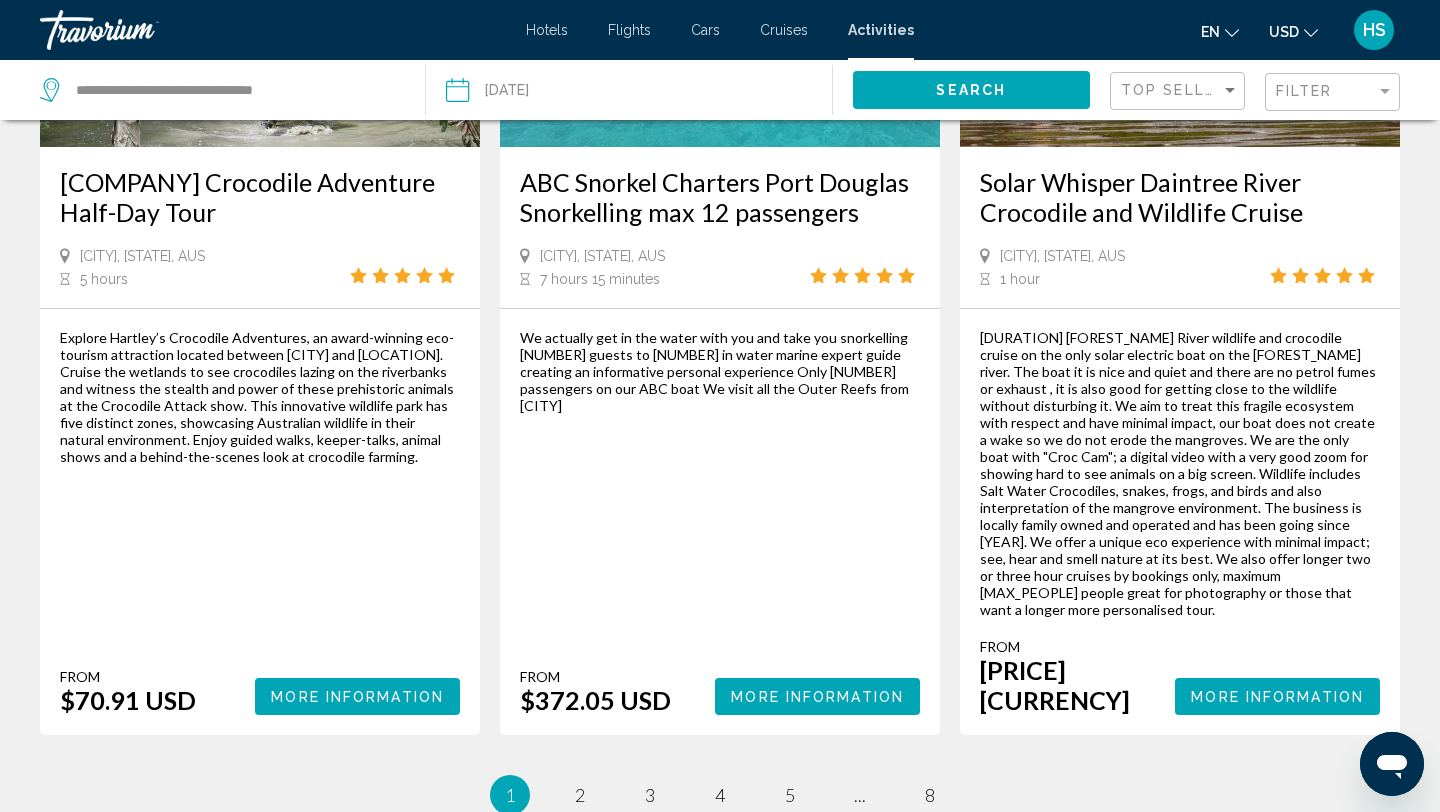 scroll, scrollTop: 3140, scrollLeft: 0, axis: vertical 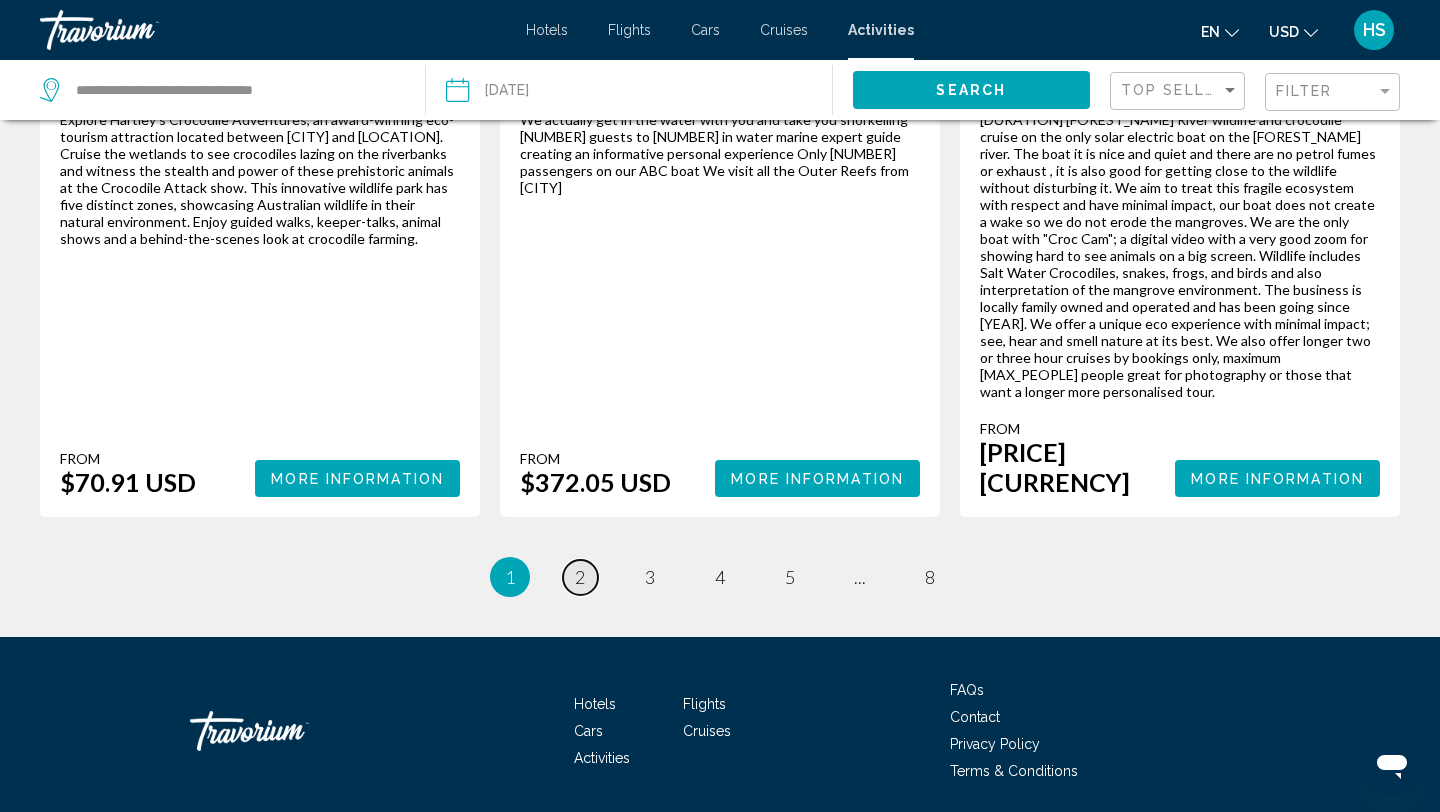 click on "2" at bounding box center (580, 577) 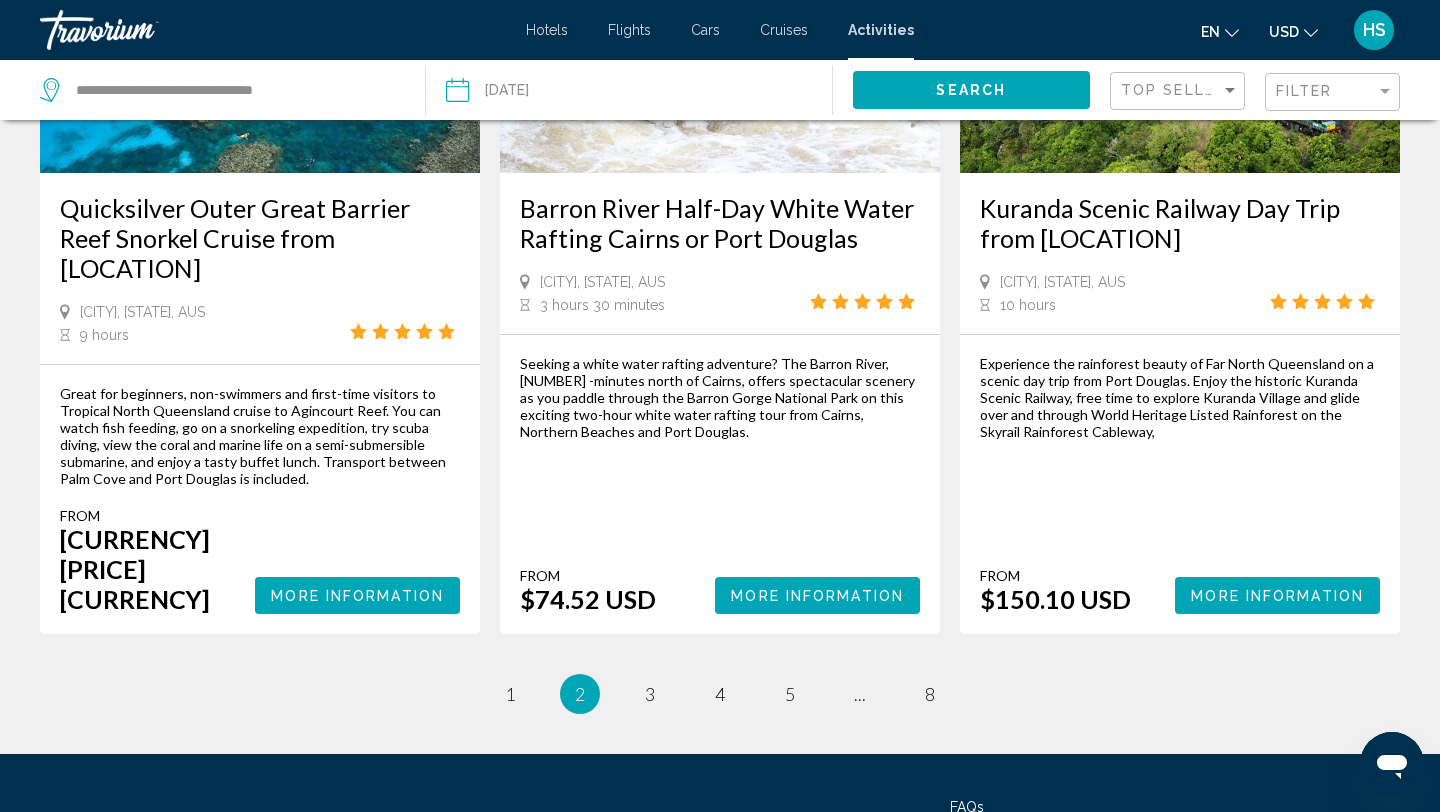 scroll, scrollTop: 3116, scrollLeft: 0, axis: vertical 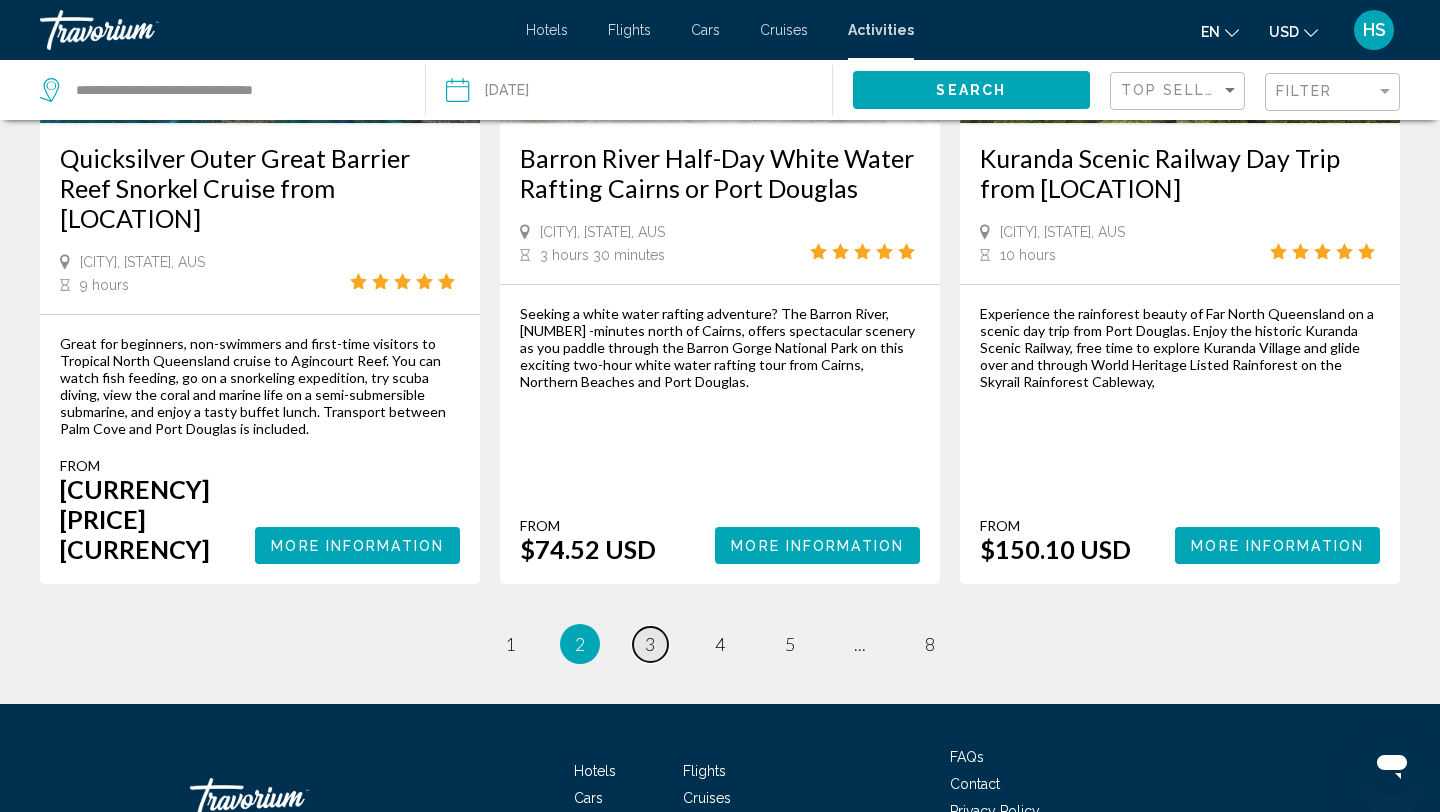 click on "page  3" at bounding box center [510, 644] 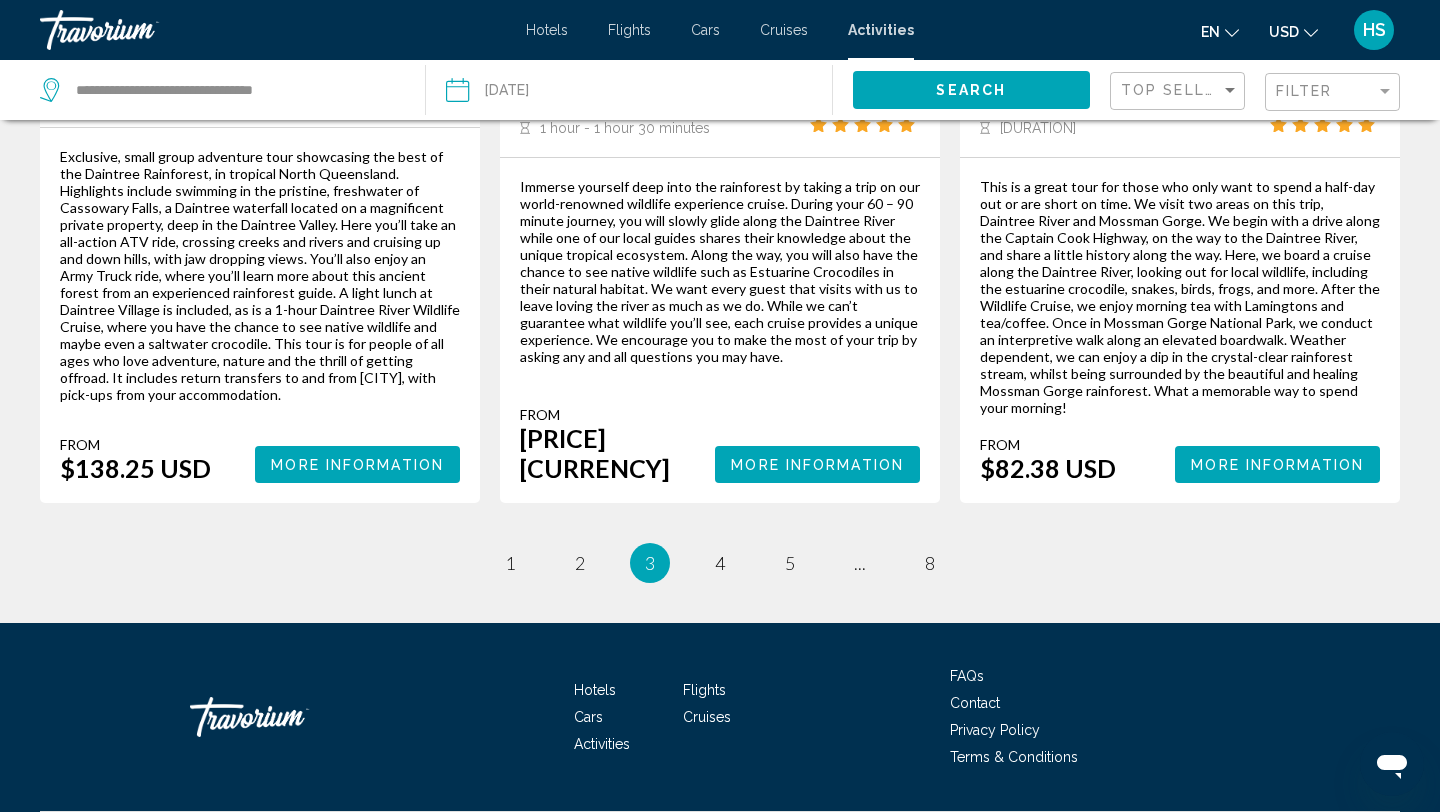 scroll, scrollTop: 3130, scrollLeft: 0, axis: vertical 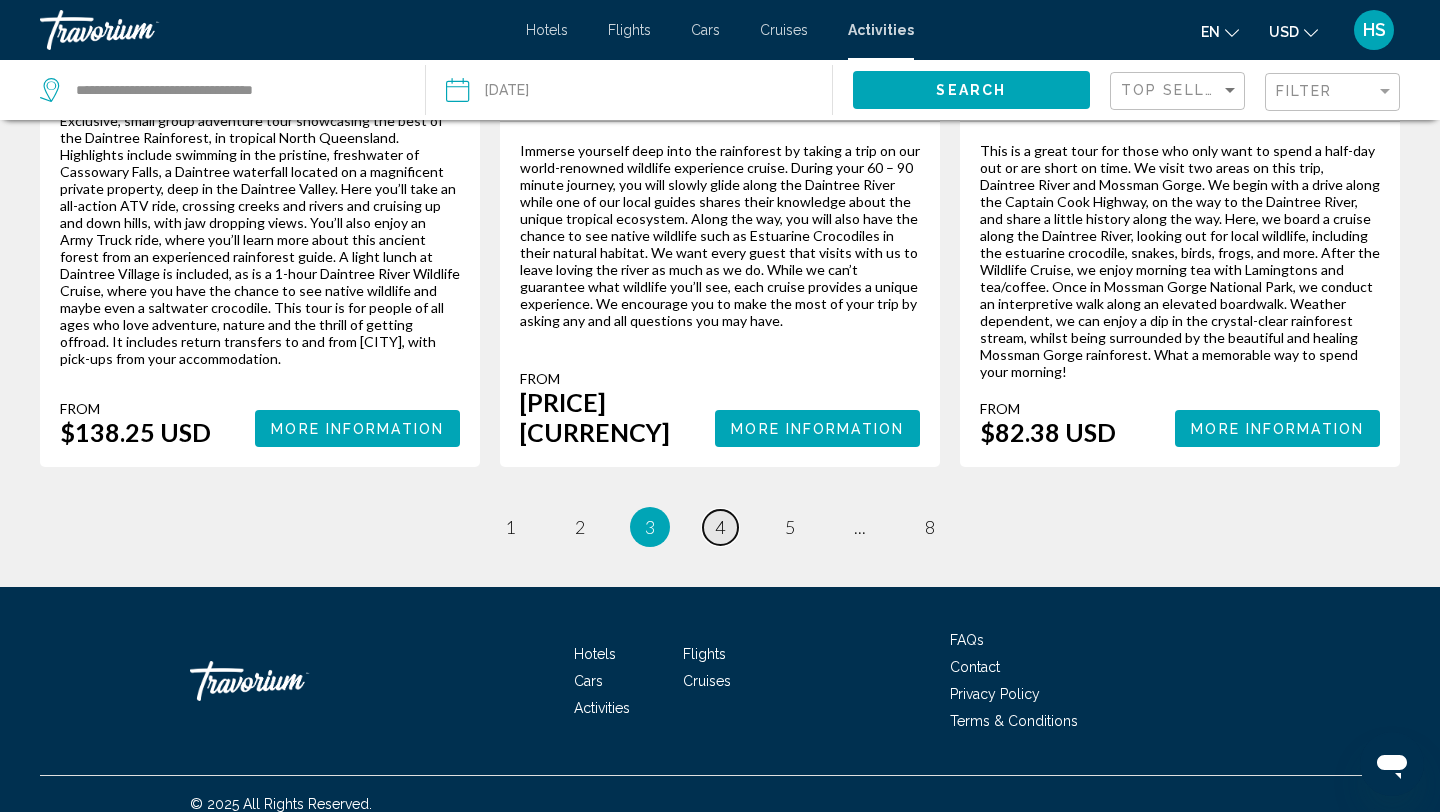 click on "page  4" at bounding box center [510, 527] 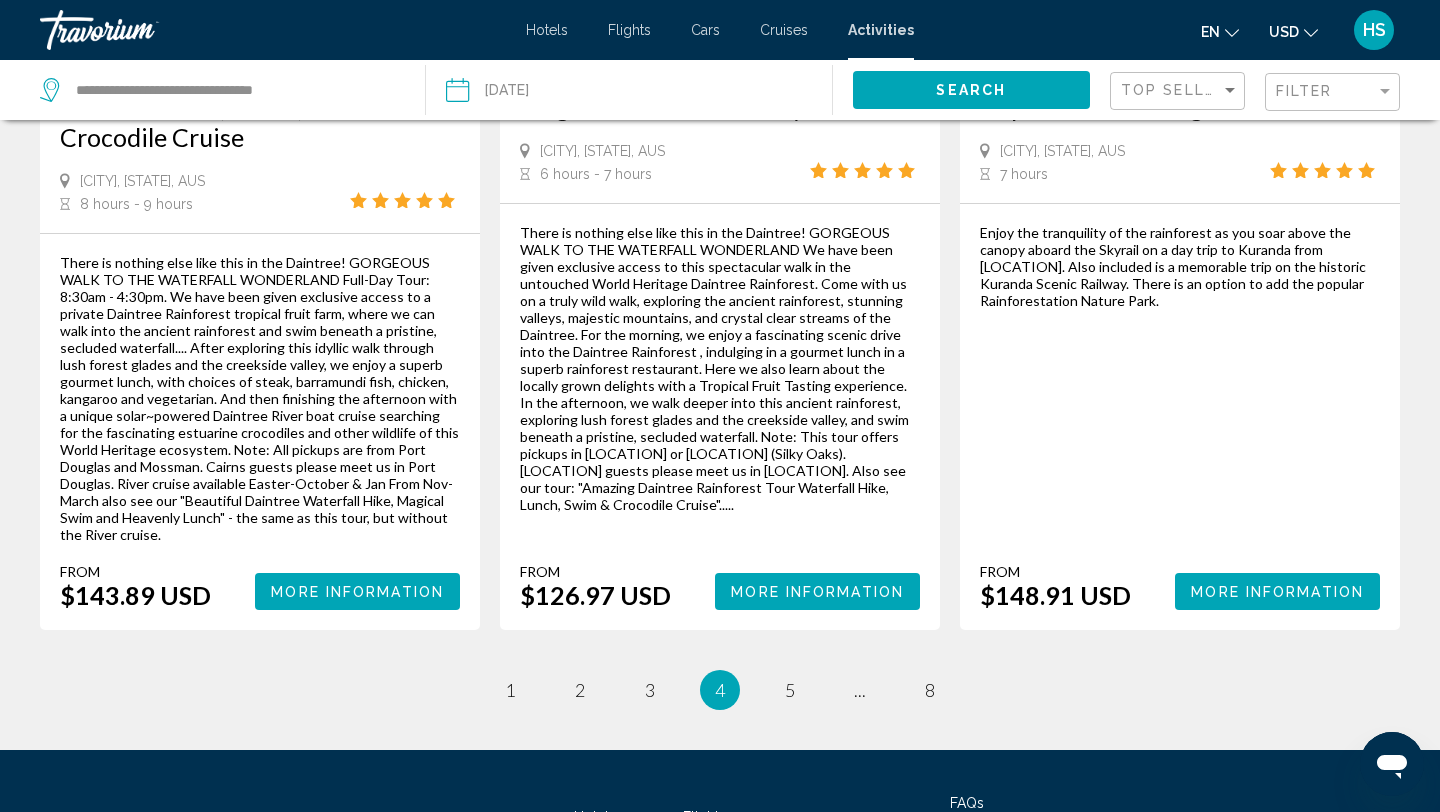 scroll, scrollTop: 3082, scrollLeft: 0, axis: vertical 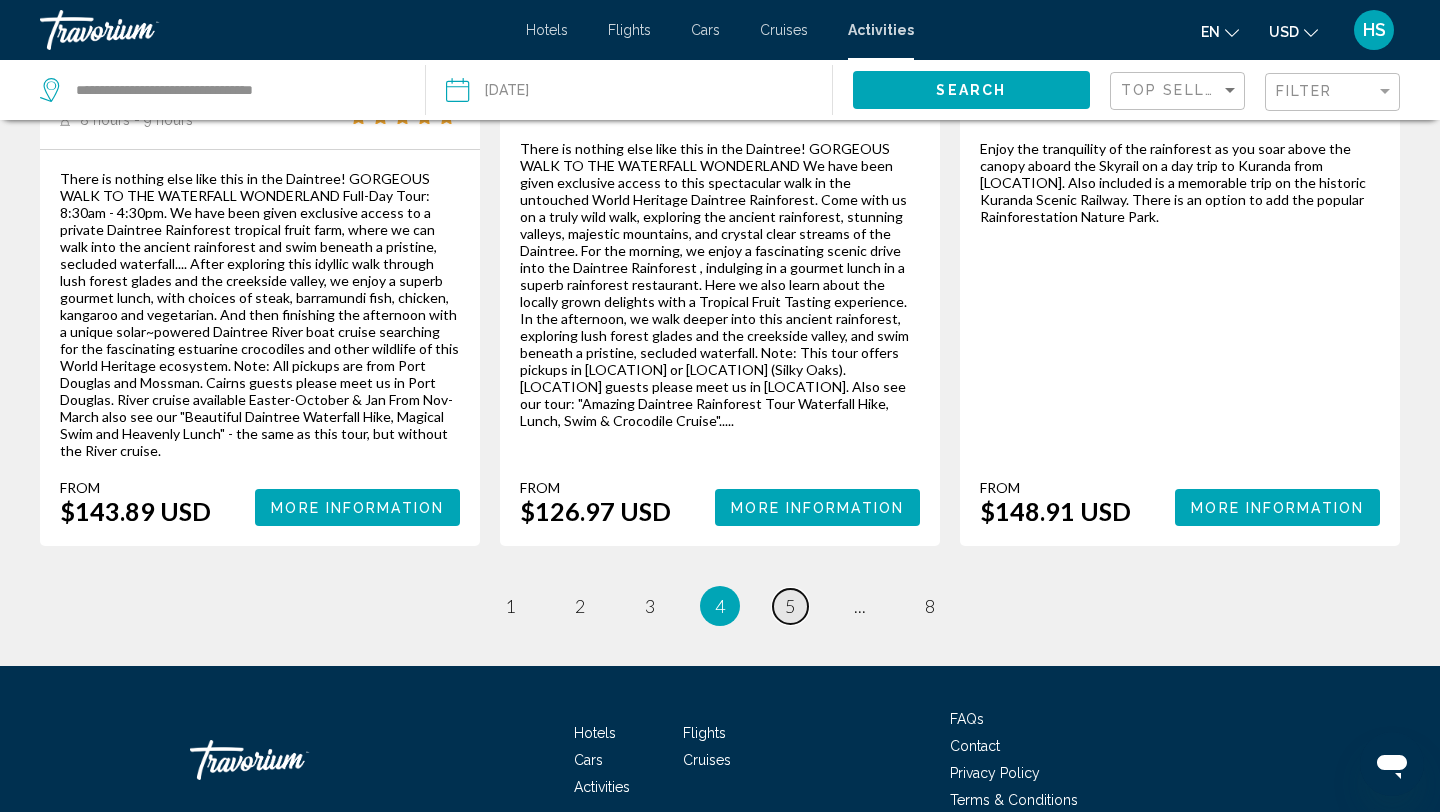 click on "page  5" at bounding box center (510, 606) 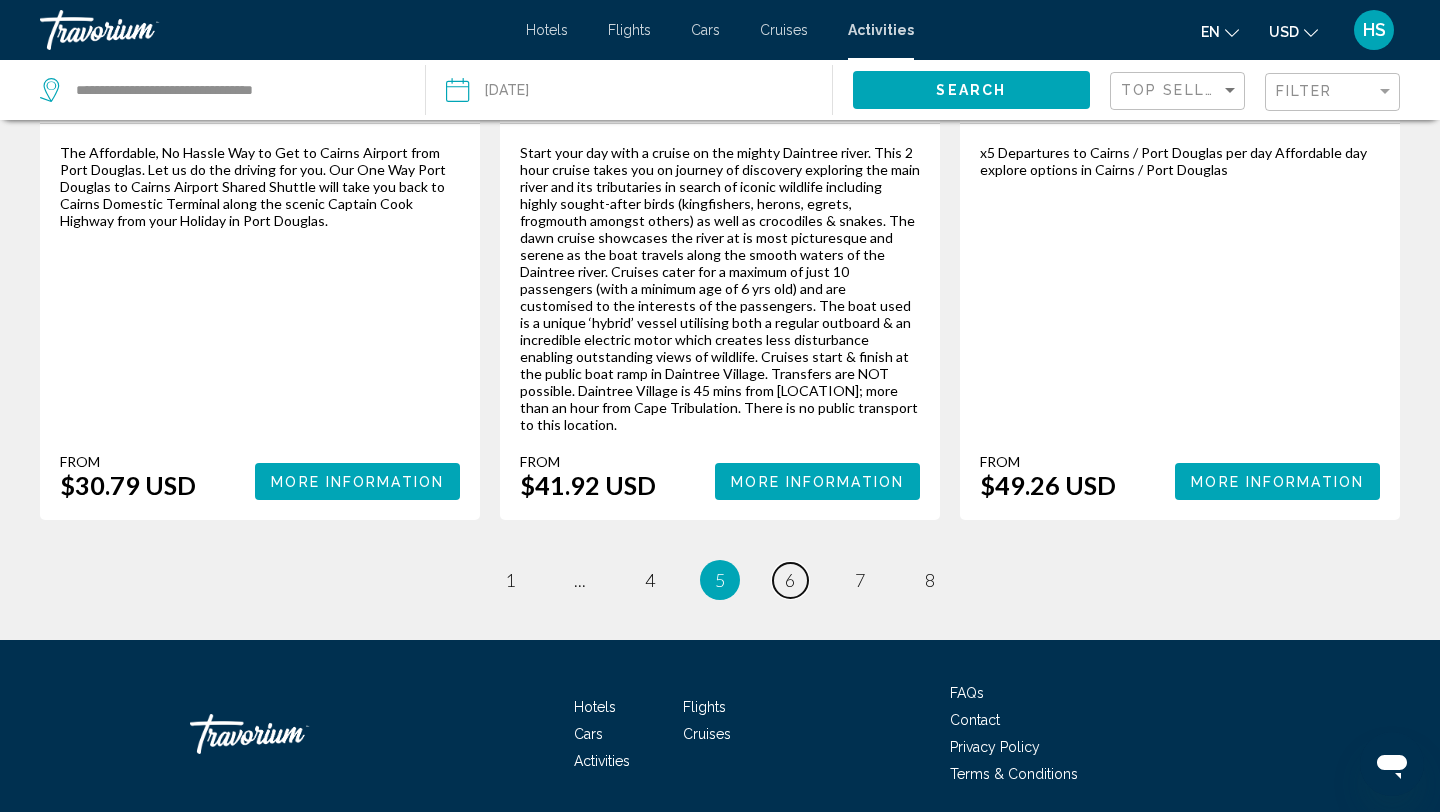 scroll, scrollTop: 3171, scrollLeft: 0, axis: vertical 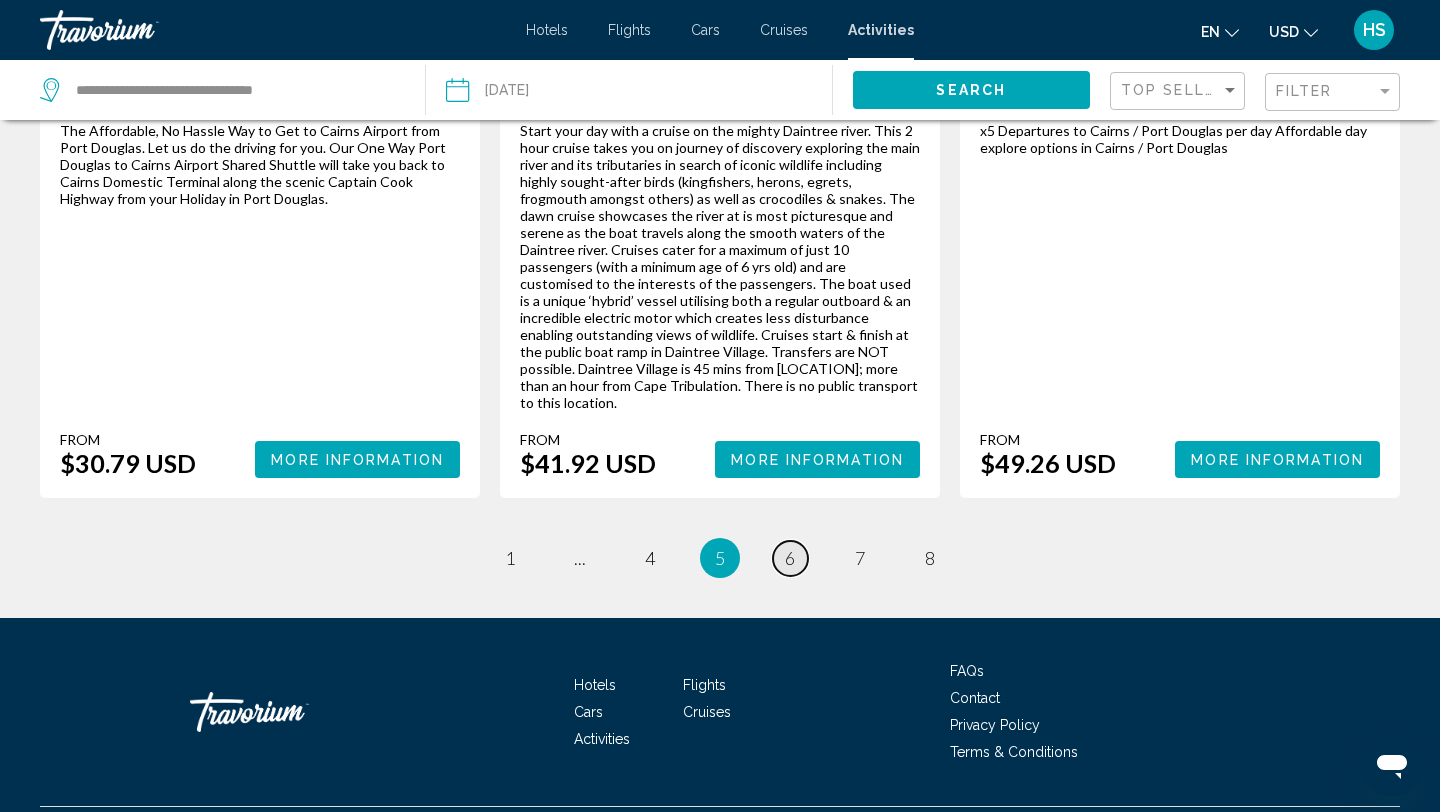 click on "6" at bounding box center [510, 558] 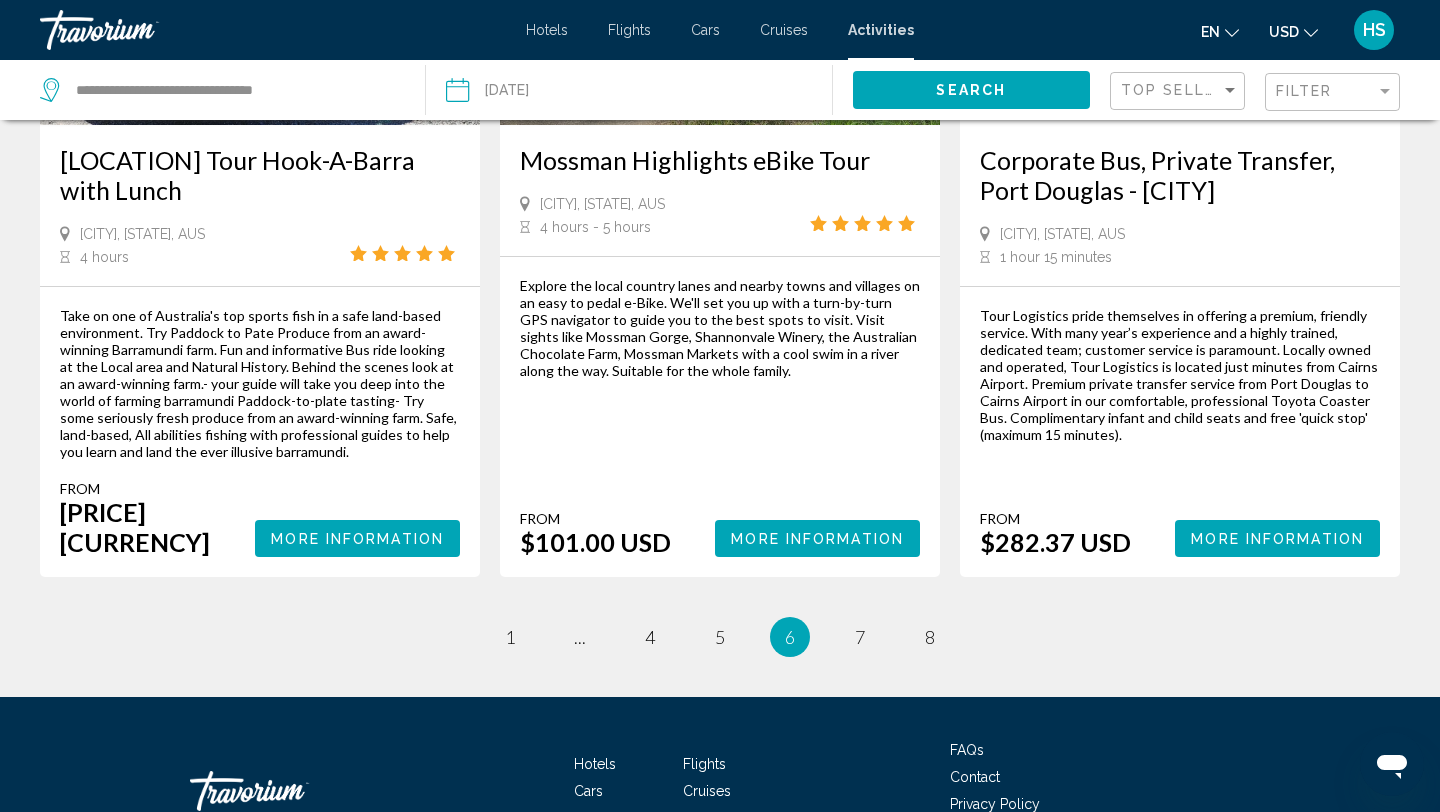 scroll, scrollTop: 3047, scrollLeft: 0, axis: vertical 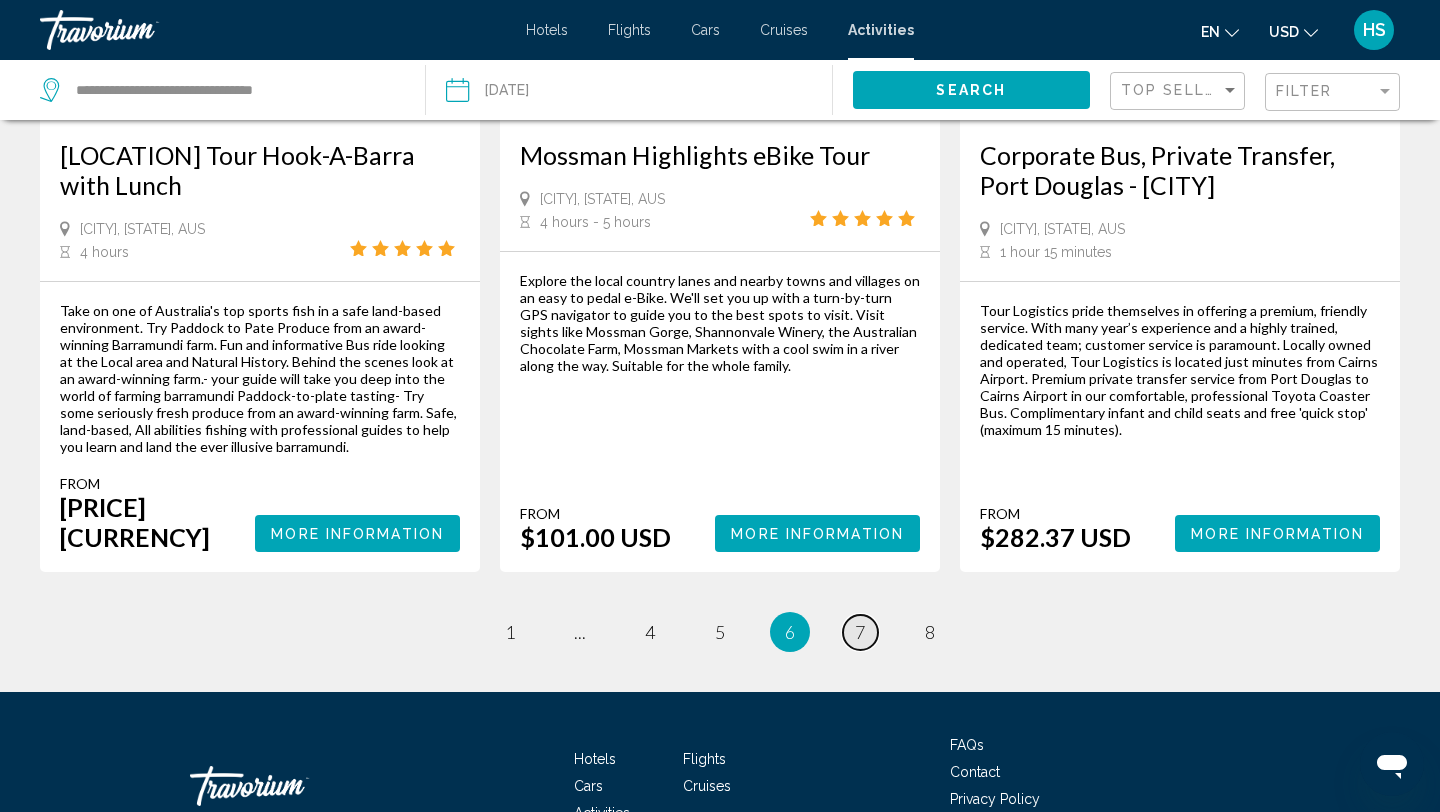 click on "page  7" at bounding box center (510, 632) 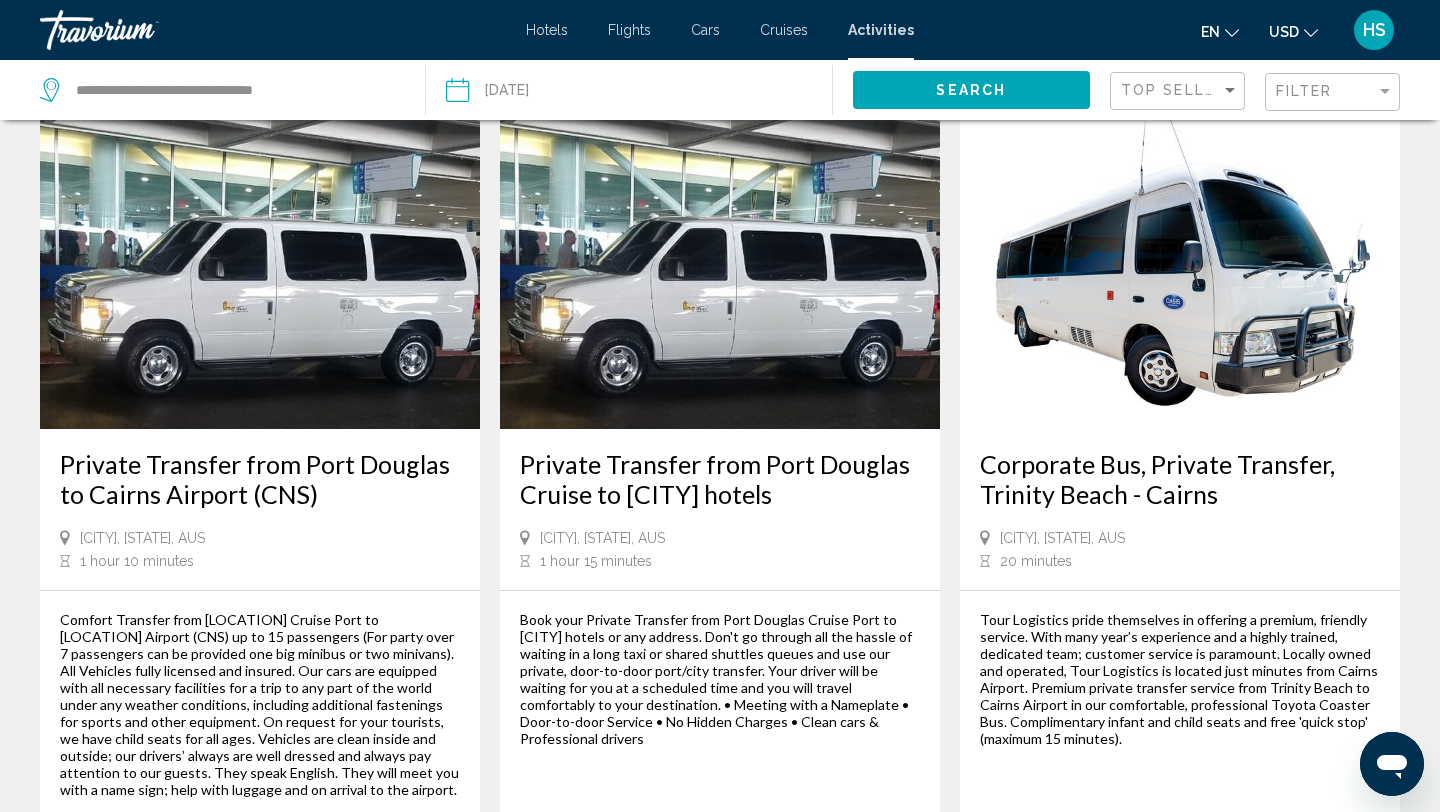 scroll, scrollTop: 3154, scrollLeft: 0, axis: vertical 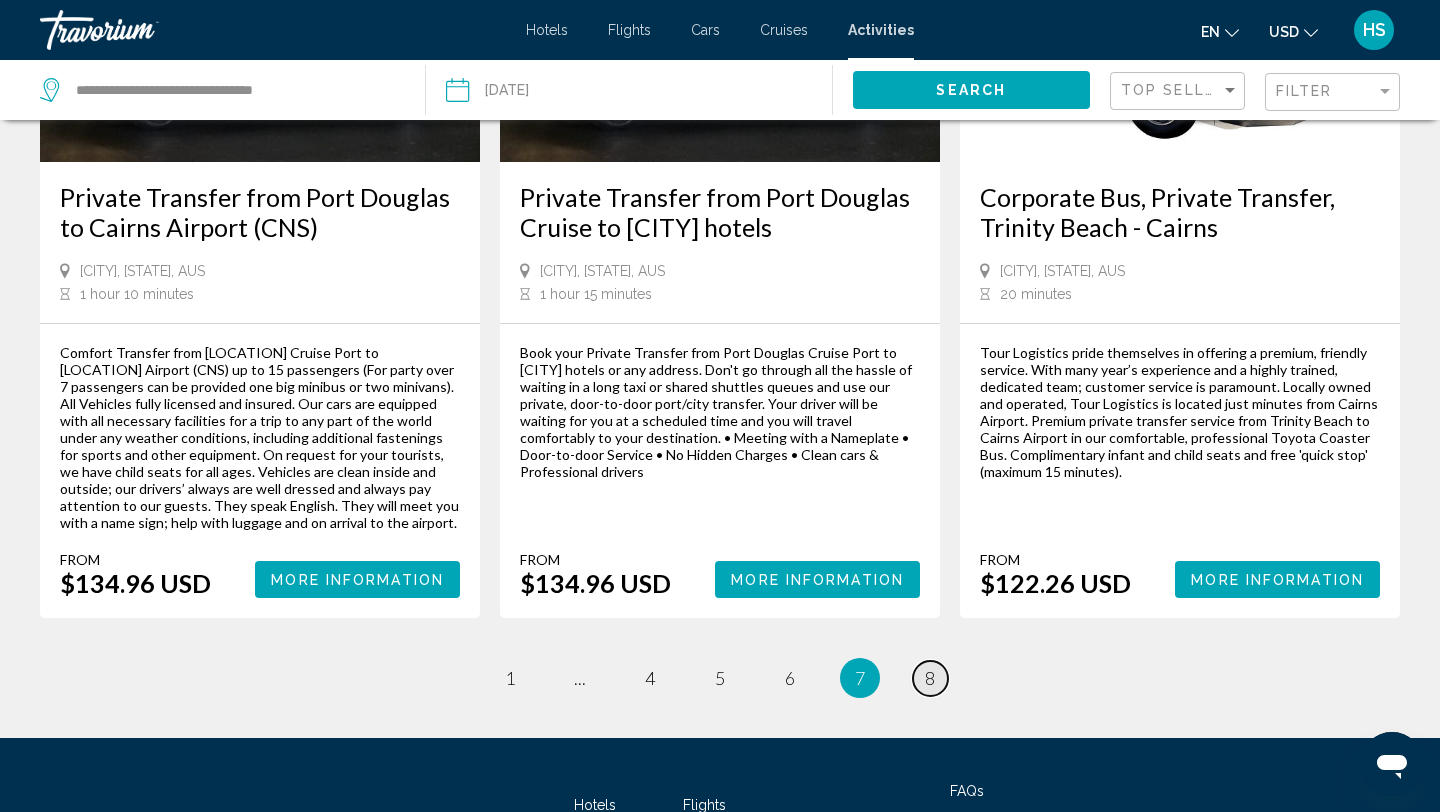 click on "page  8" at bounding box center [510, 678] 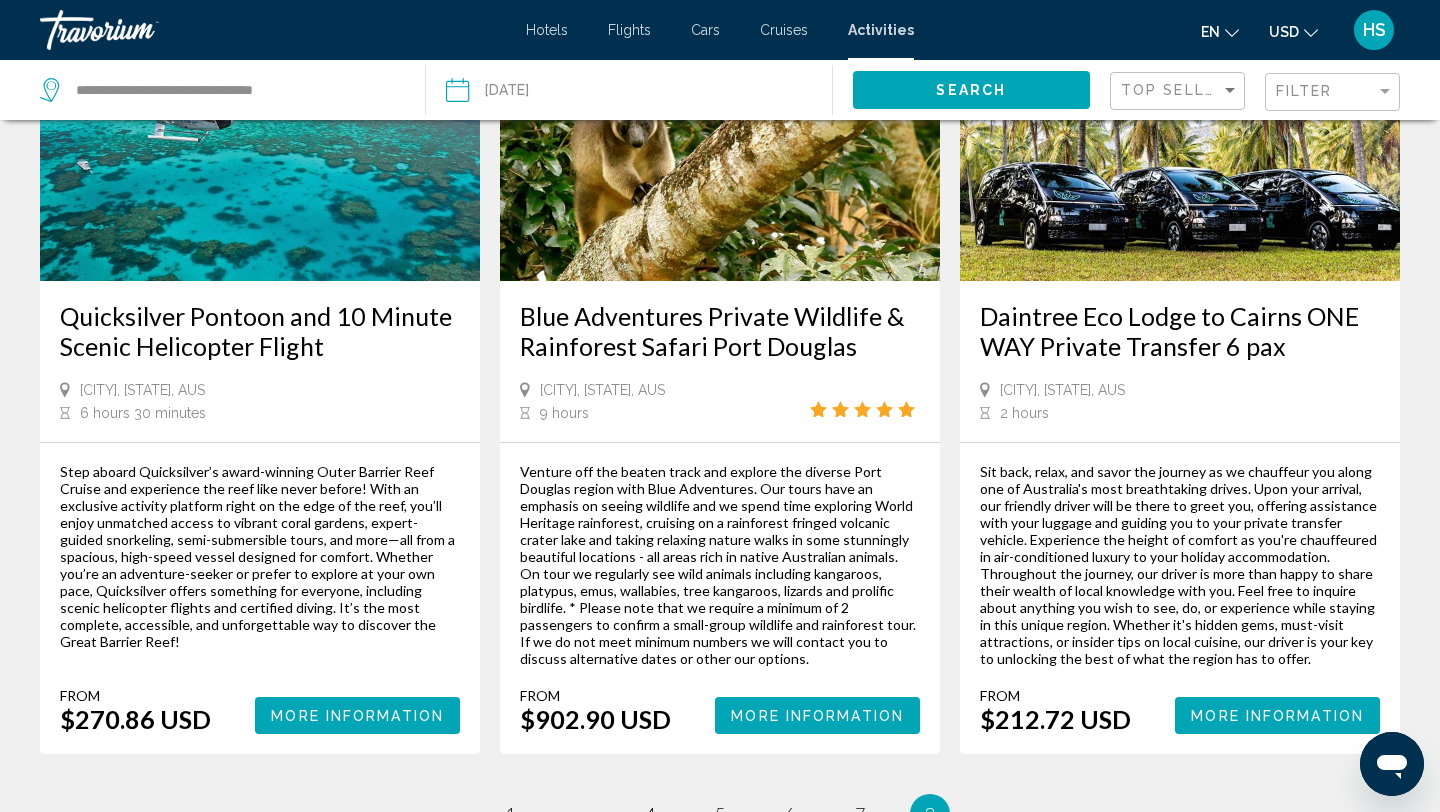 scroll, scrollTop: 0, scrollLeft: 0, axis: both 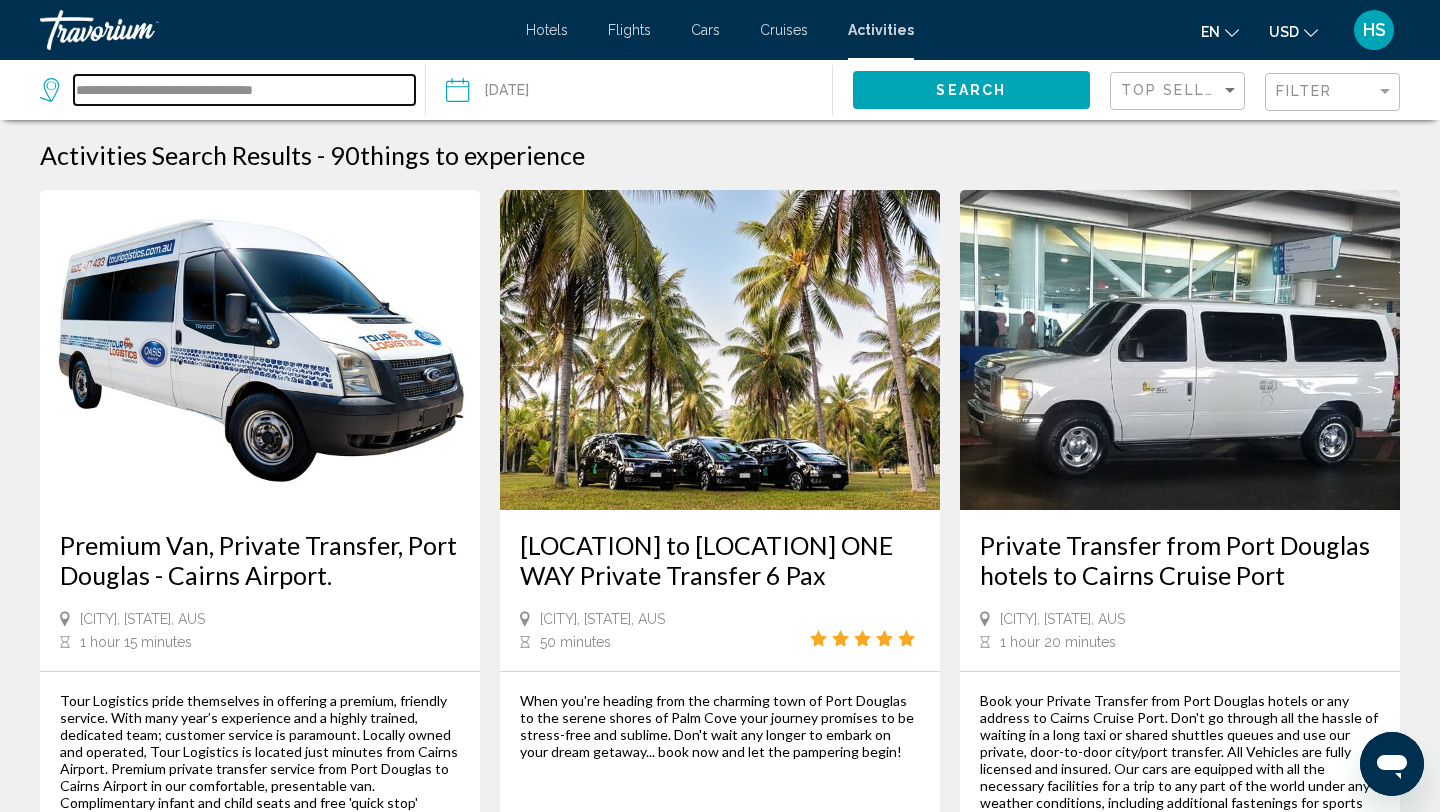 click on "**********" at bounding box center [244, 90] 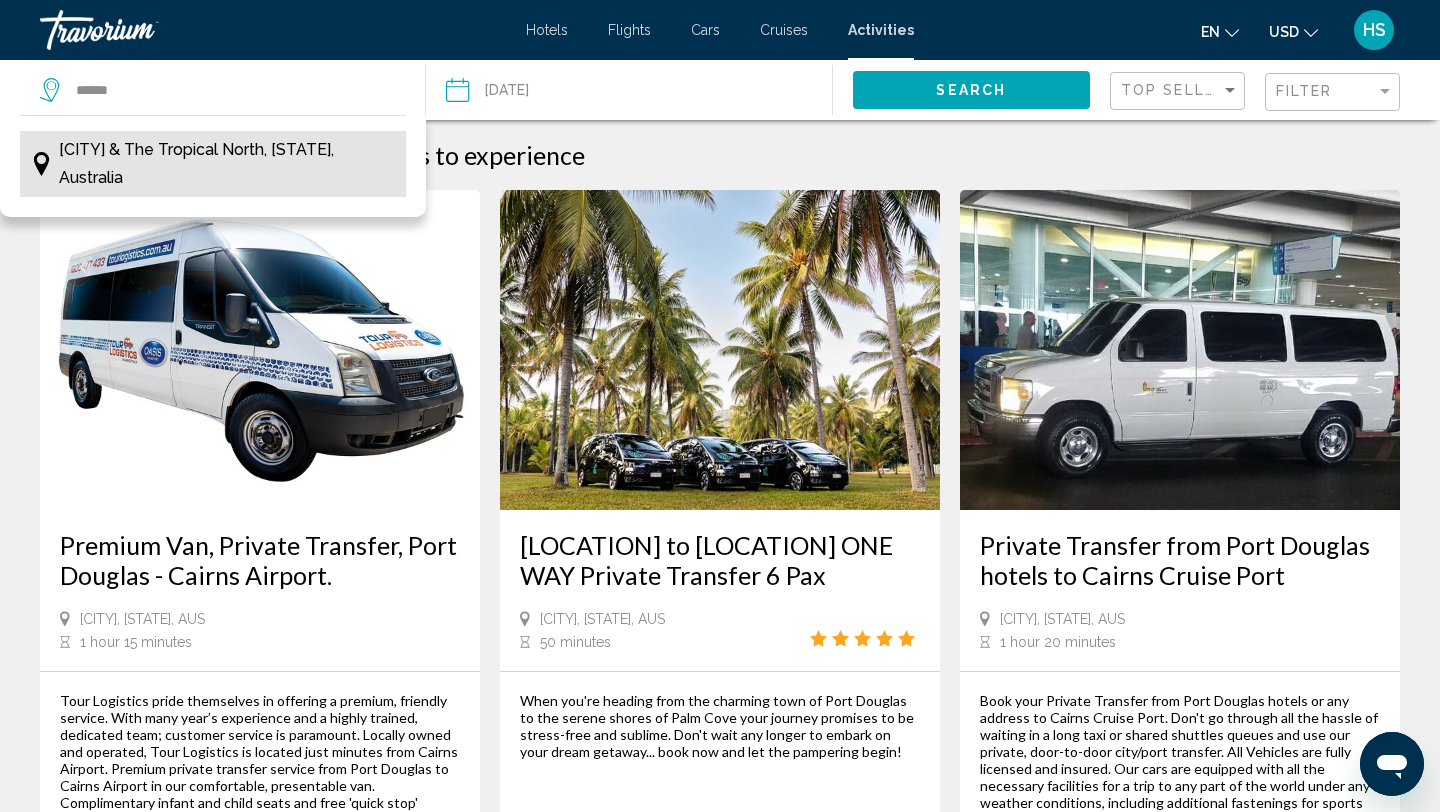 click on "[CITY] & the Tropical North, [STATE], Australia" at bounding box center [228, 164] 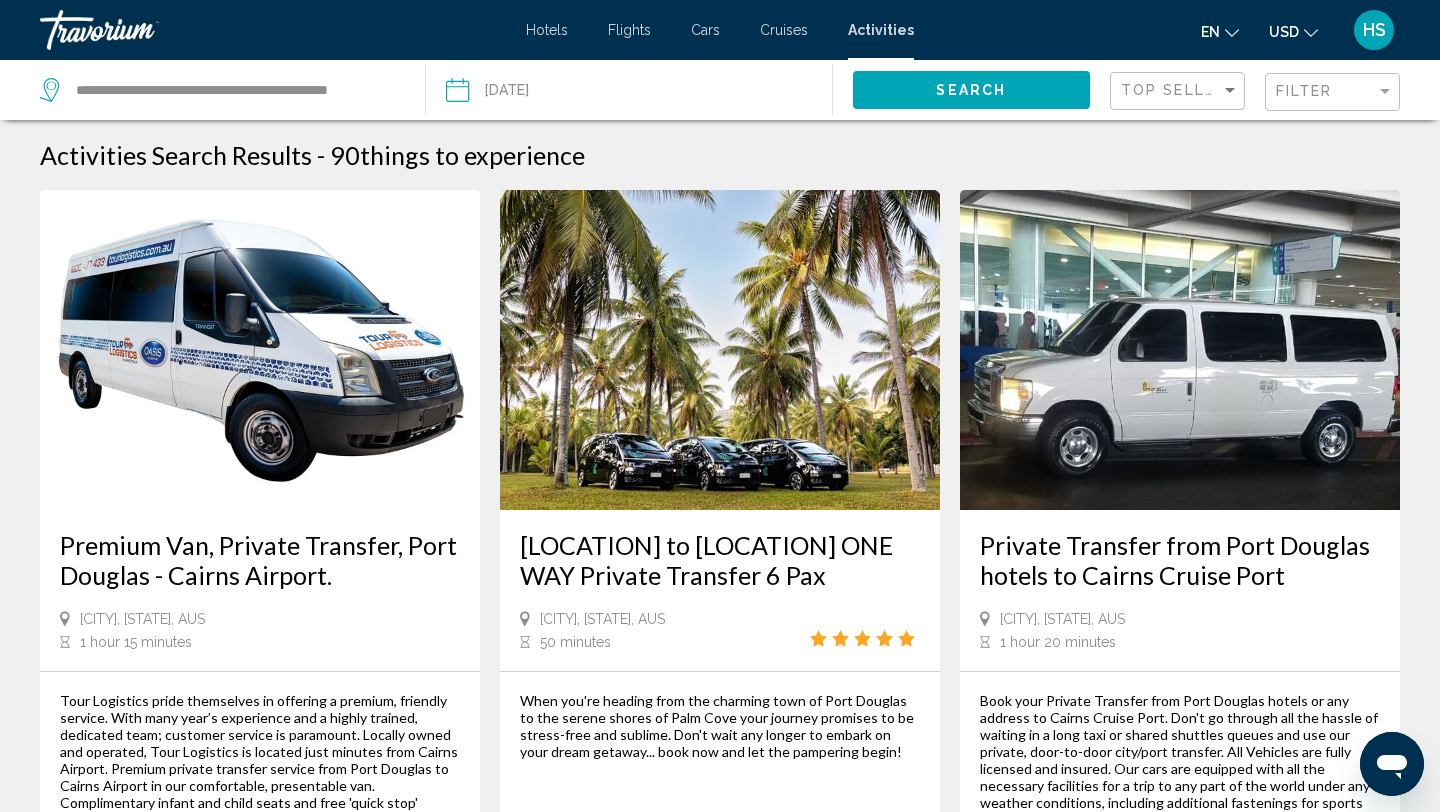 click at bounding box center [541, 93] 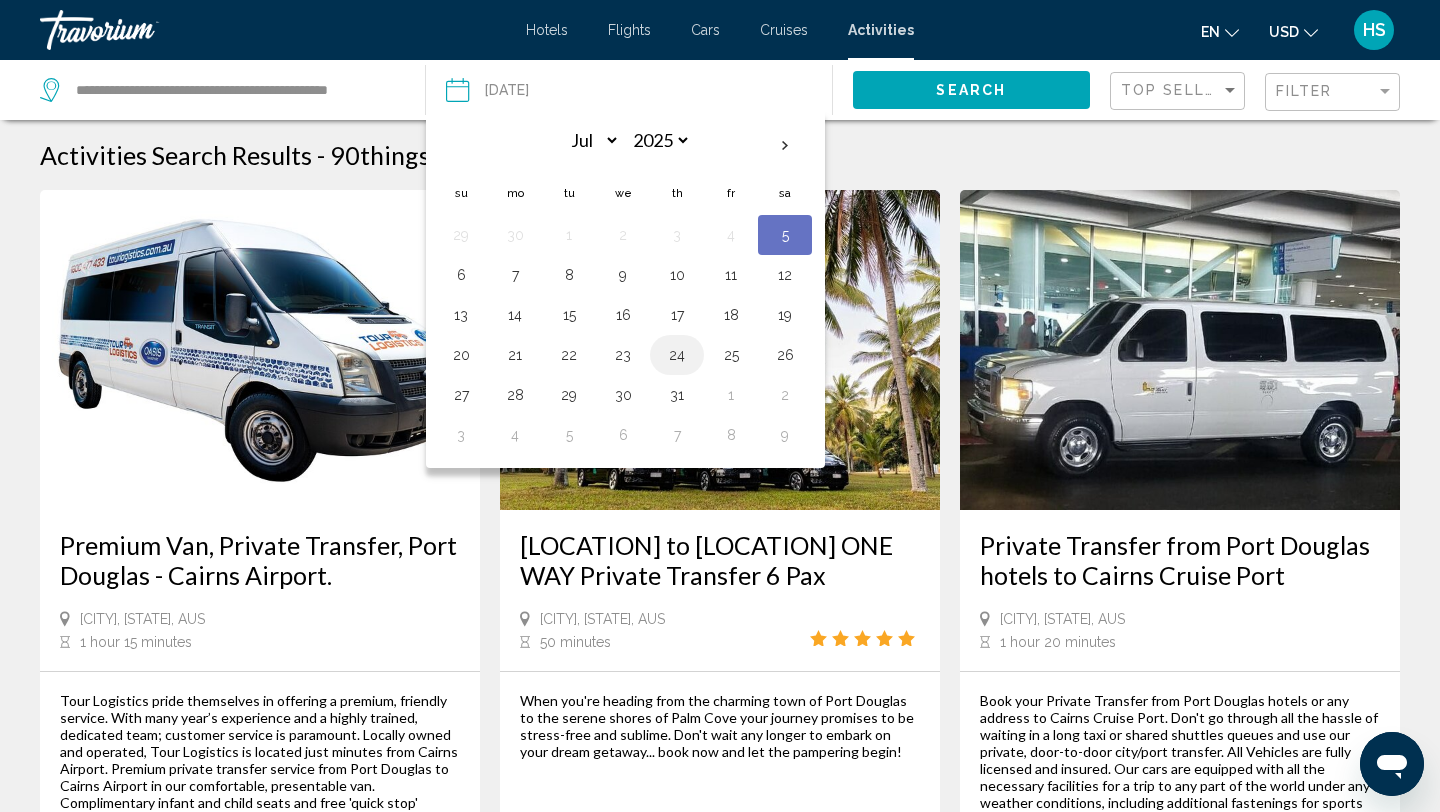 click on "24" at bounding box center [677, 355] 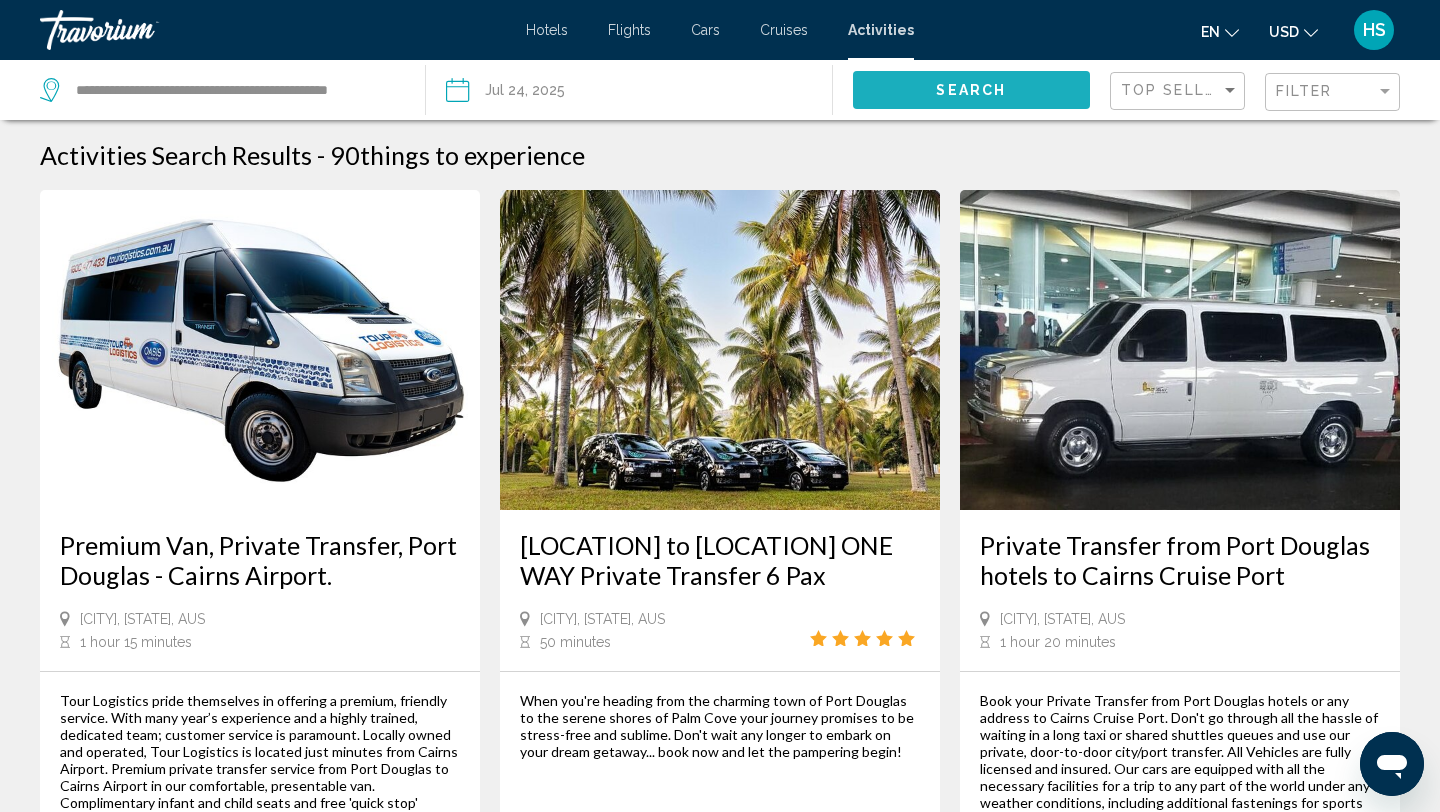 click on "Search" at bounding box center [971, 91] 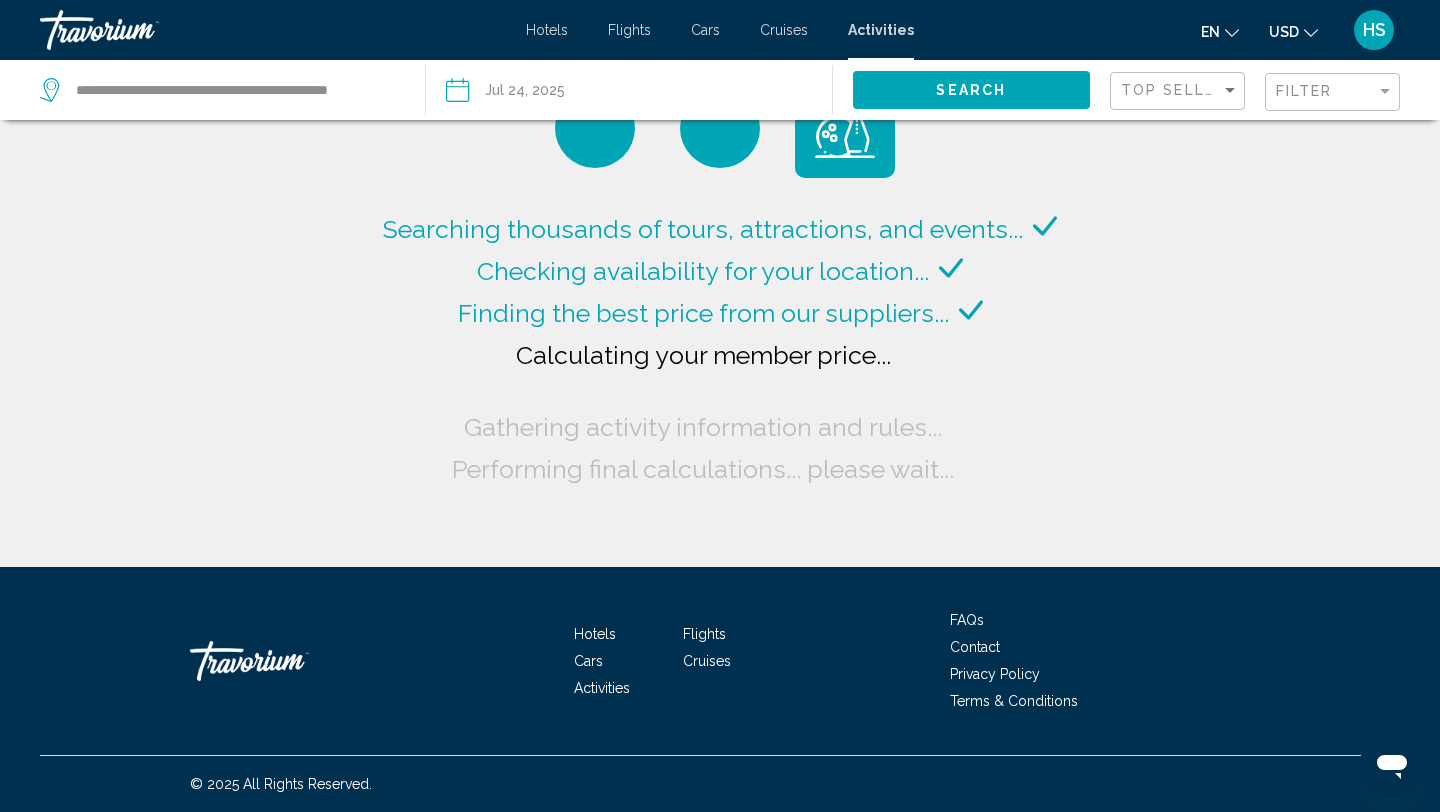 click on "**********" at bounding box center (541, 93) 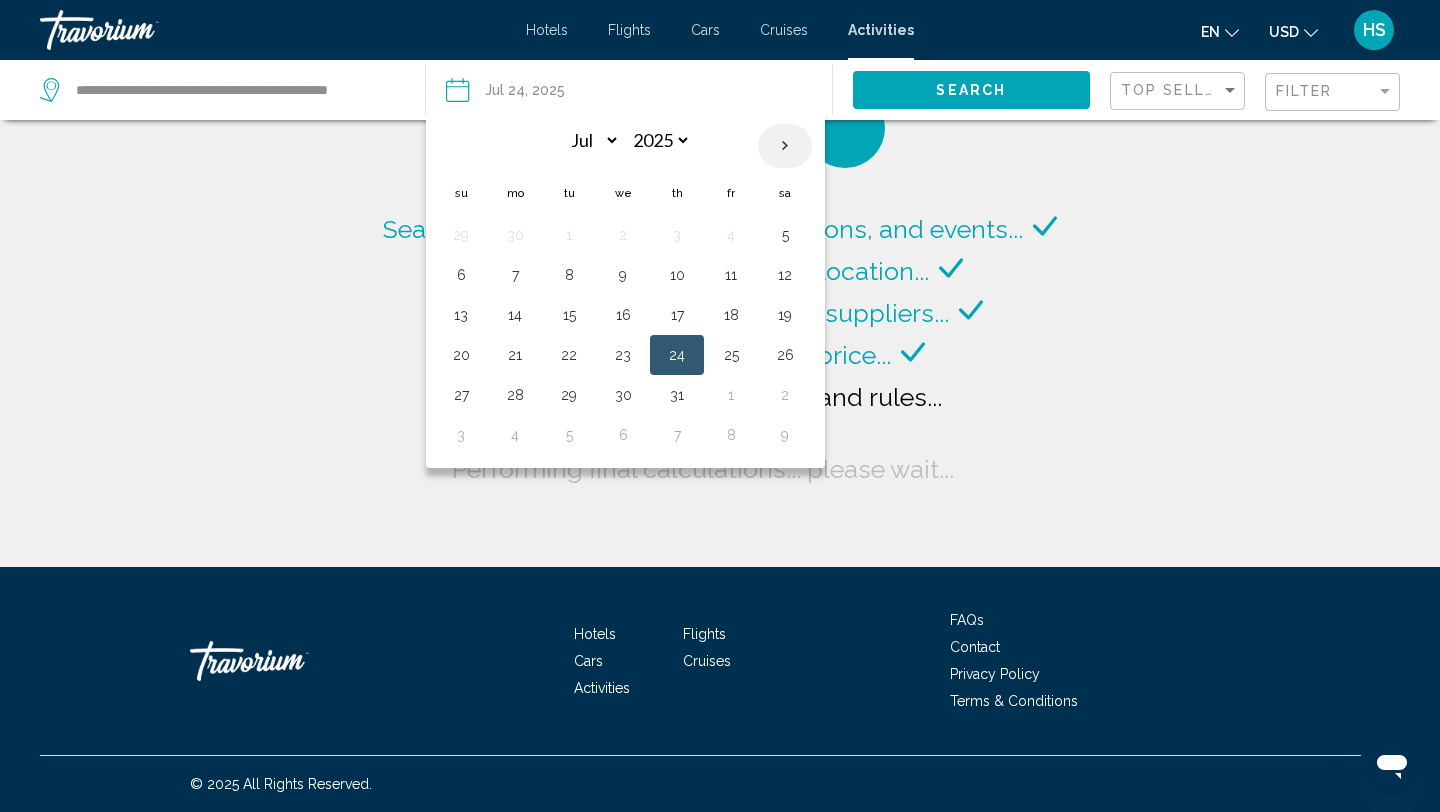 click at bounding box center [785, 146] 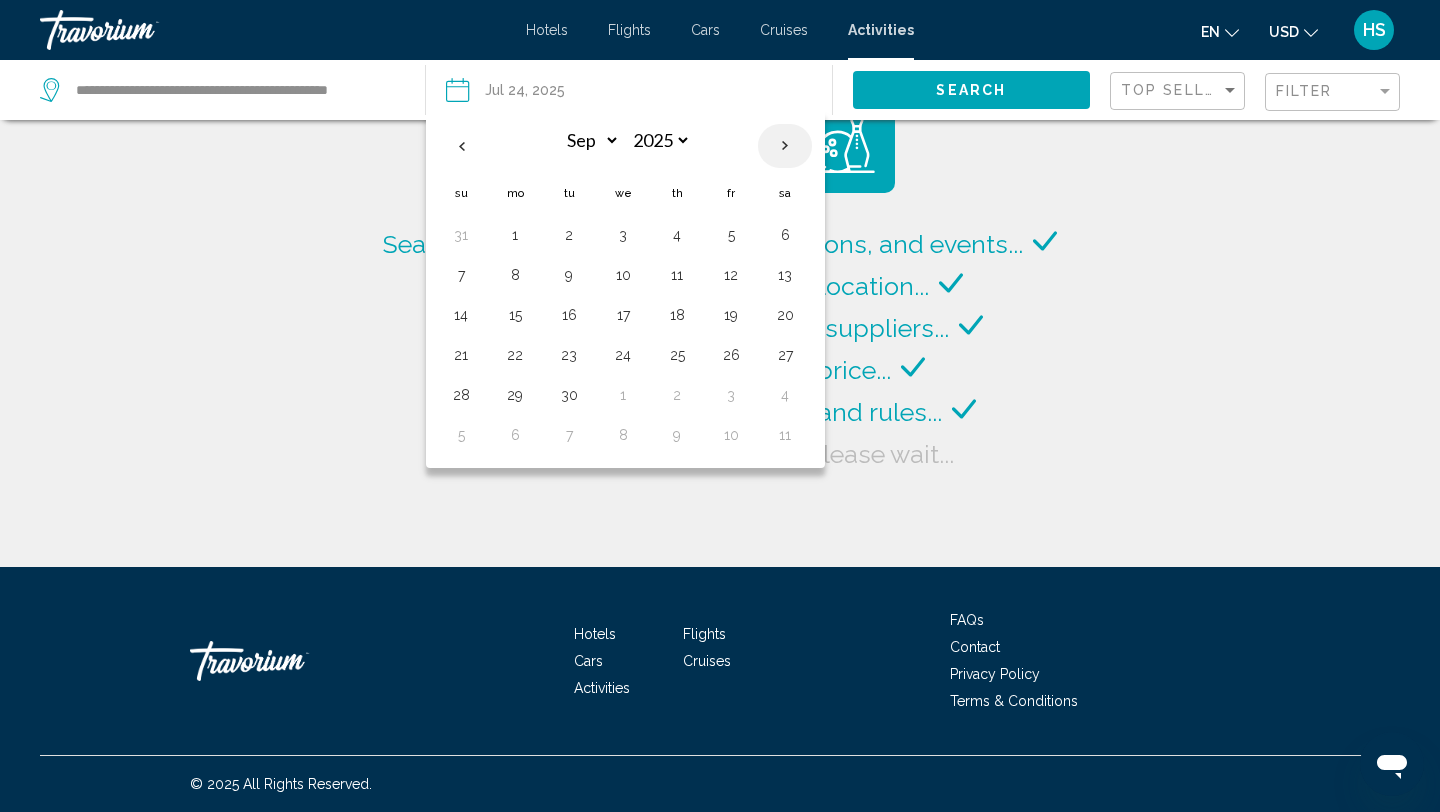 click at bounding box center [785, 146] 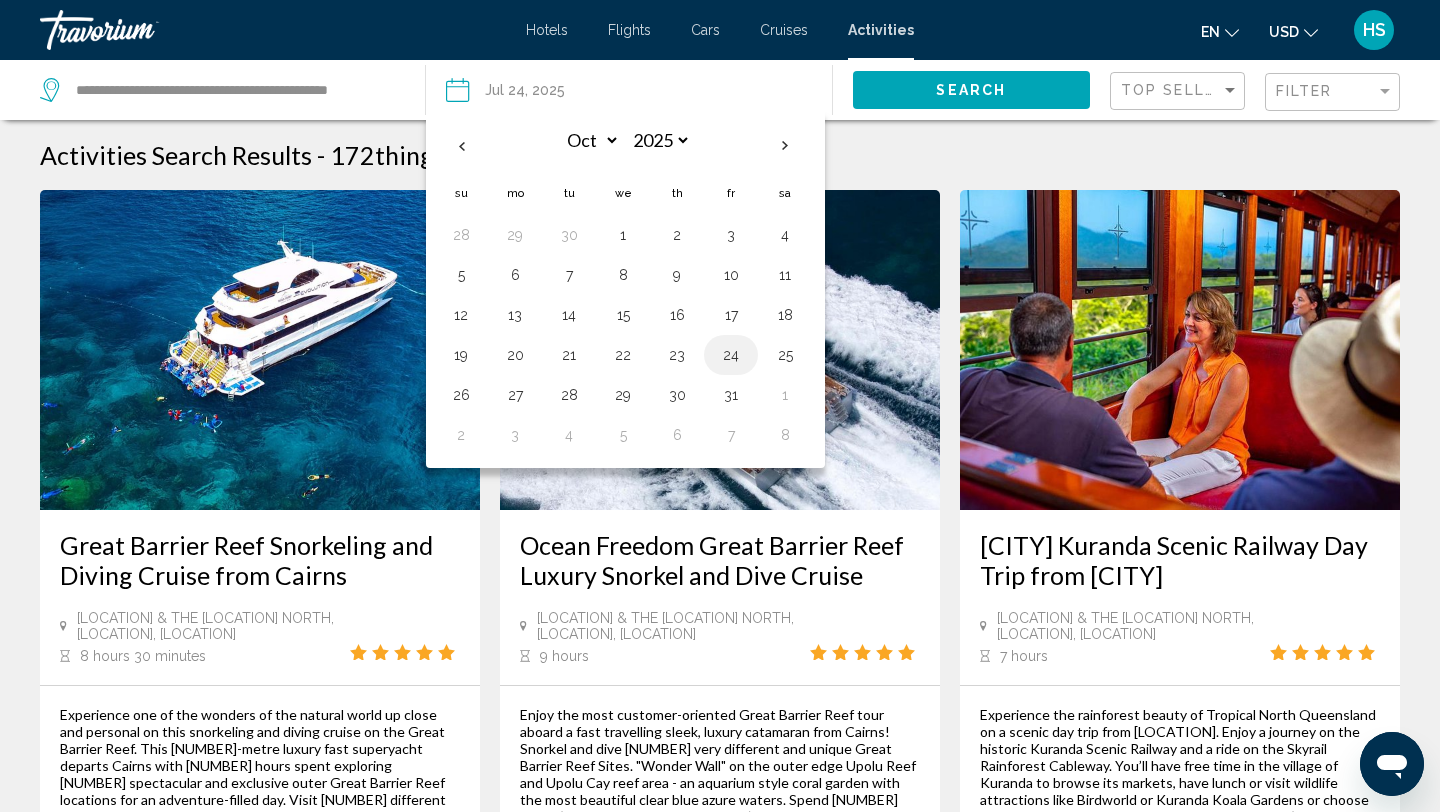 click on "24" at bounding box center (731, 355) 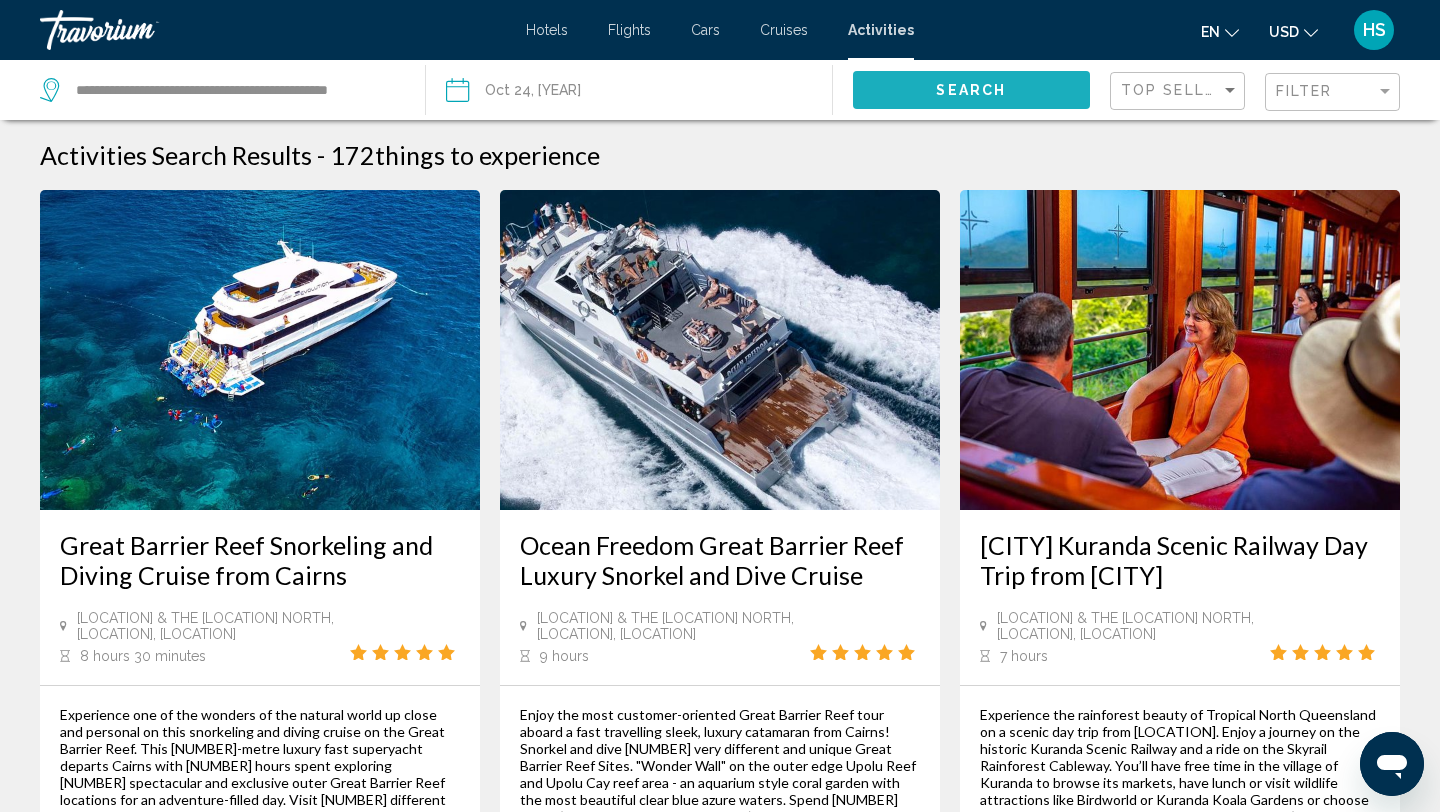 click on "Search" at bounding box center (971, 91) 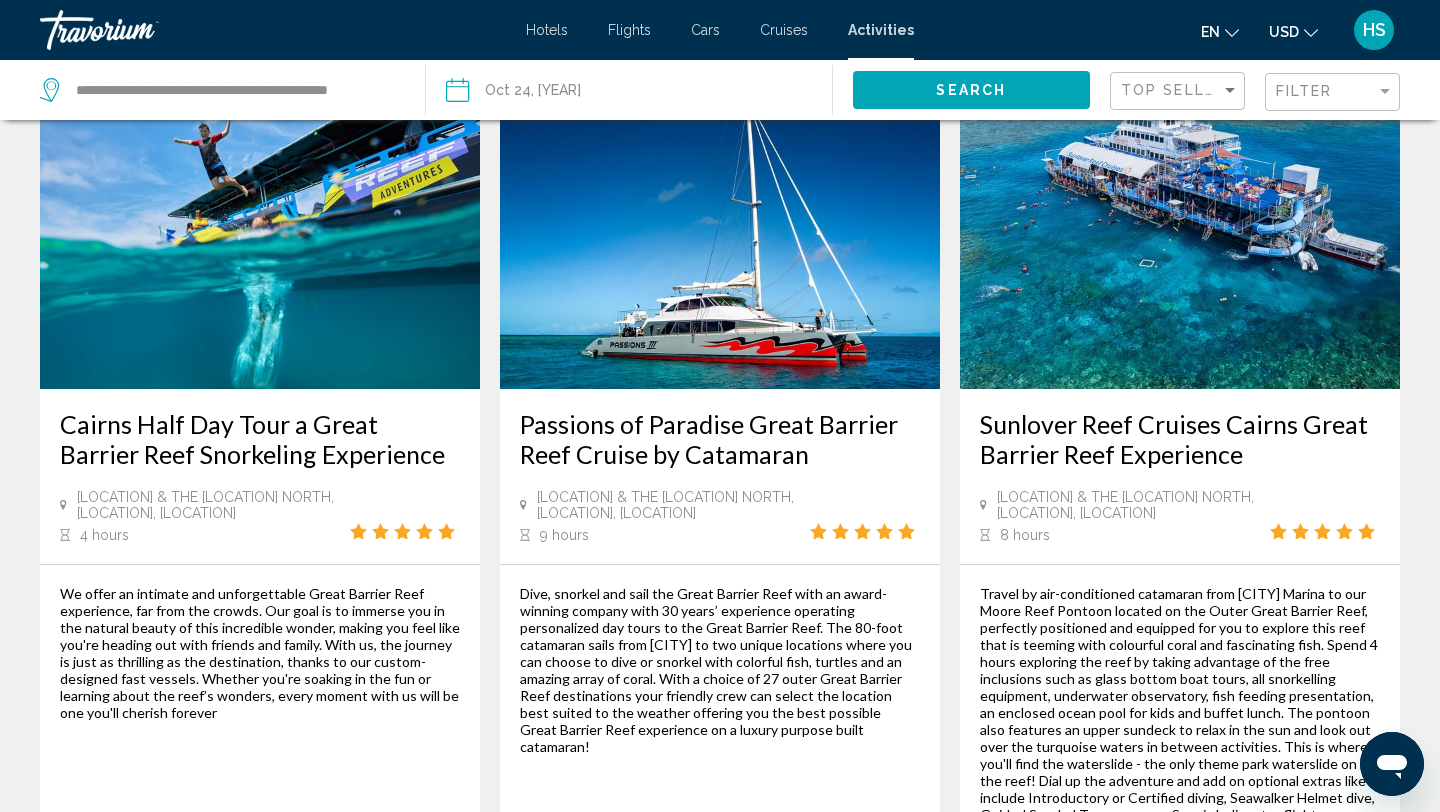 scroll, scrollTop: 539, scrollLeft: 0, axis: vertical 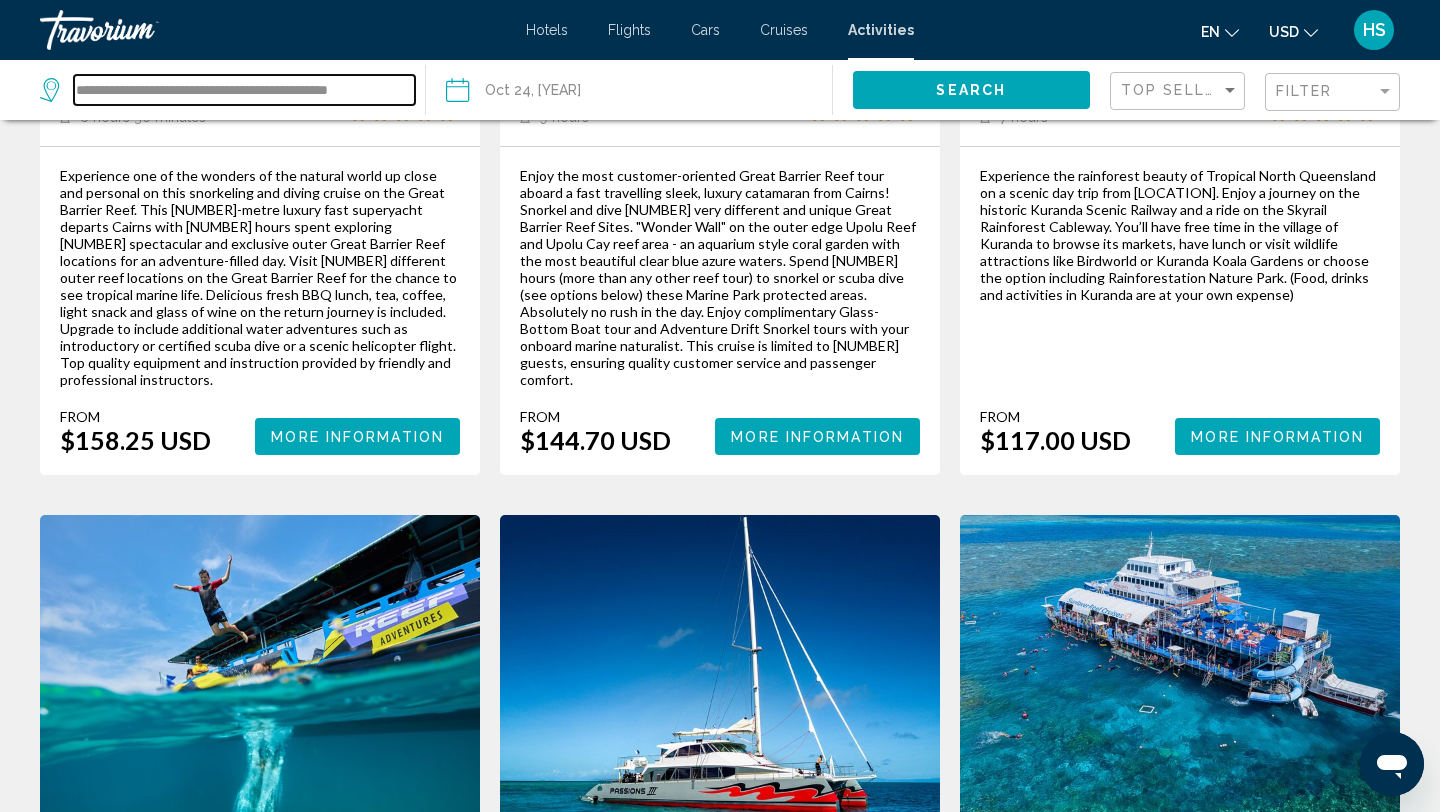 click on "**********" at bounding box center (244, 90) 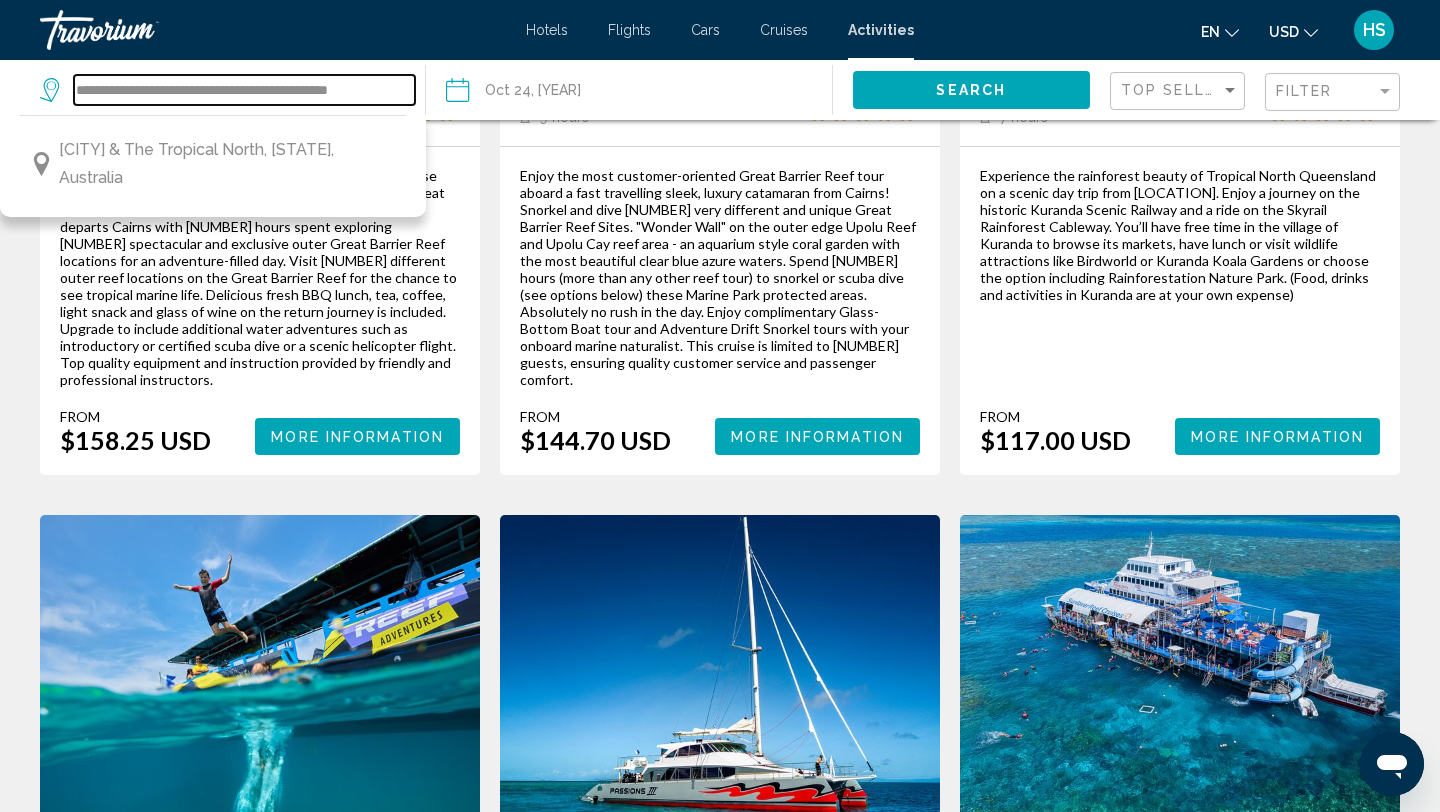 click on "**********" at bounding box center (244, 90) 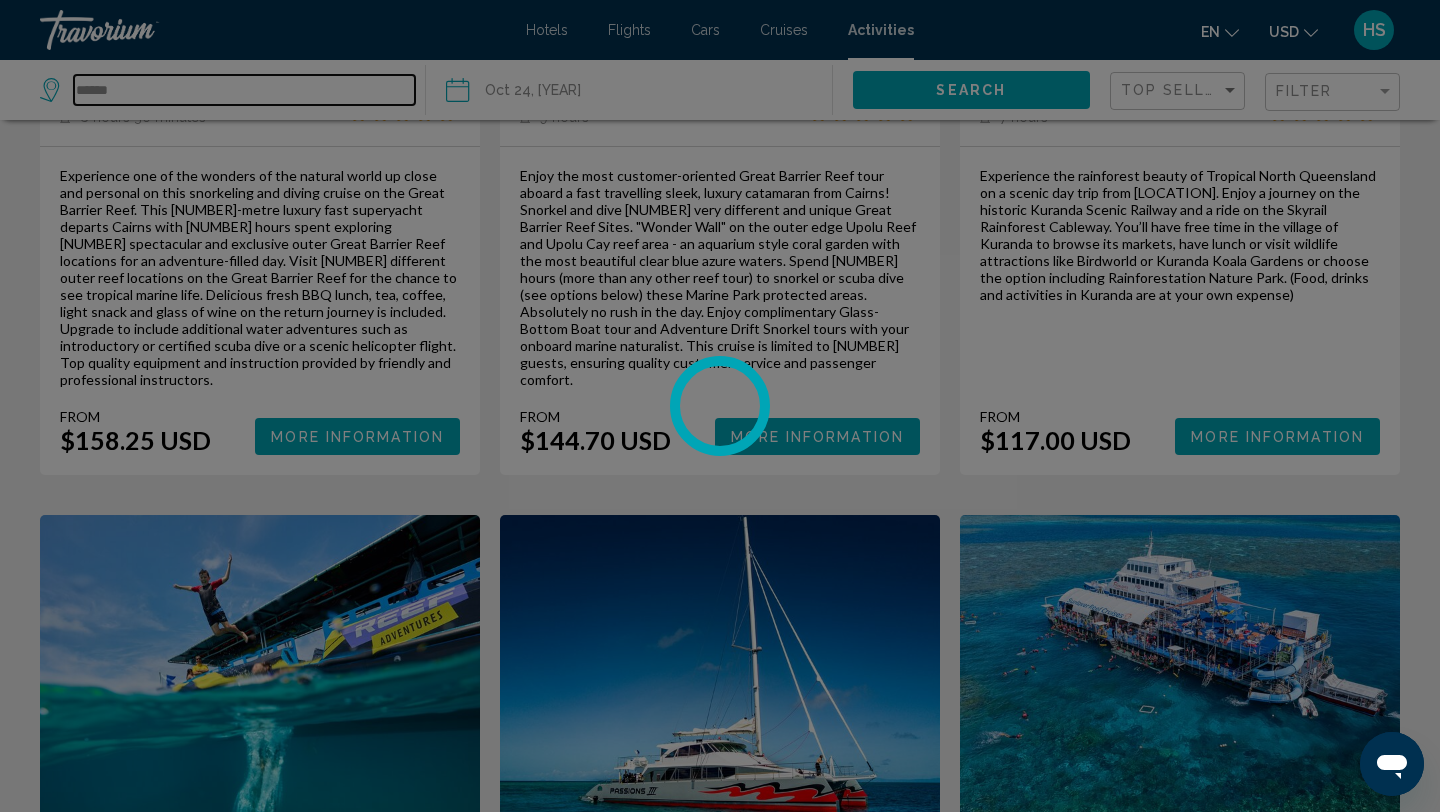 type on "*******" 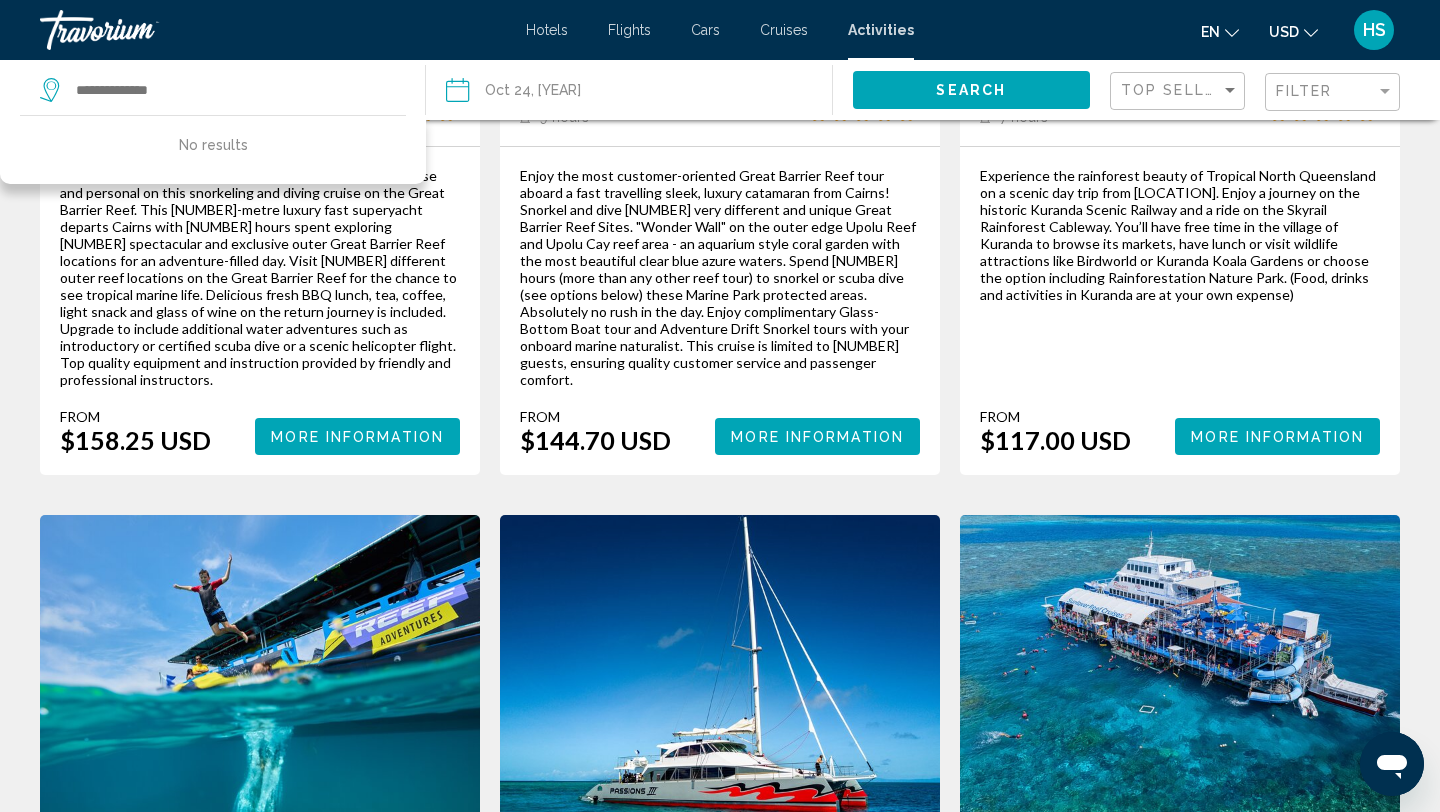 click on "Great Barrier Reef Snorkeling and Diving Cruise from [CITY]
[CITY] & the Tropical North, NA, AUS
8 hours 30 minutes
Experience one of the wonders of the natural world up close and personal on this snorkeling and diving cruise on the Great Barrier Reef. This 35-metre luxury fast superyacht departs [CITY] with 5 hours spent exploring 2 spectacular and exclusive outer Great Barrier Reef locations for an adventure-filled day.
Visit two different outer reef locations on the Great Barrier Reef for the chance to see tropical marine life. Delicious fresh BBQ lunch, tea, coffee, light snack and glass of wine on the return journey is included. Upgrade to include additional water adventures such as introductory or certified scuba dive or a scenic helicopter flight. Top quality equipment and instruction provided by friendly and professional instructors." at bounding box center (720, 1360) 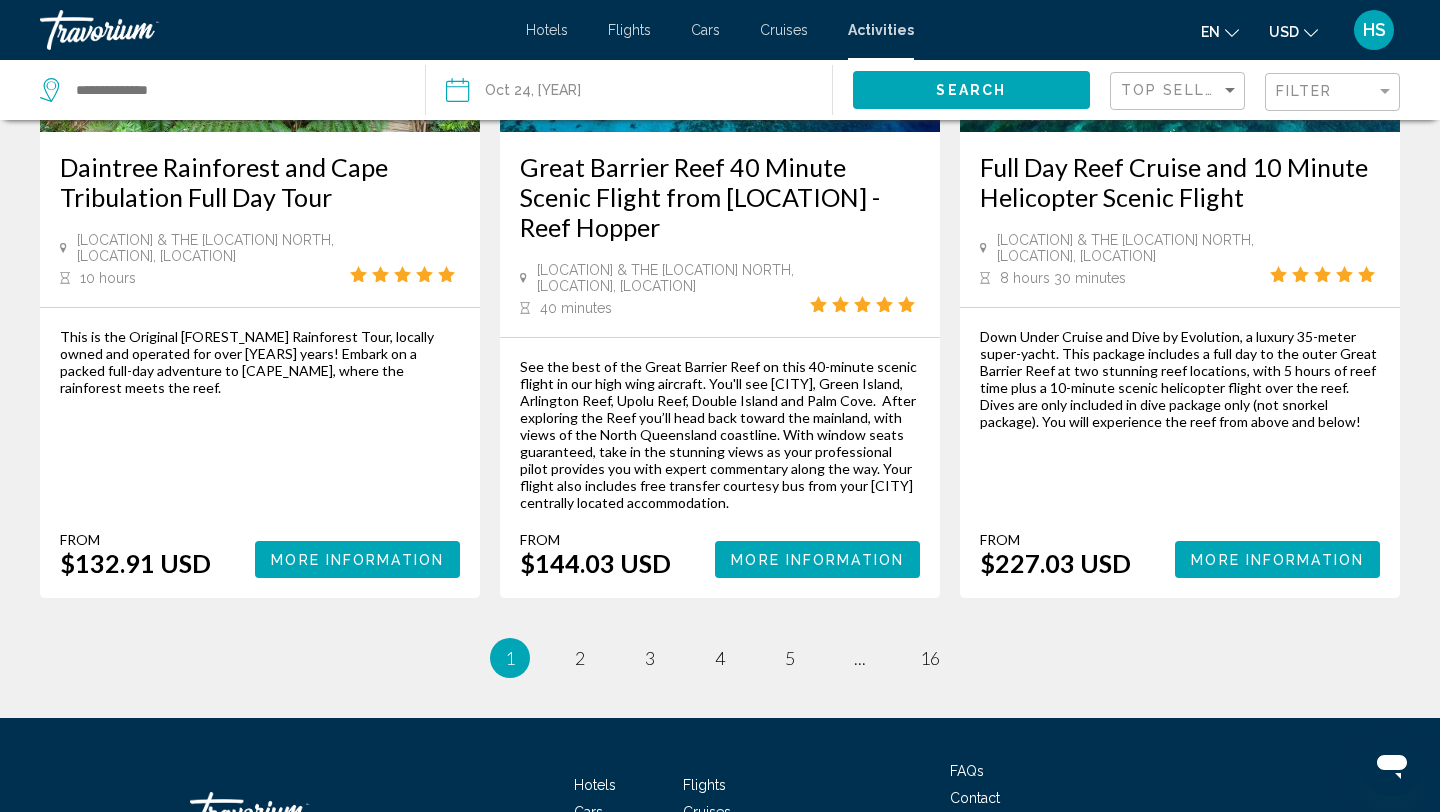 scroll, scrollTop: 3074, scrollLeft: 0, axis: vertical 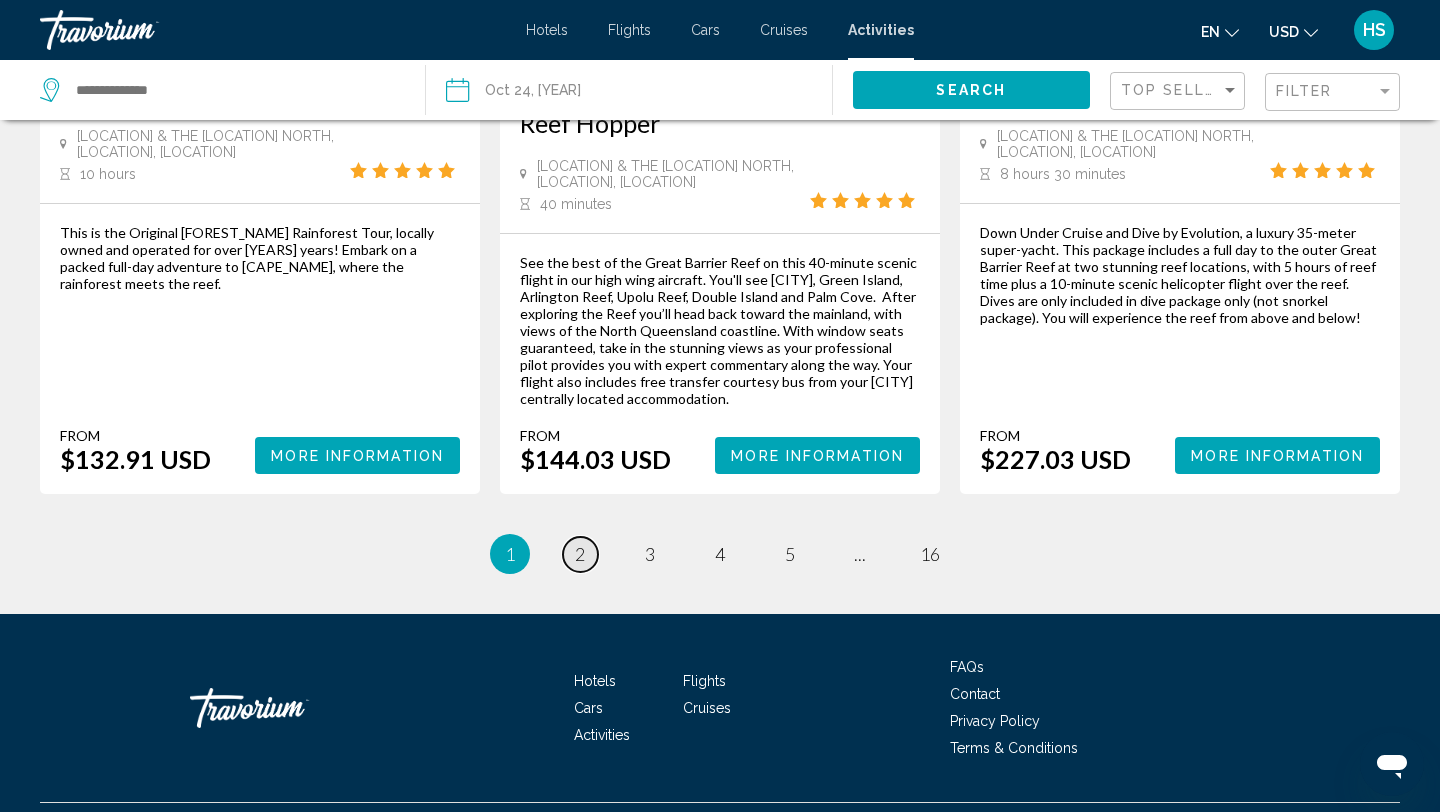 click on "2" at bounding box center (580, 554) 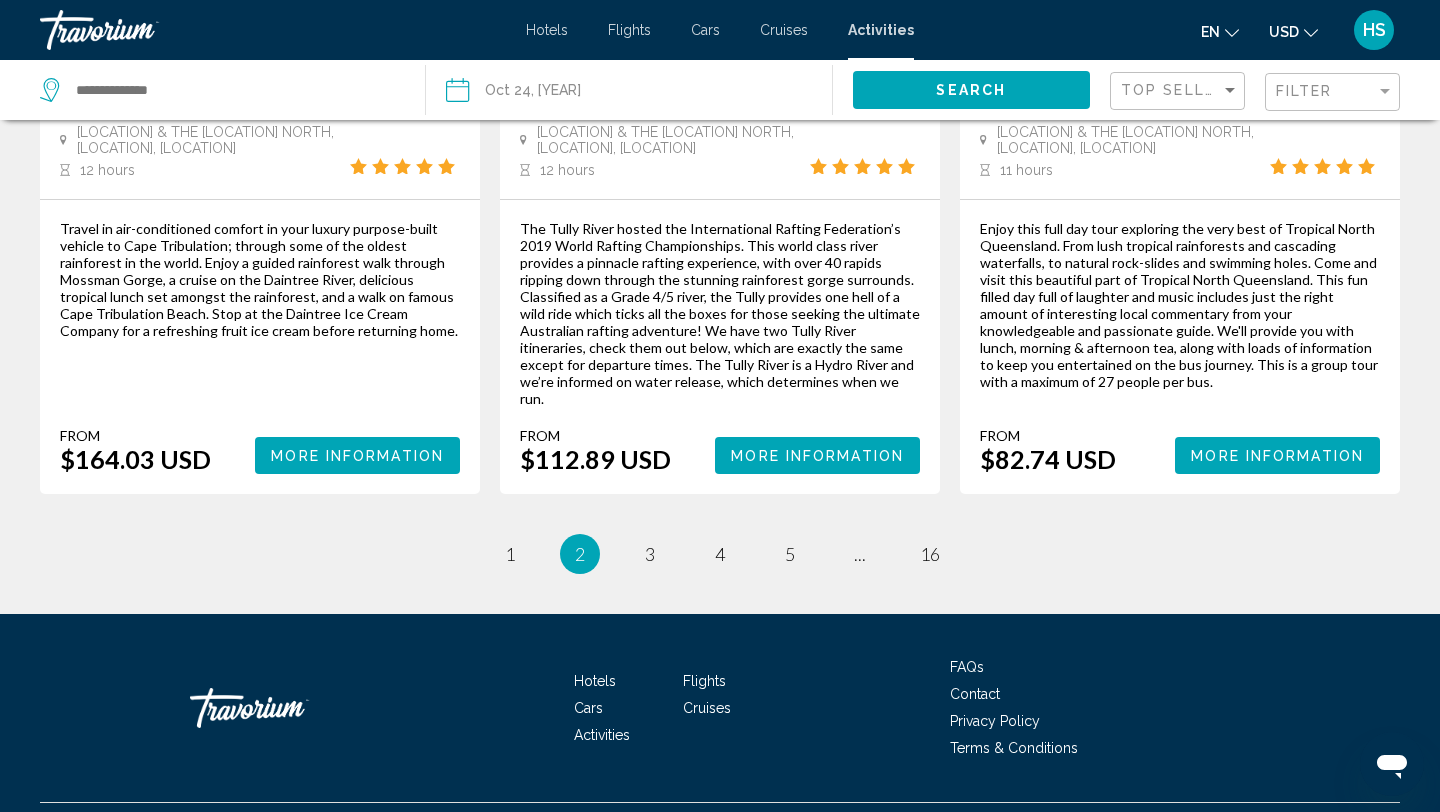 scroll, scrollTop: 2985, scrollLeft: 0, axis: vertical 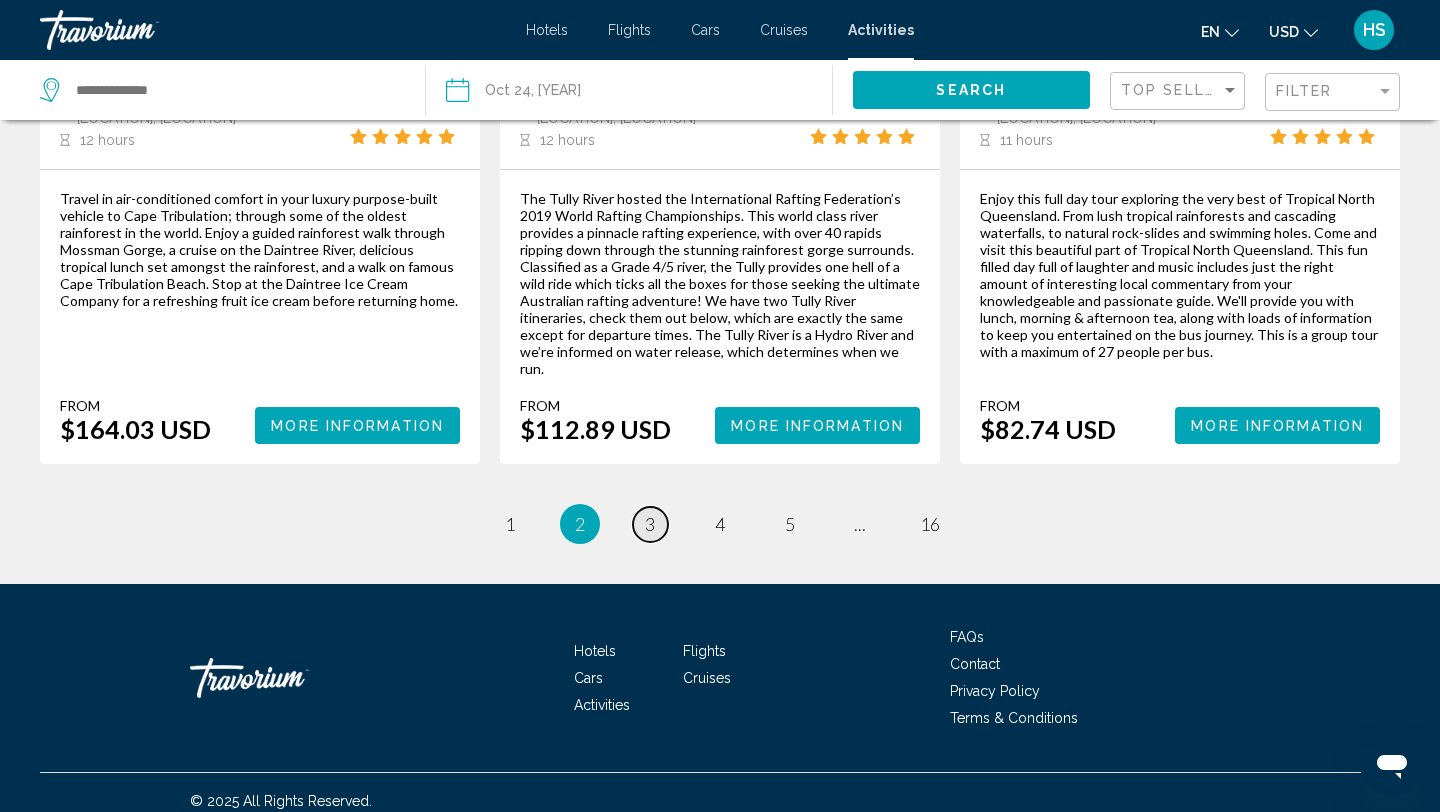 click on "page  3" at bounding box center (510, 524) 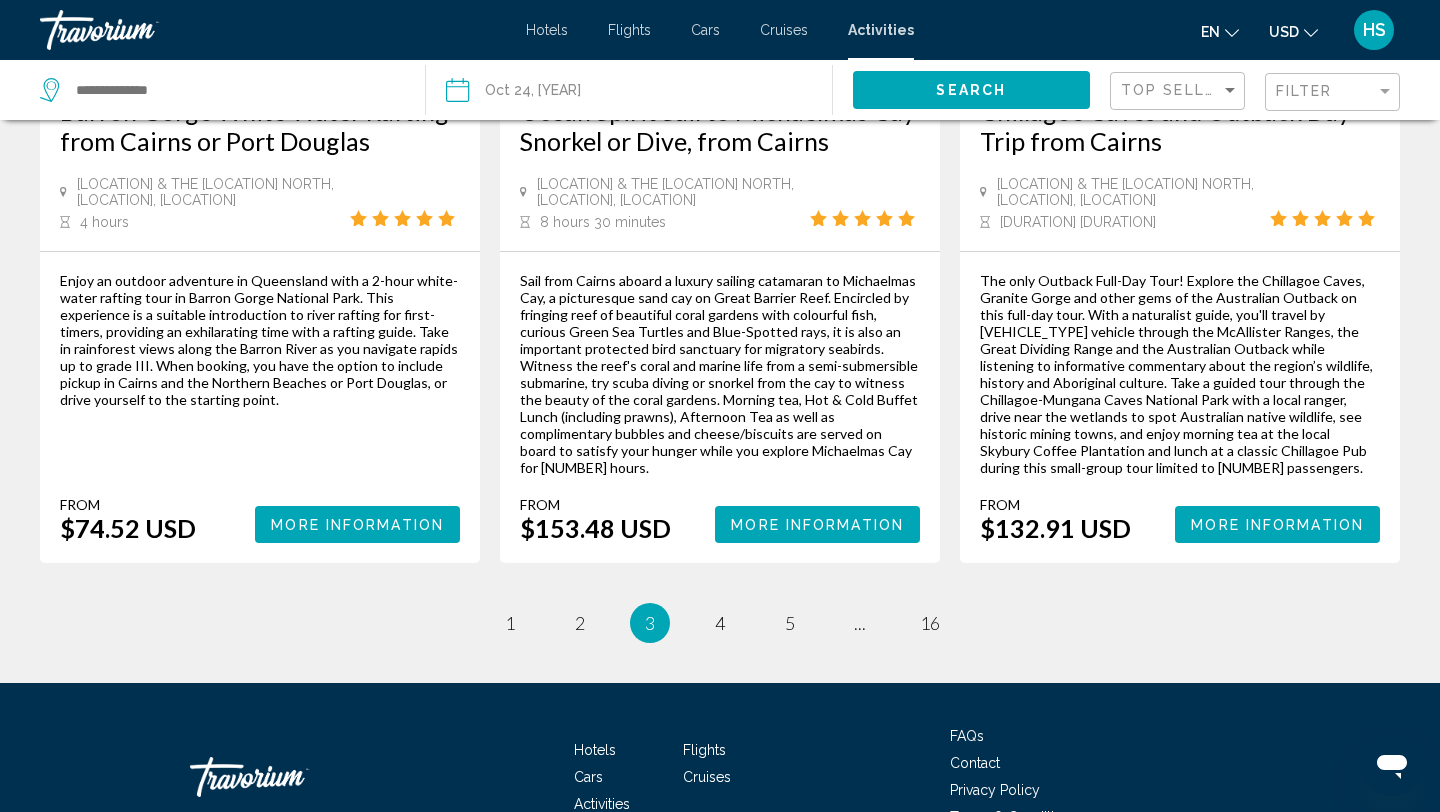 scroll, scrollTop: 3155, scrollLeft: 0, axis: vertical 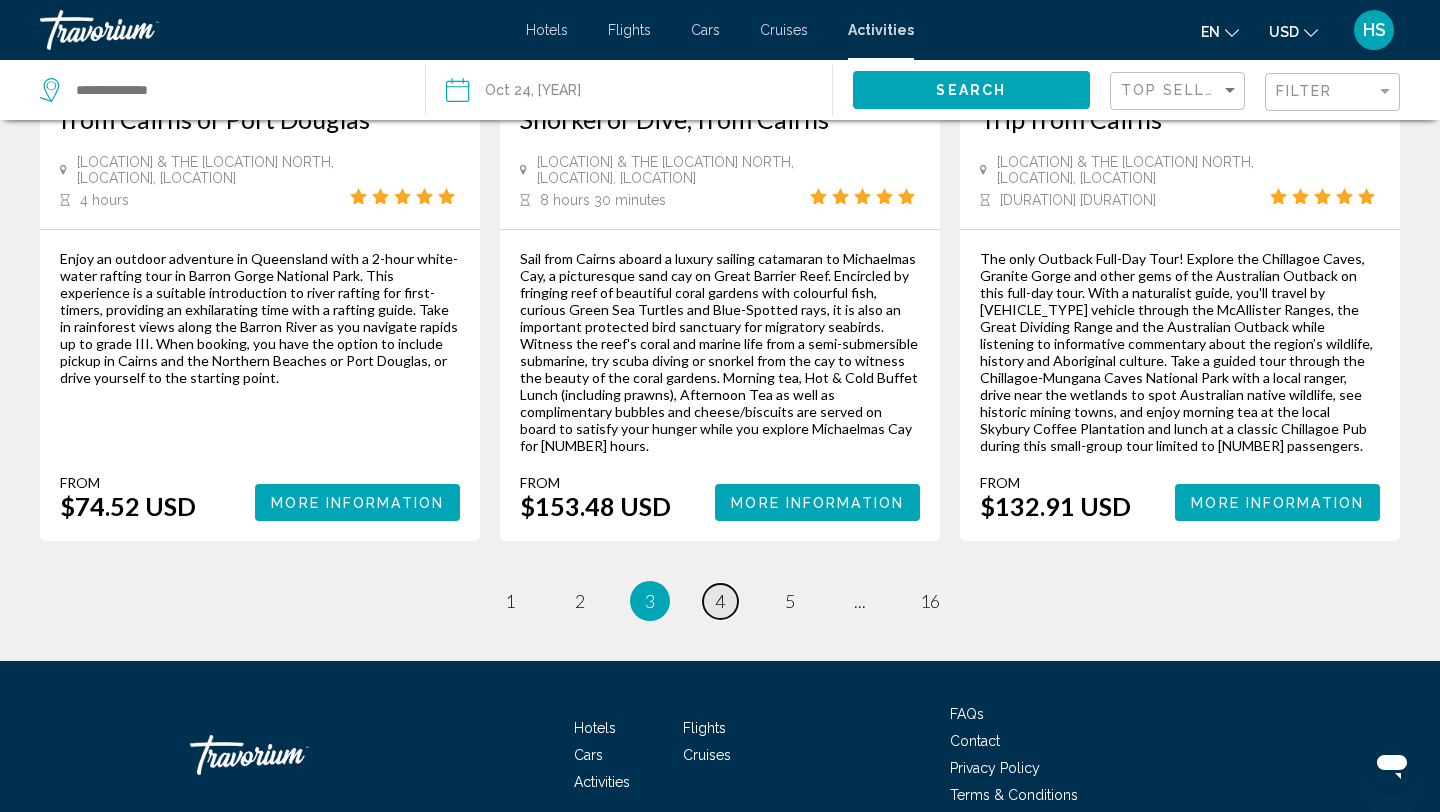 click on "4" at bounding box center [510, 601] 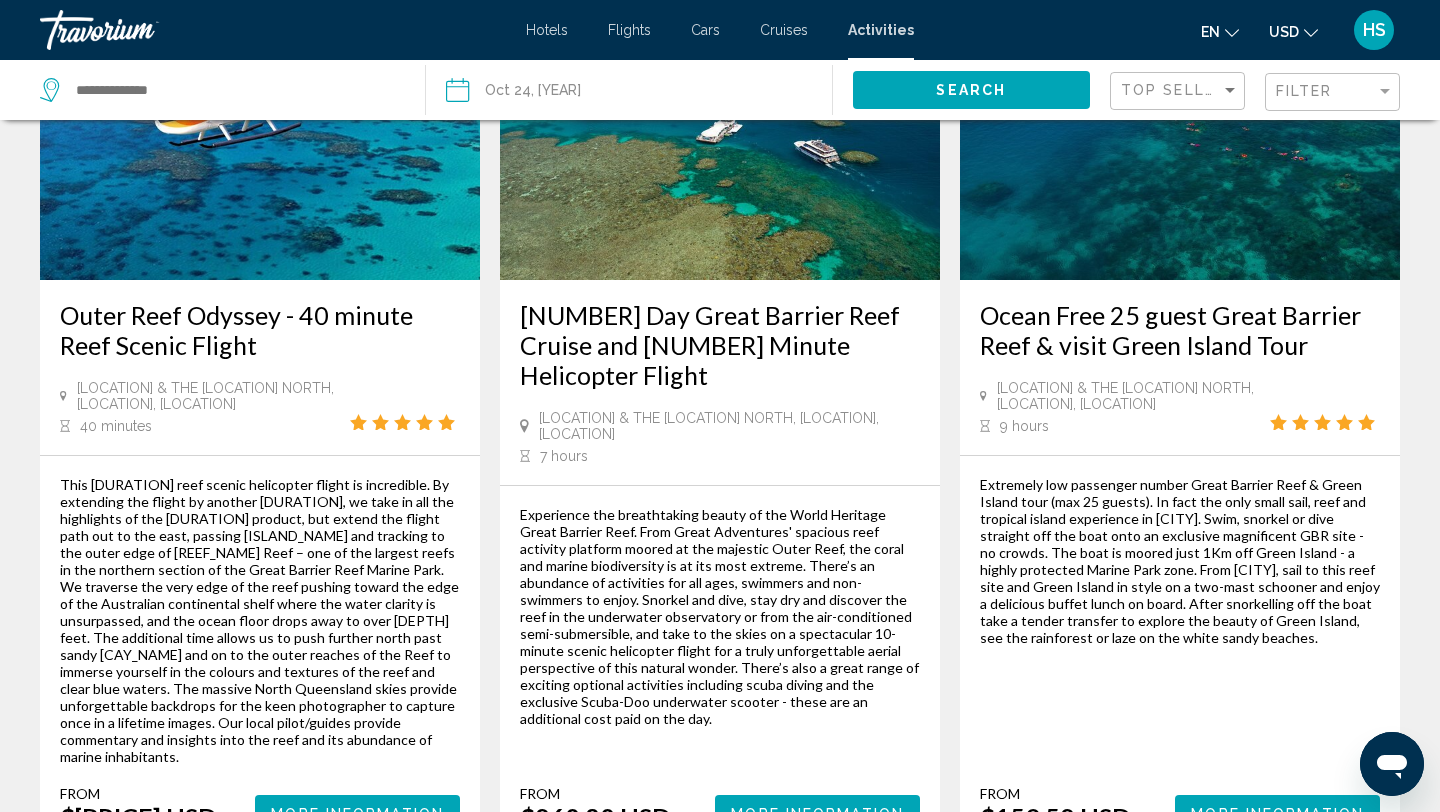 scroll, scrollTop: 228, scrollLeft: 0, axis: vertical 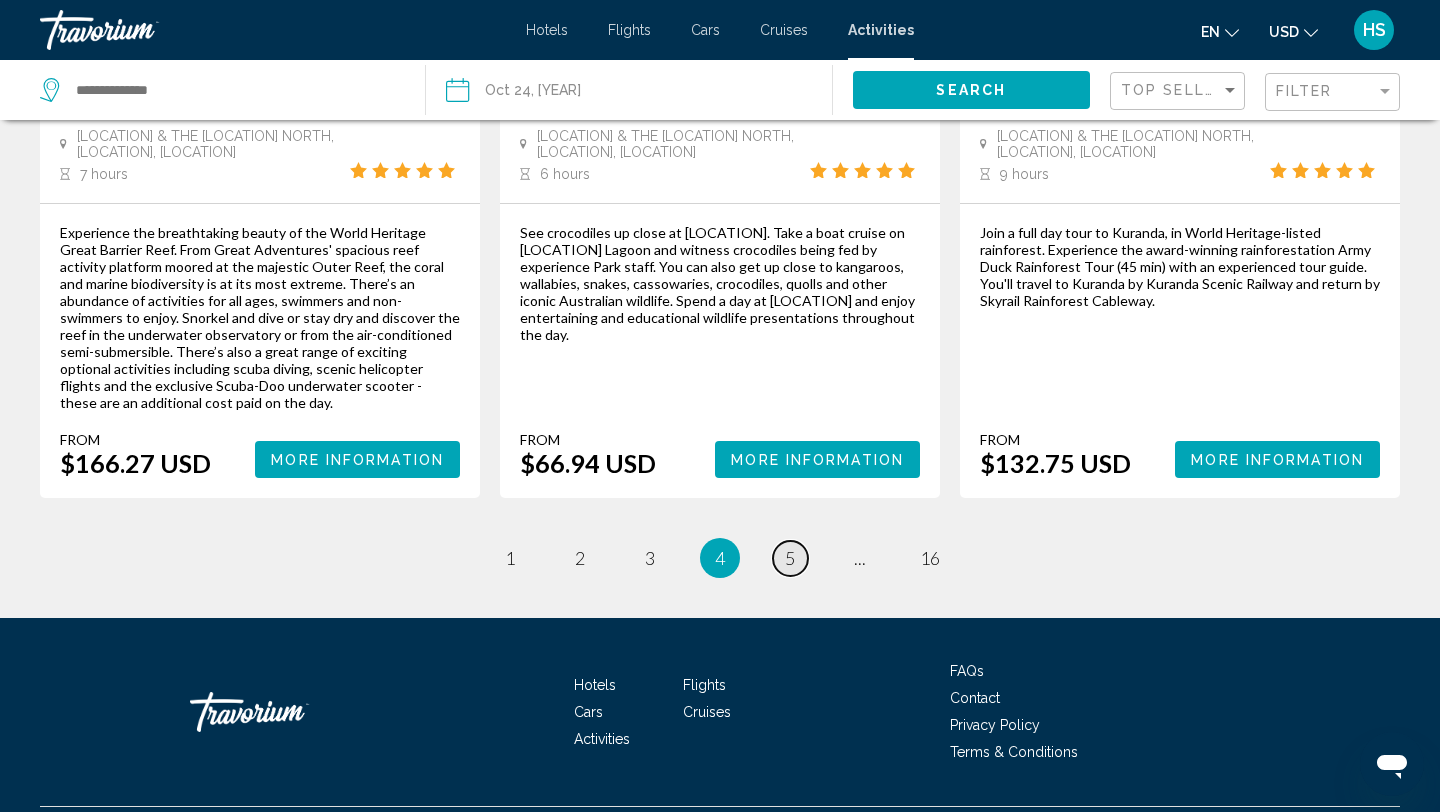 click on "page  5" at bounding box center (510, 558) 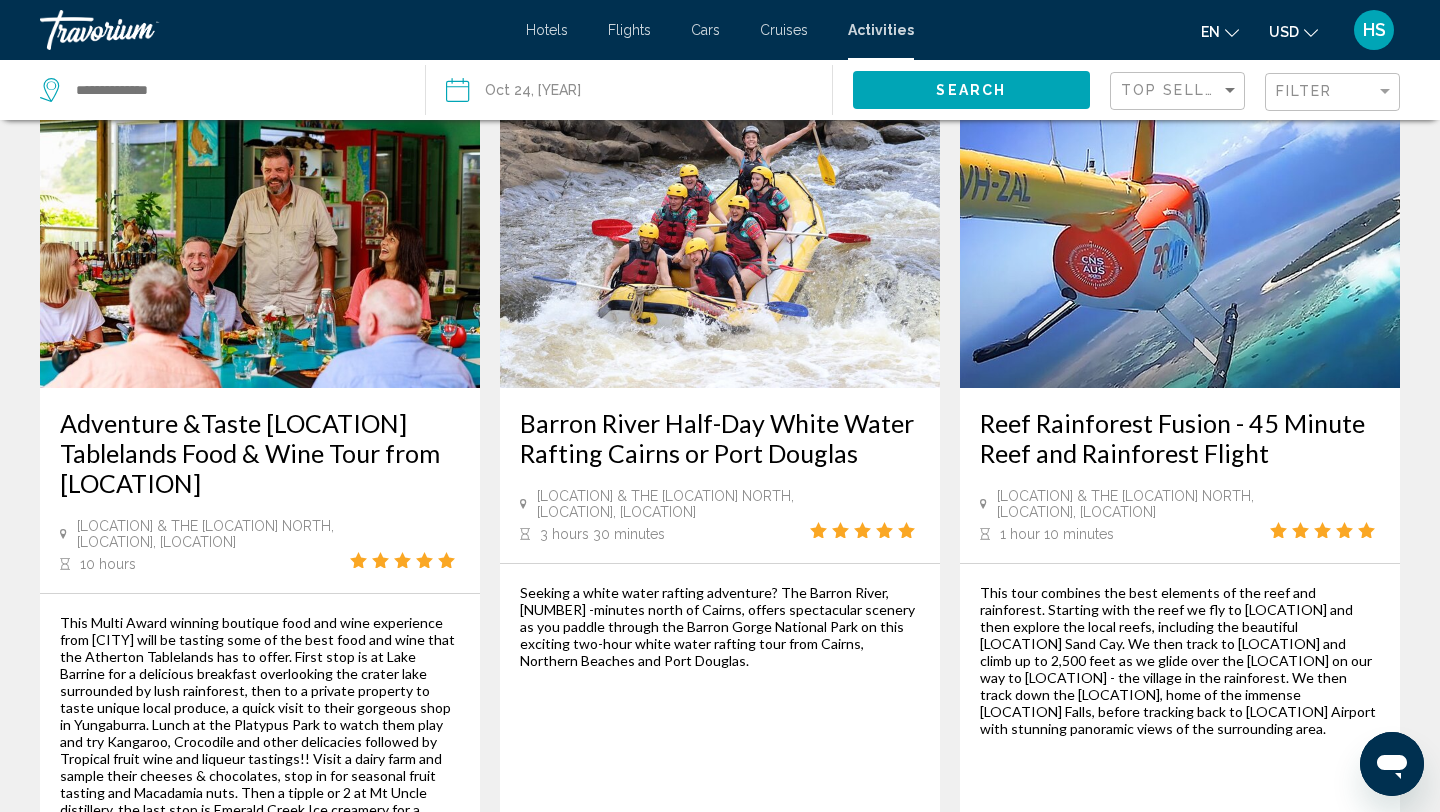 scroll, scrollTop: 1045, scrollLeft: 0, axis: vertical 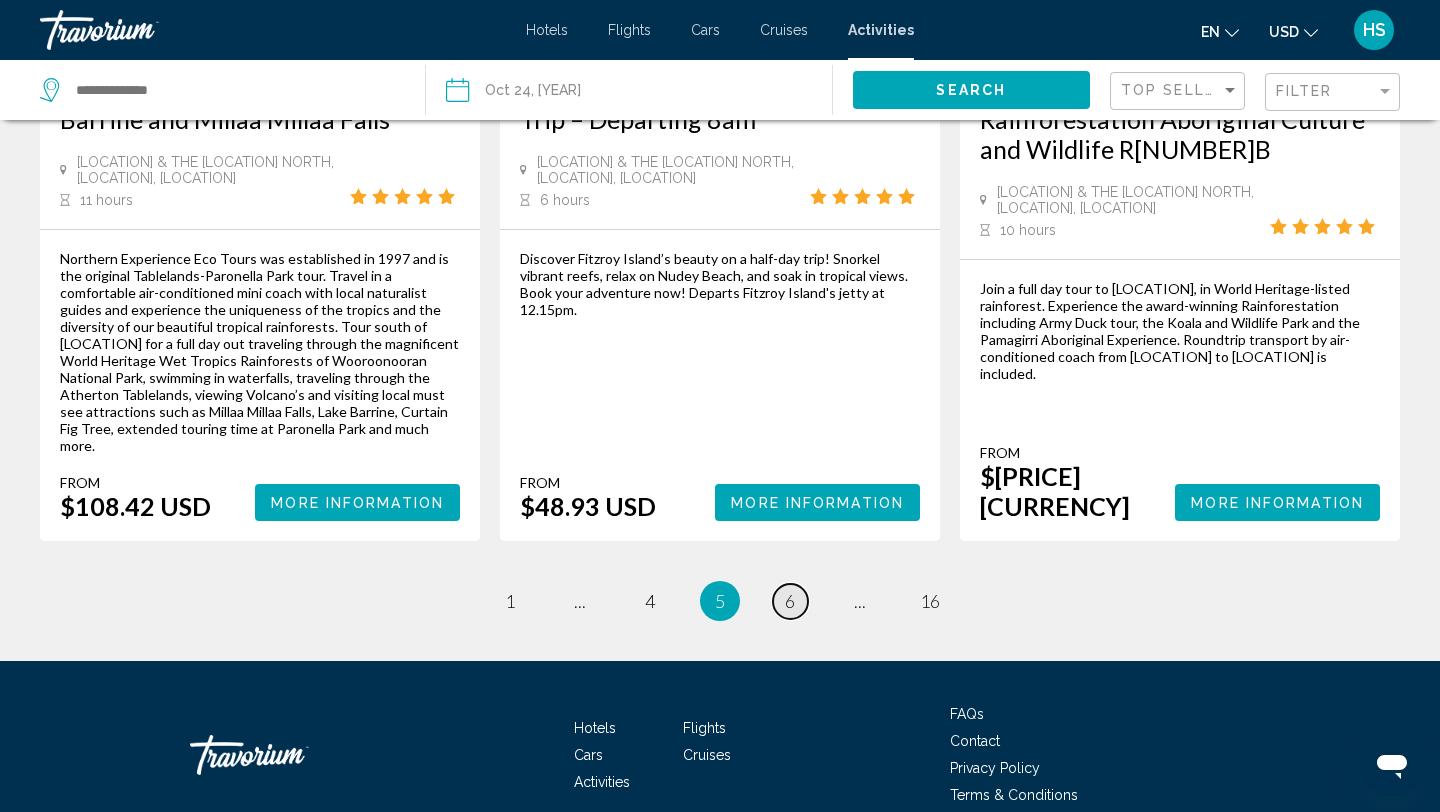 click on "page  6" at bounding box center [510, 601] 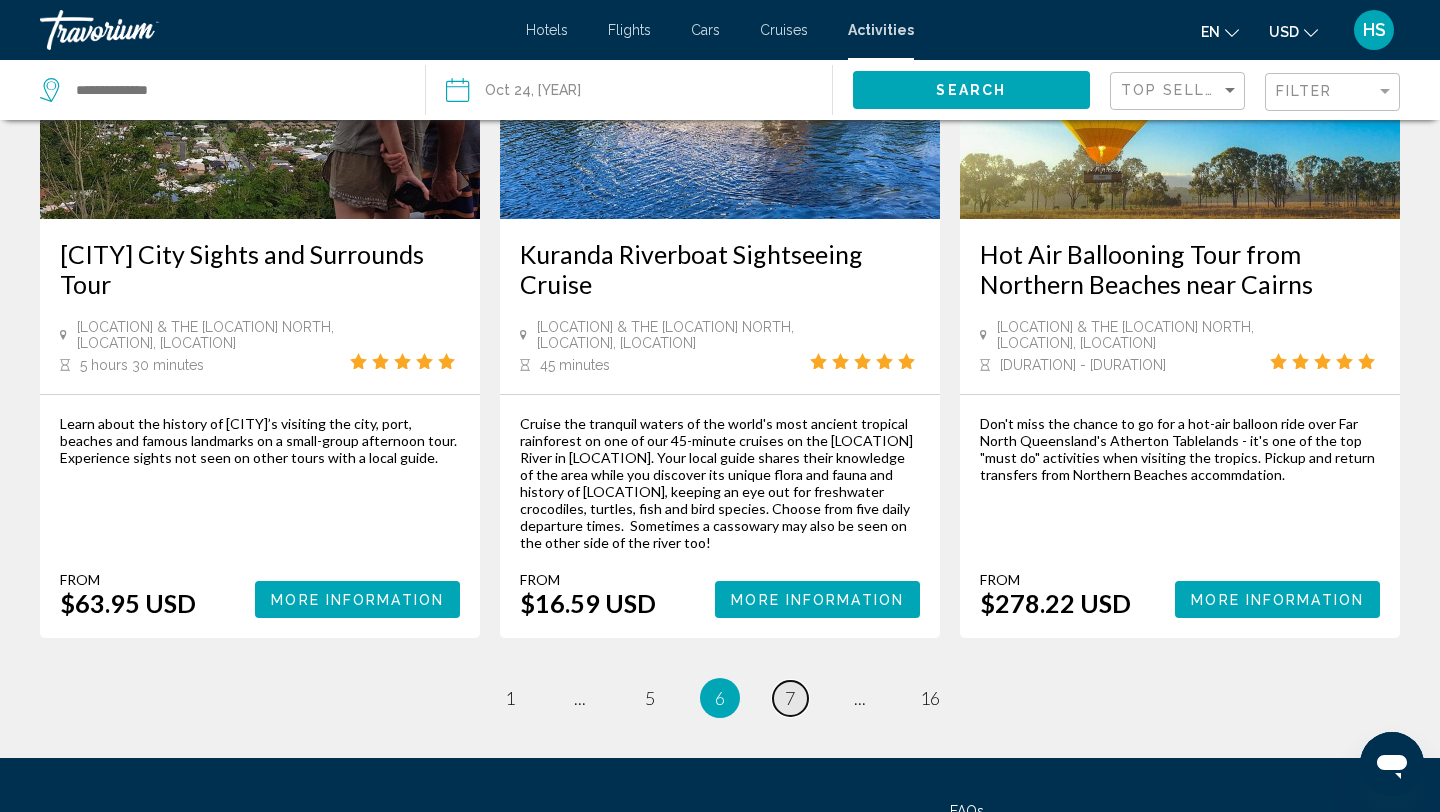 scroll, scrollTop: 2934, scrollLeft: 0, axis: vertical 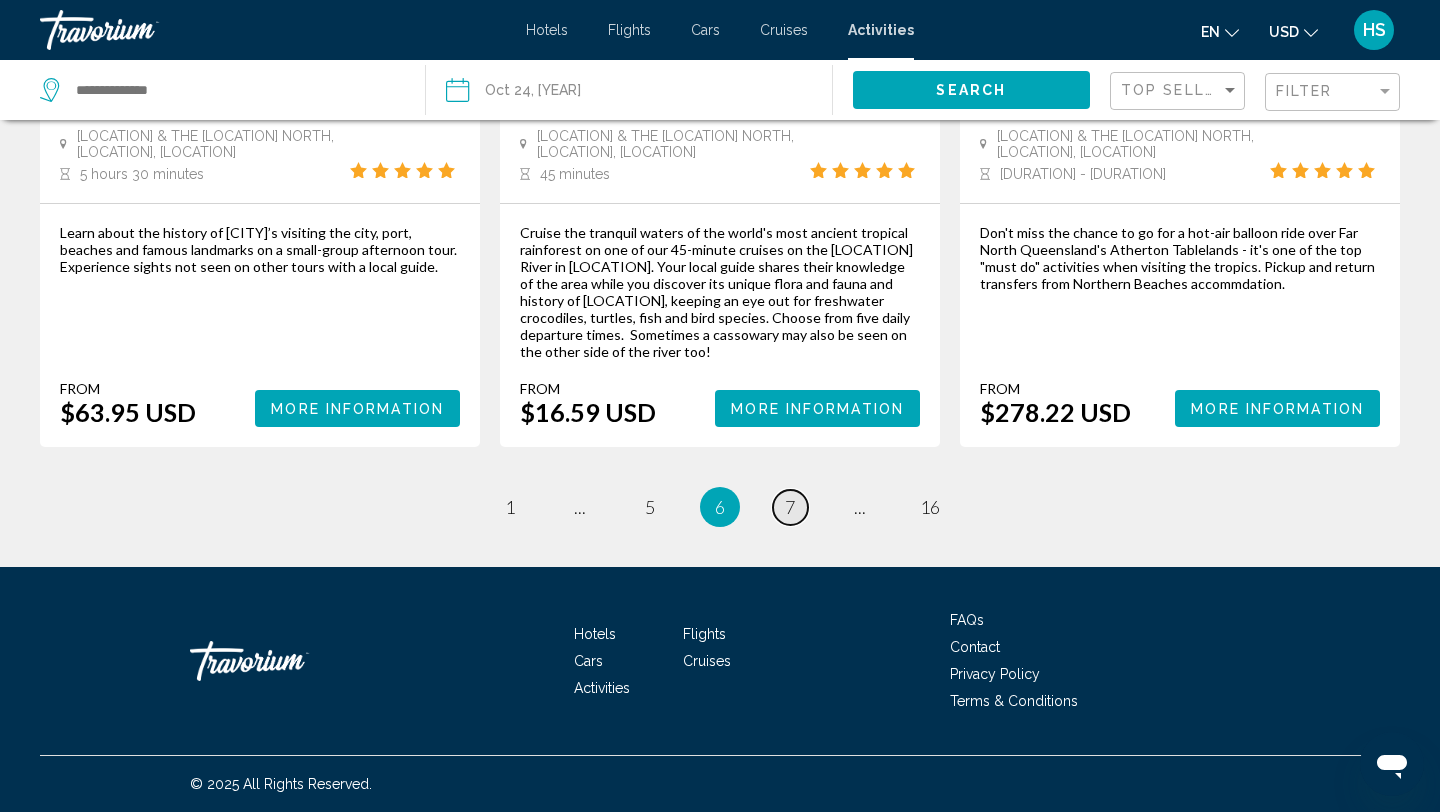 click on "7" at bounding box center [510, 507] 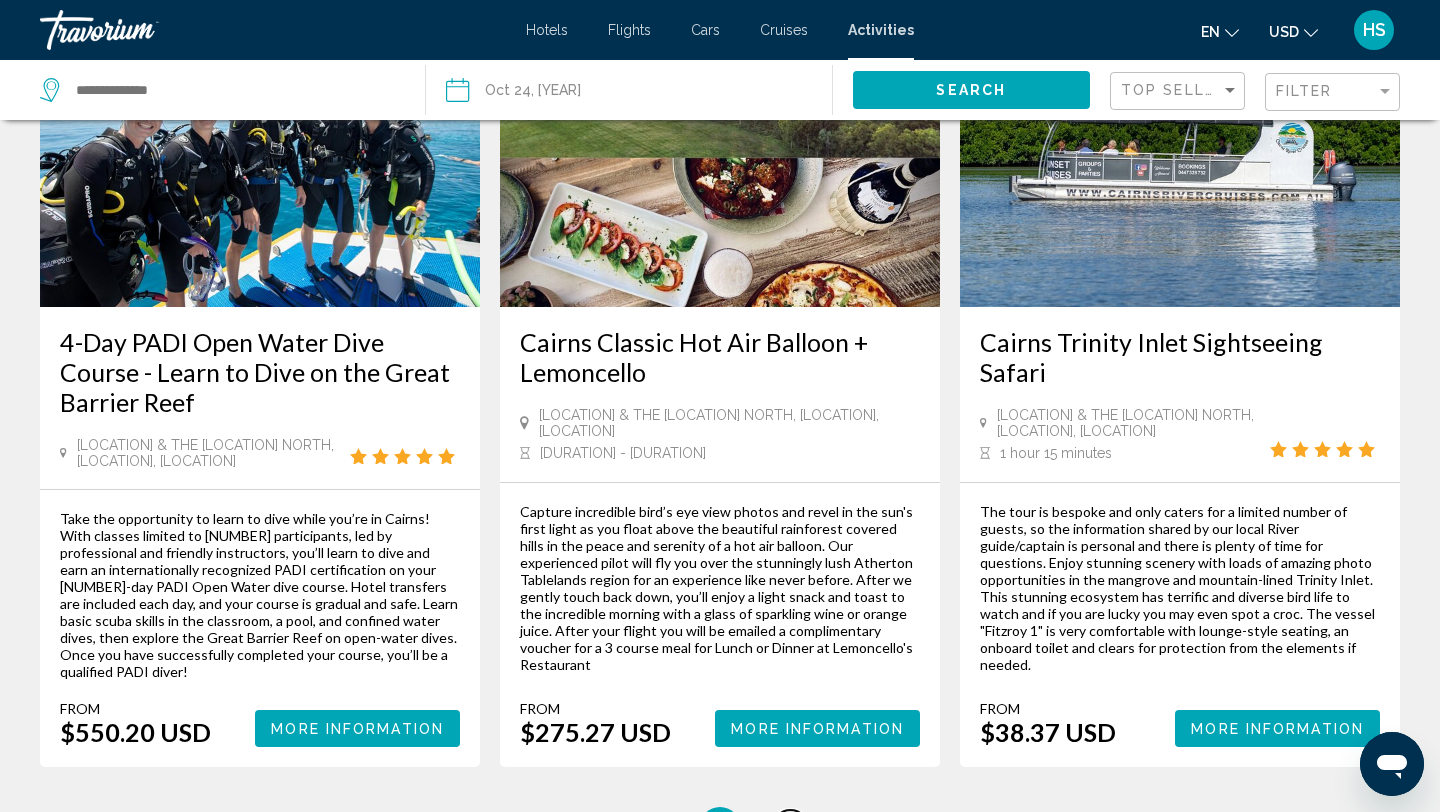 scroll, scrollTop: 3034, scrollLeft: 0, axis: vertical 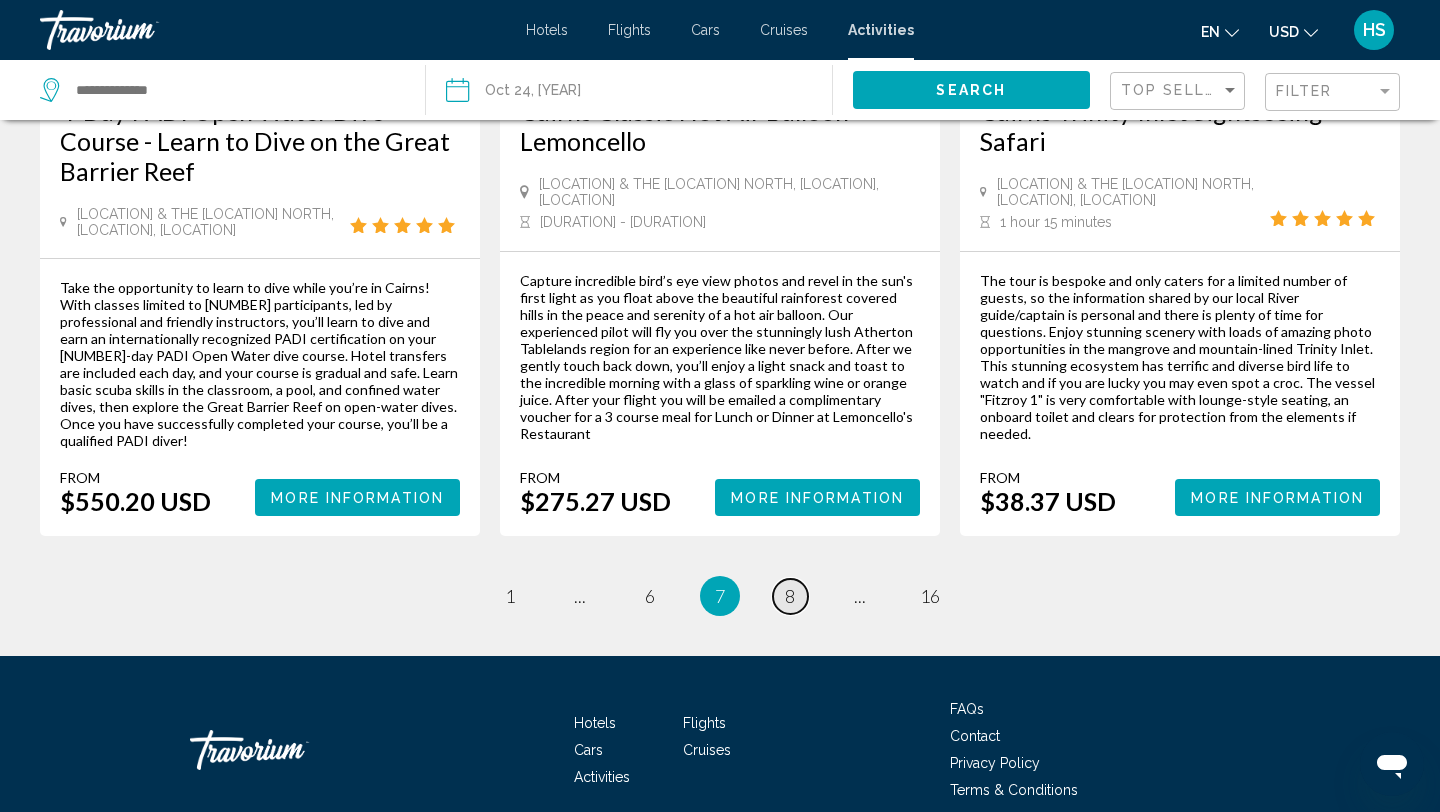 click on "page  8" at bounding box center (510, 596) 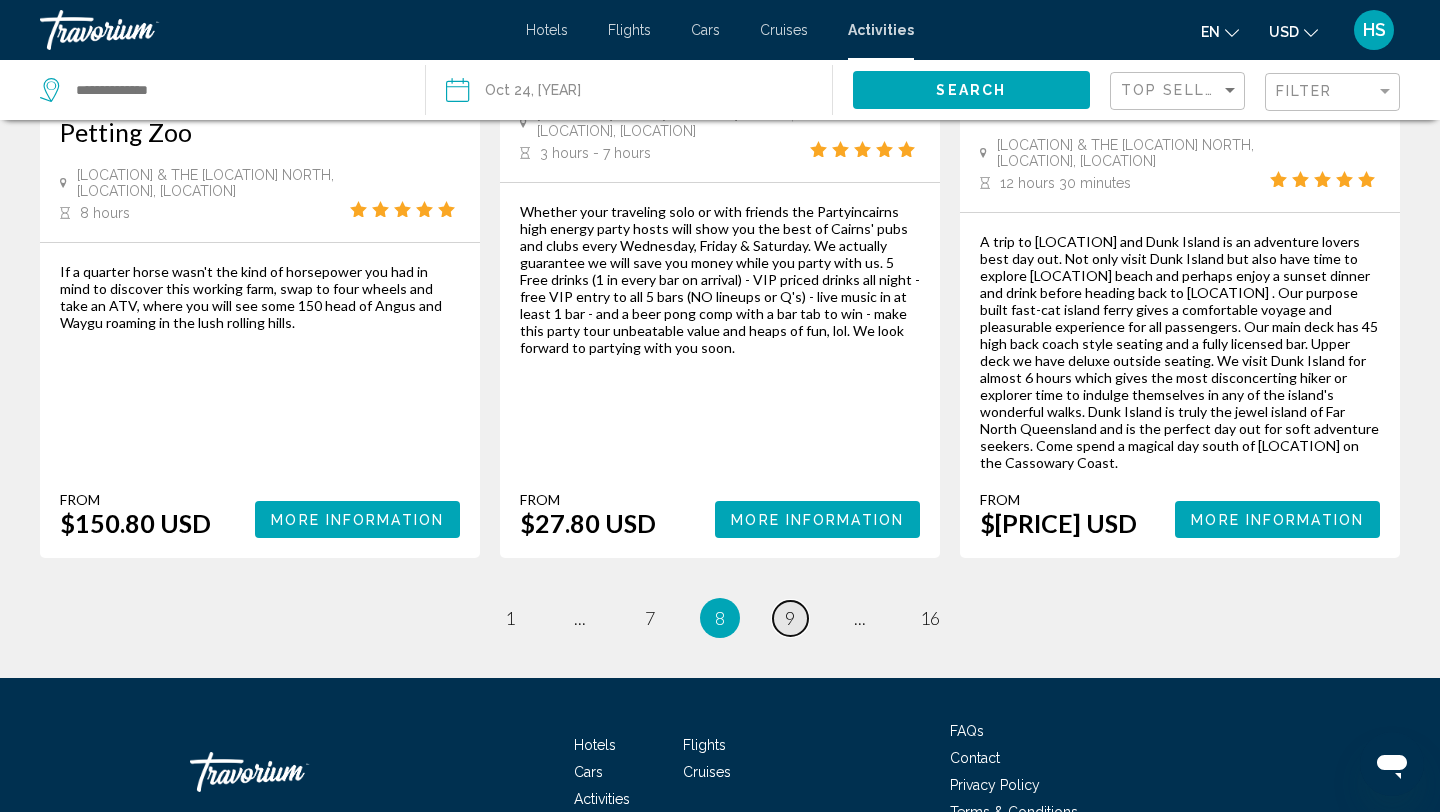 scroll, scrollTop: 3277, scrollLeft: 0, axis: vertical 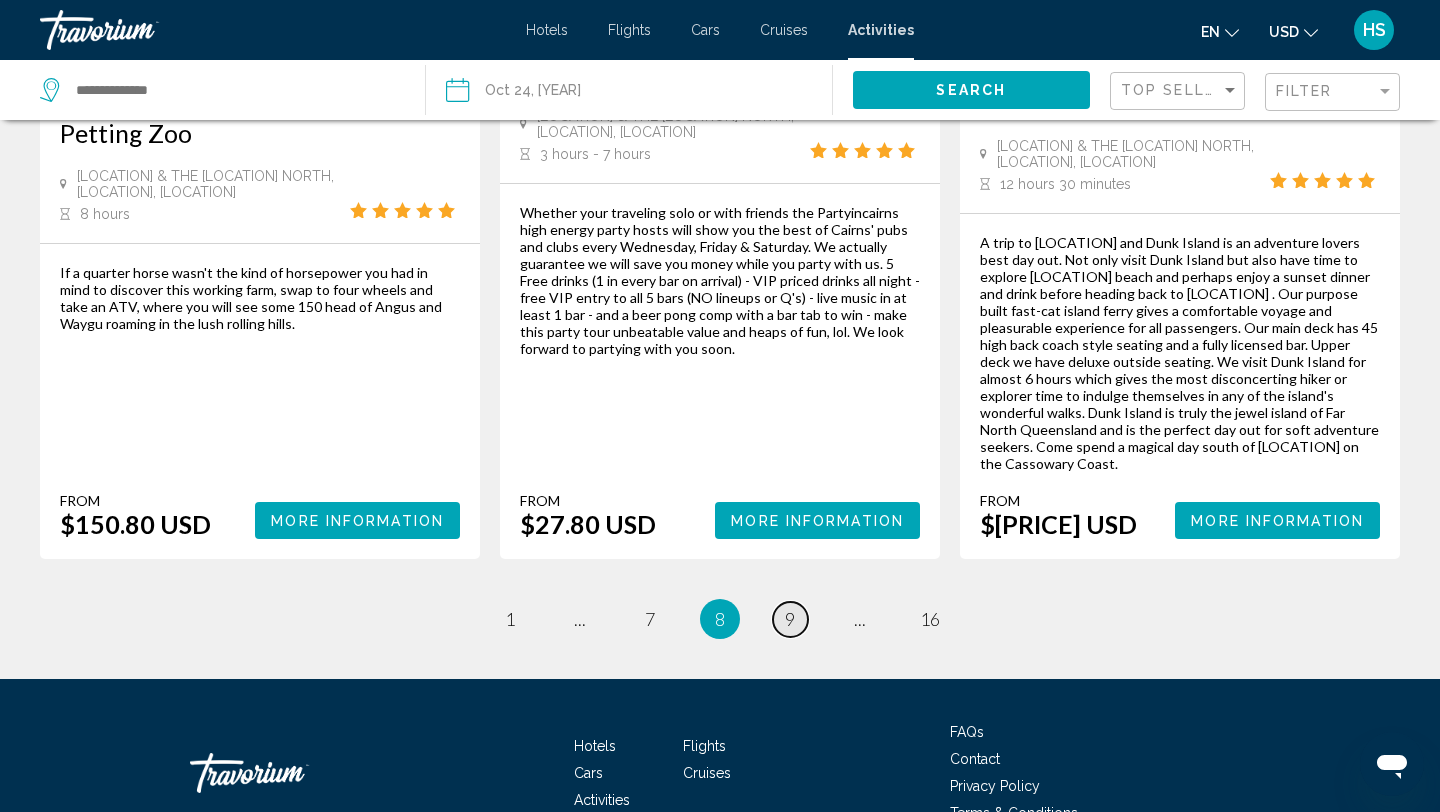 click on "9" at bounding box center (510, 619) 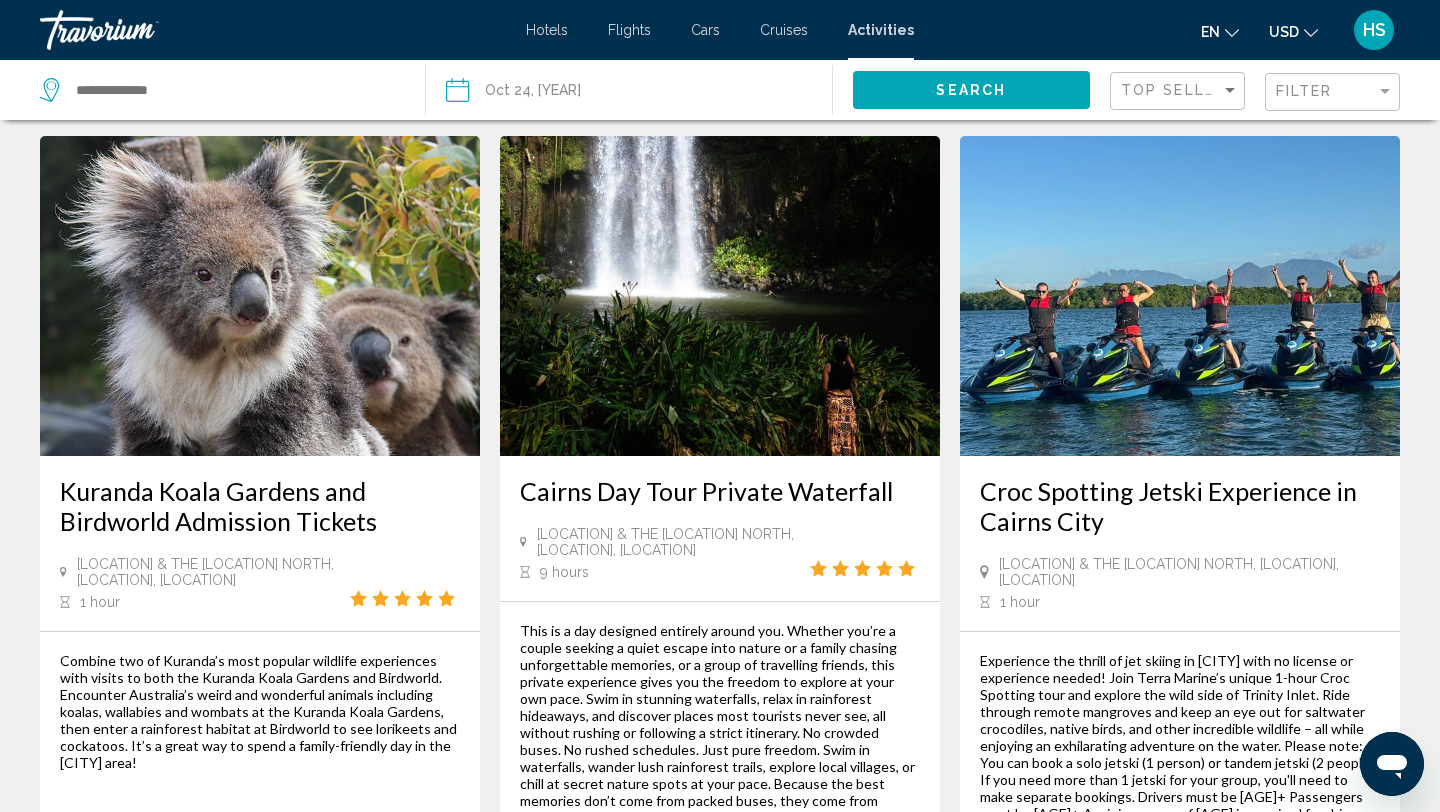 scroll, scrollTop: 0, scrollLeft: 0, axis: both 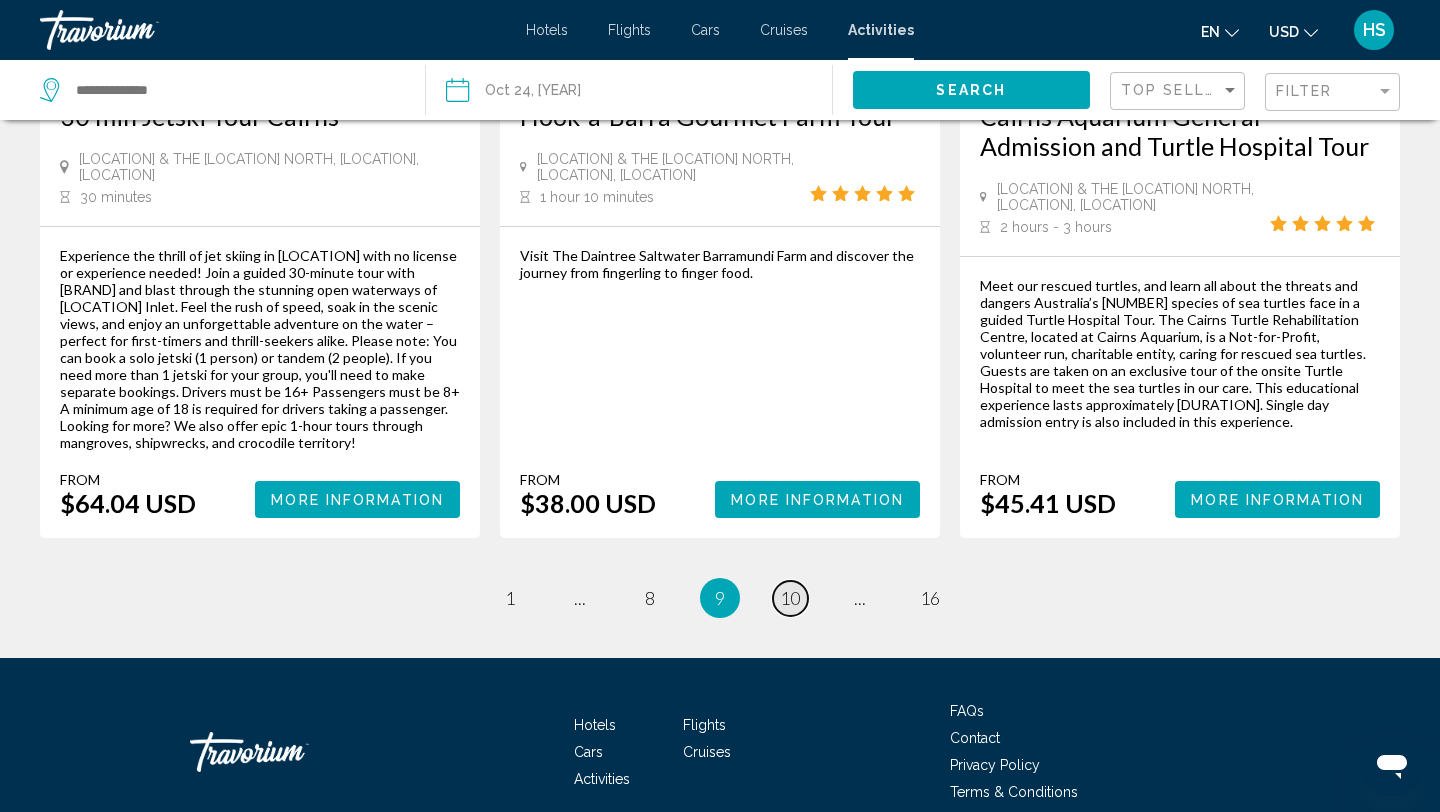 click on "10" at bounding box center [510, 598] 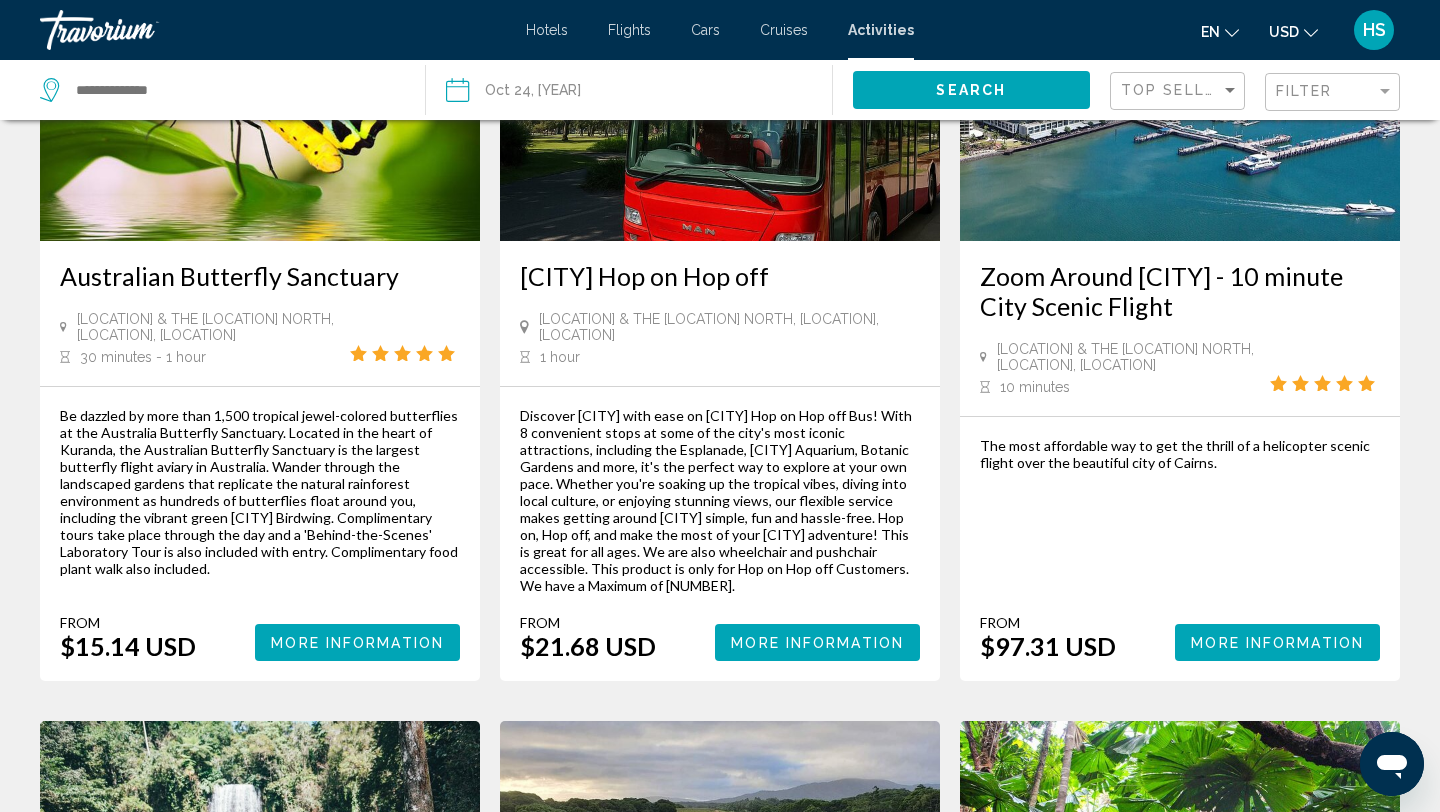 scroll, scrollTop: 0, scrollLeft: 0, axis: both 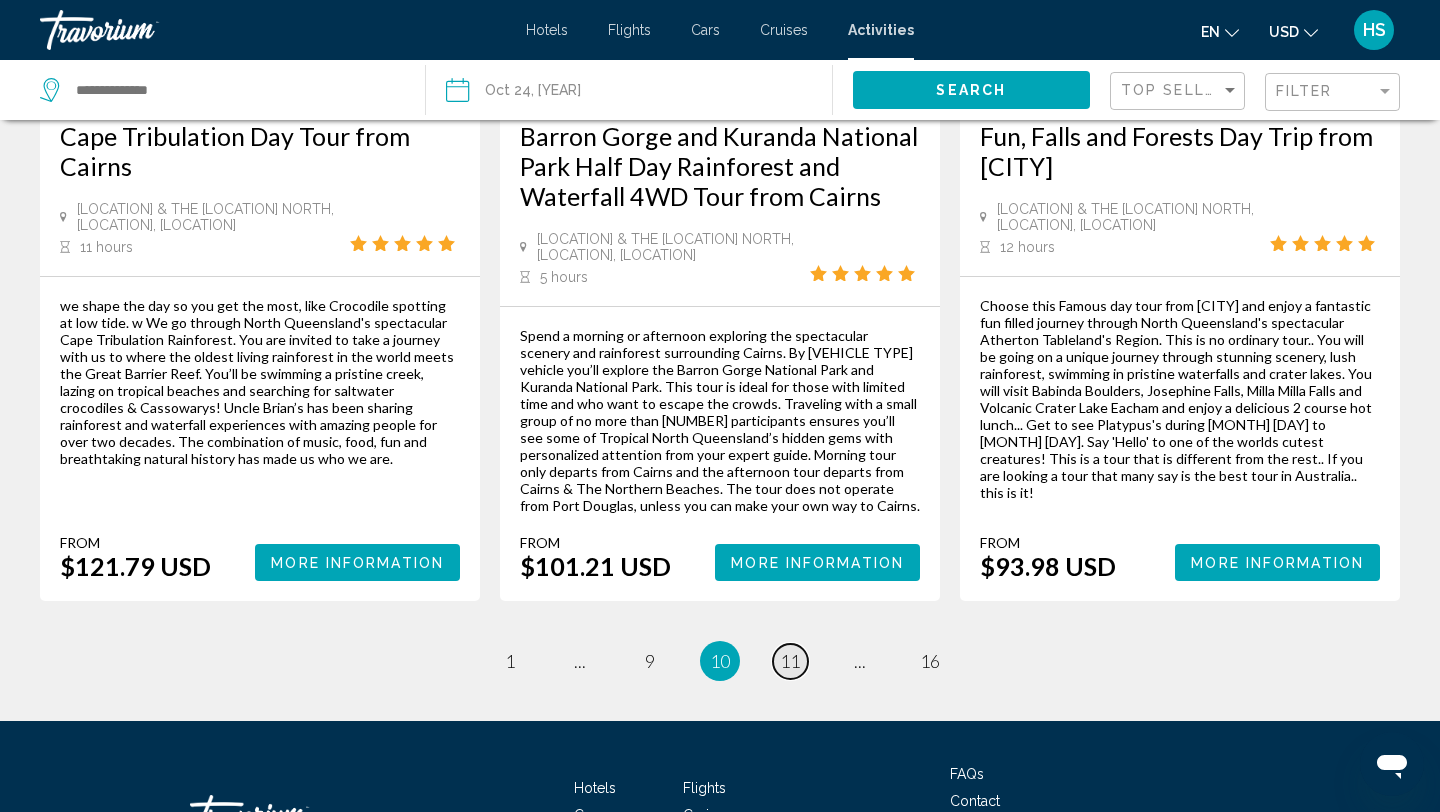 click on "11" at bounding box center (510, 661) 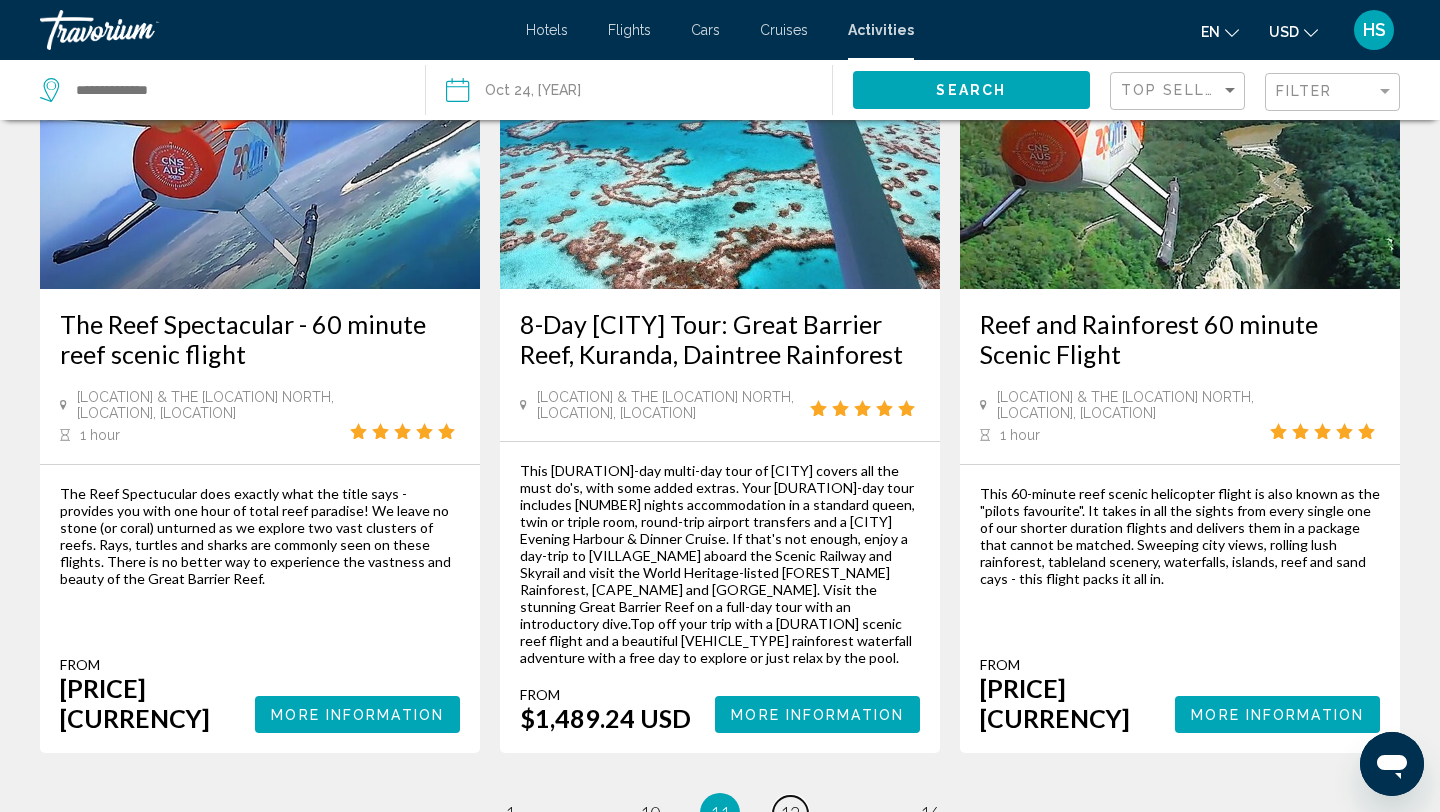 scroll, scrollTop: 2665, scrollLeft: 0, axis: vertical 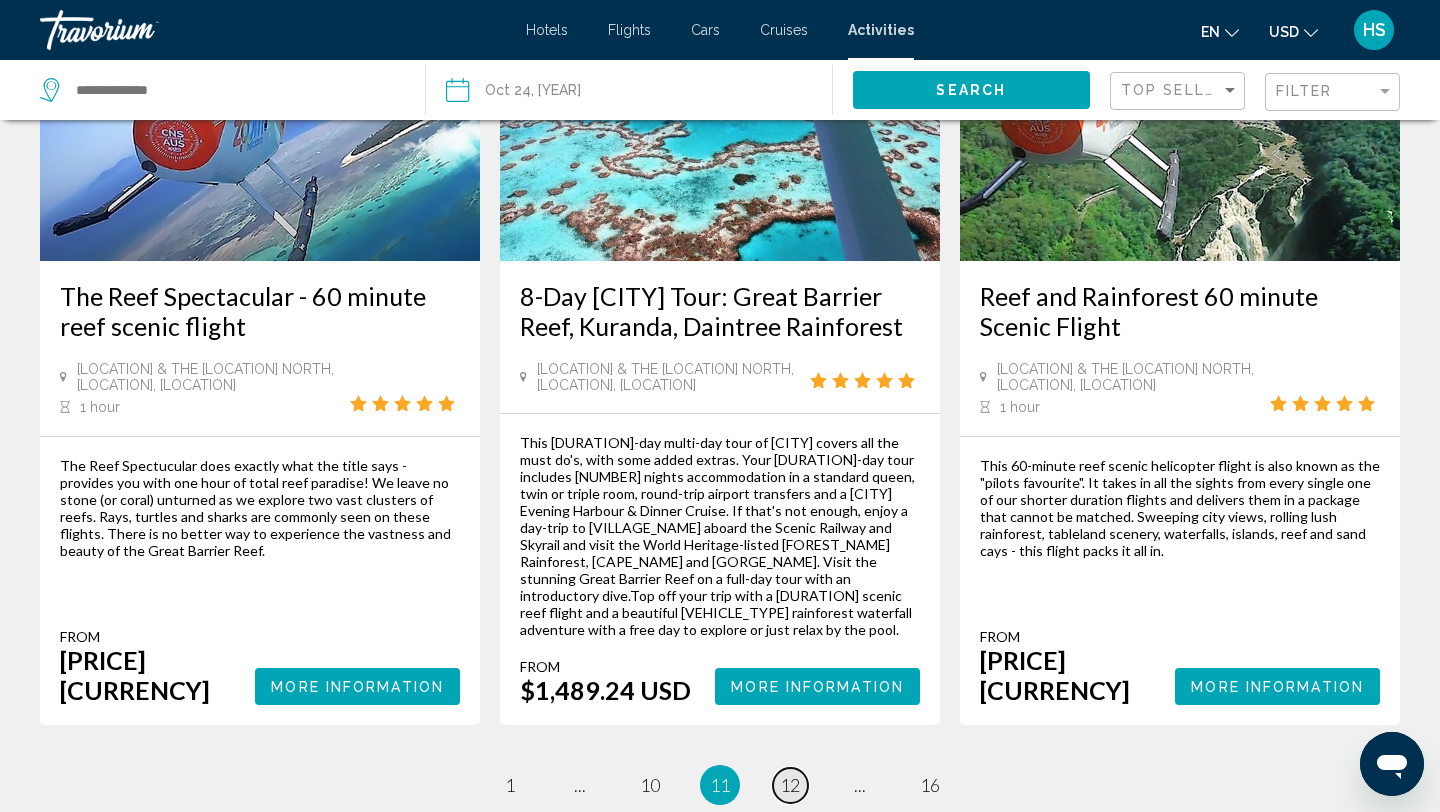 click on "12" at bounding box center [510, 785] 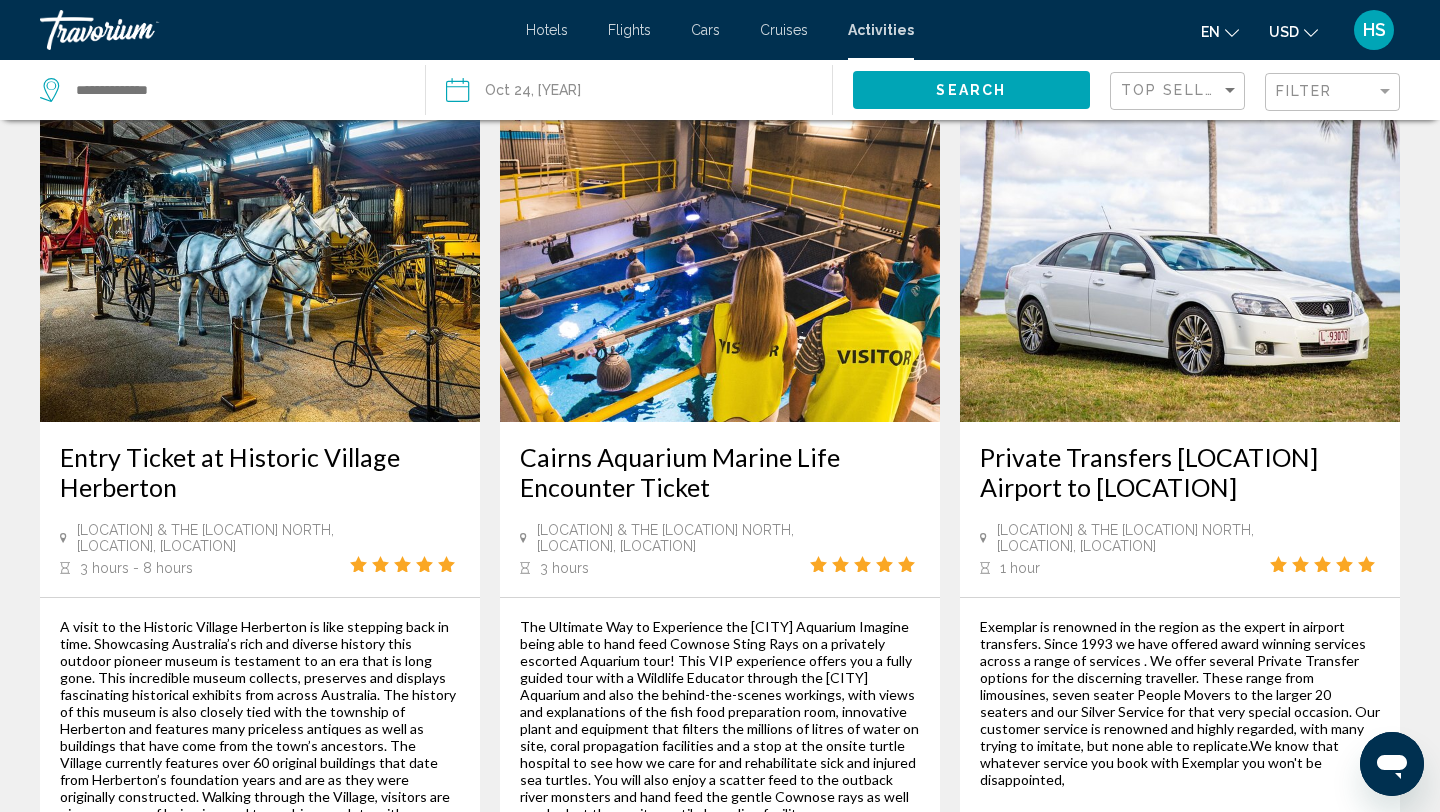 scroll, scrollTop: 1882, scrollLeft: 0, axis: vertical 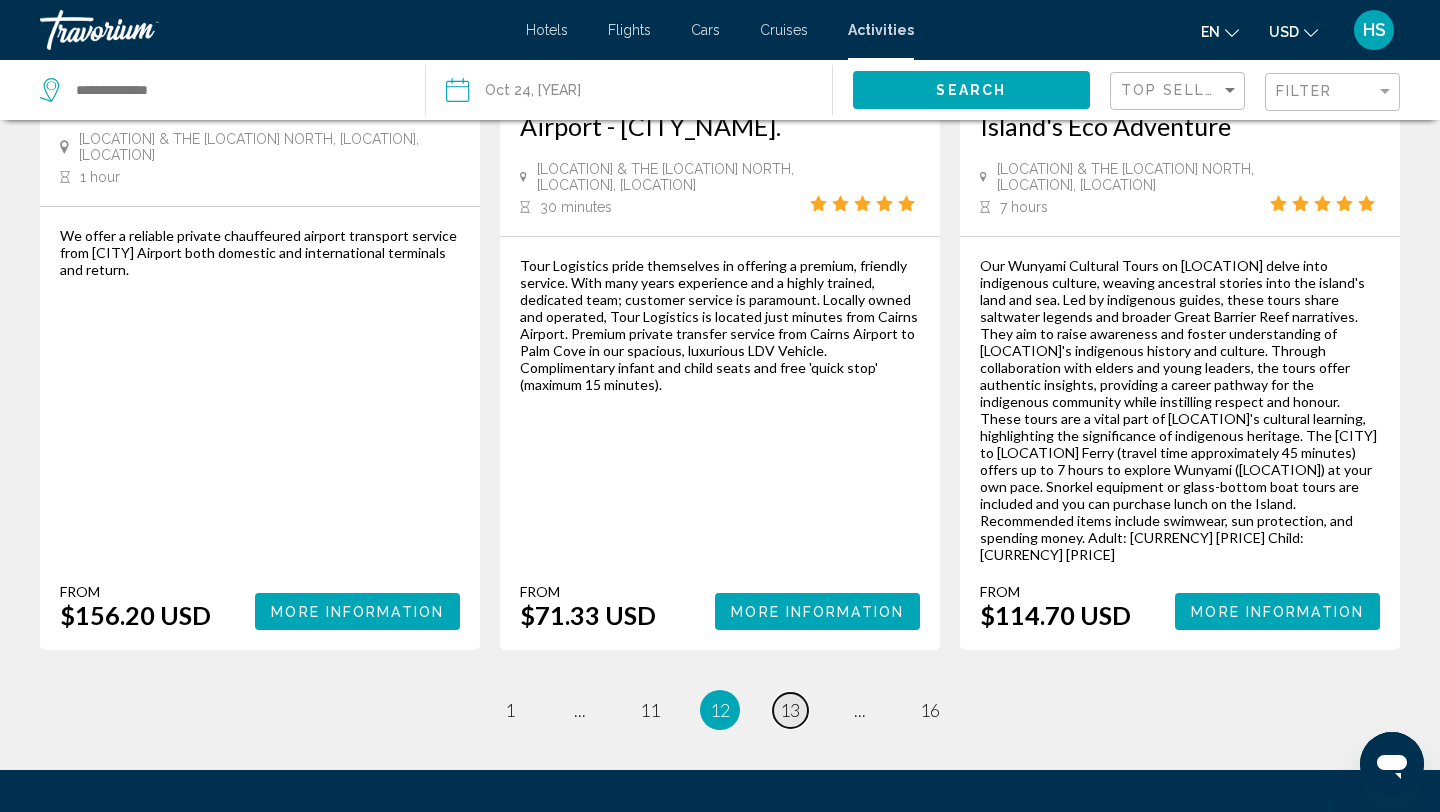 click on "13" at bounding box center [510, 710] 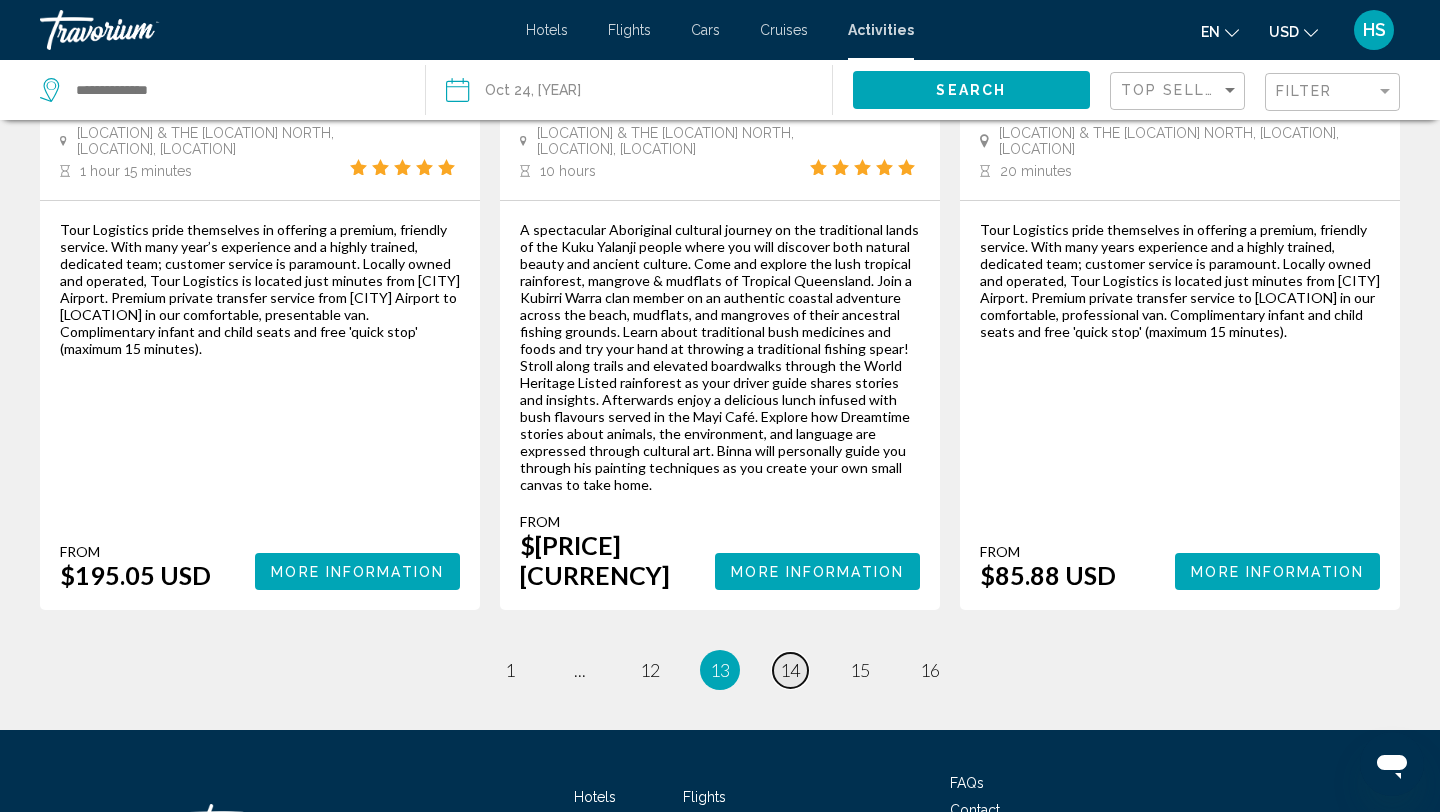 scroll, scrollTop: 3302, scrollLeft: 0, axis: vertical 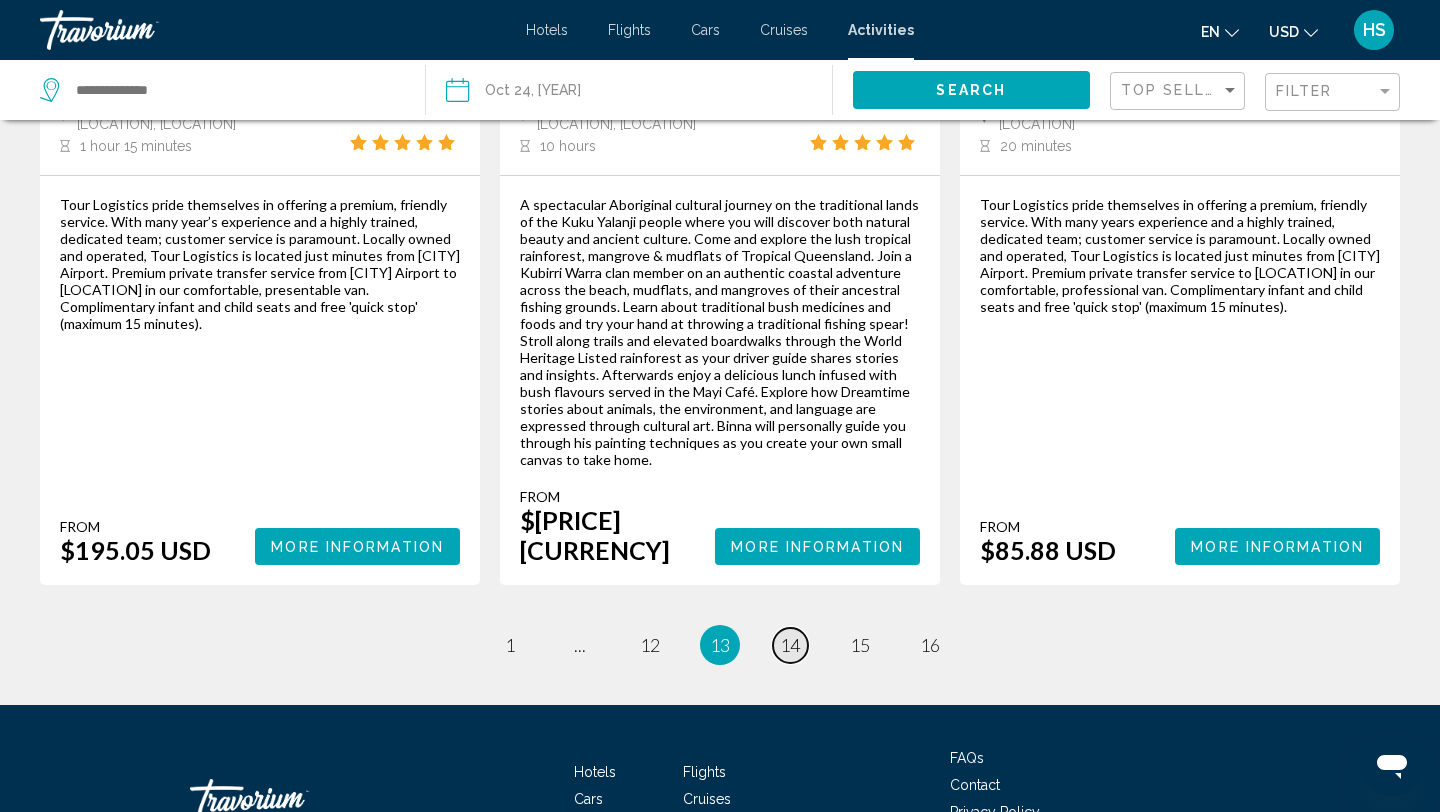 click on "14" at bounding box center (510, 645) 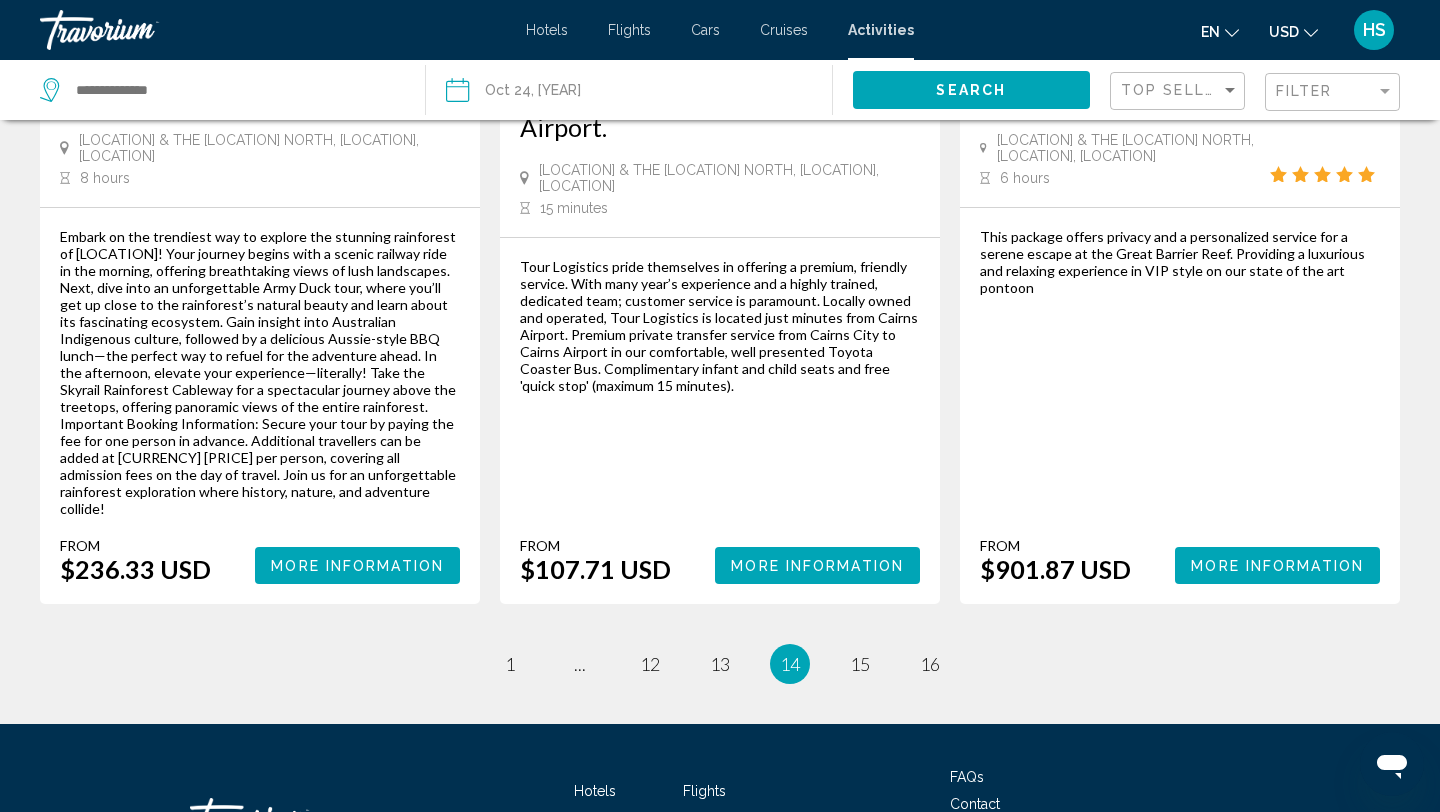 scroll, scrollTop: 3169, scrollLeft: 0, axis: vertical 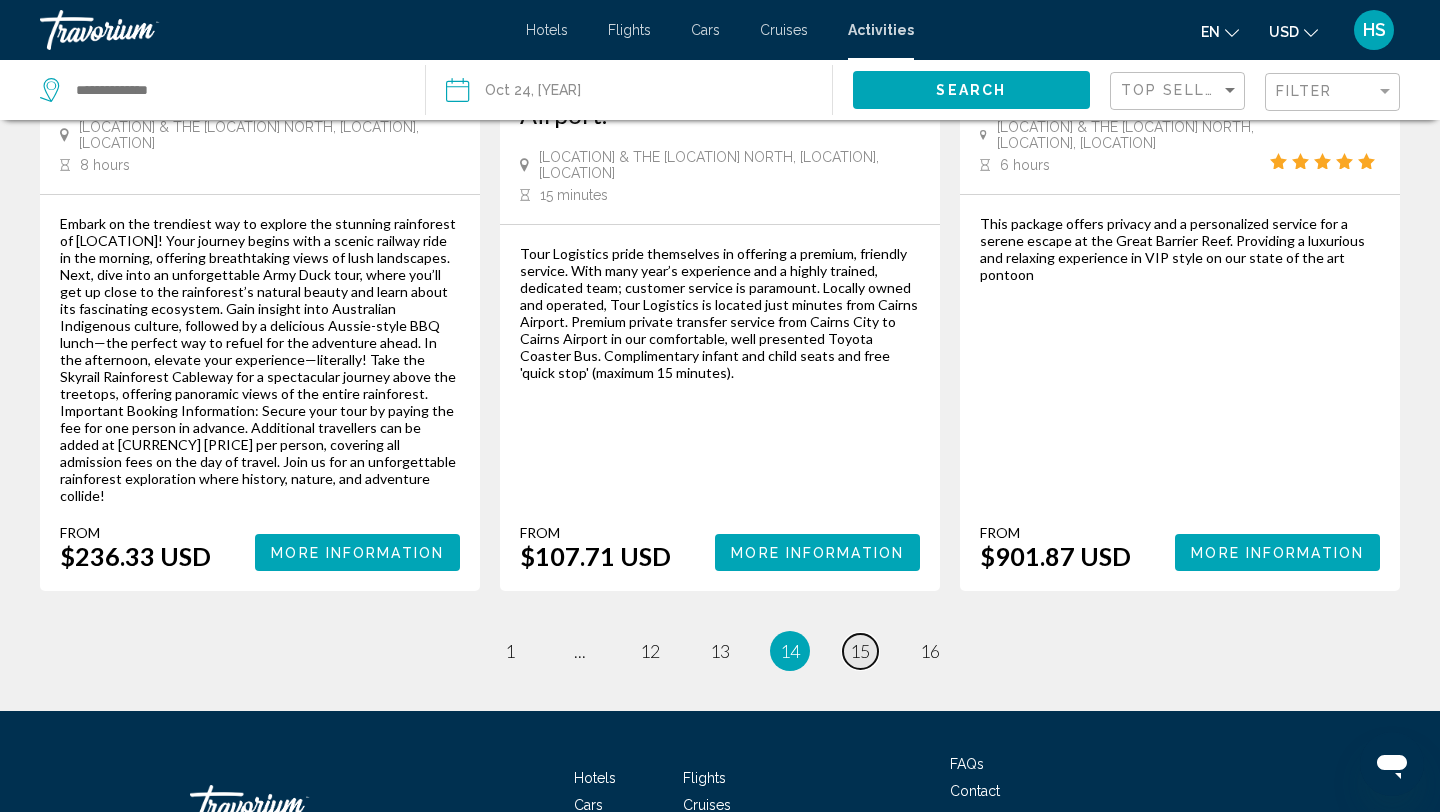 click on "15" at bounding box center (510, 651) 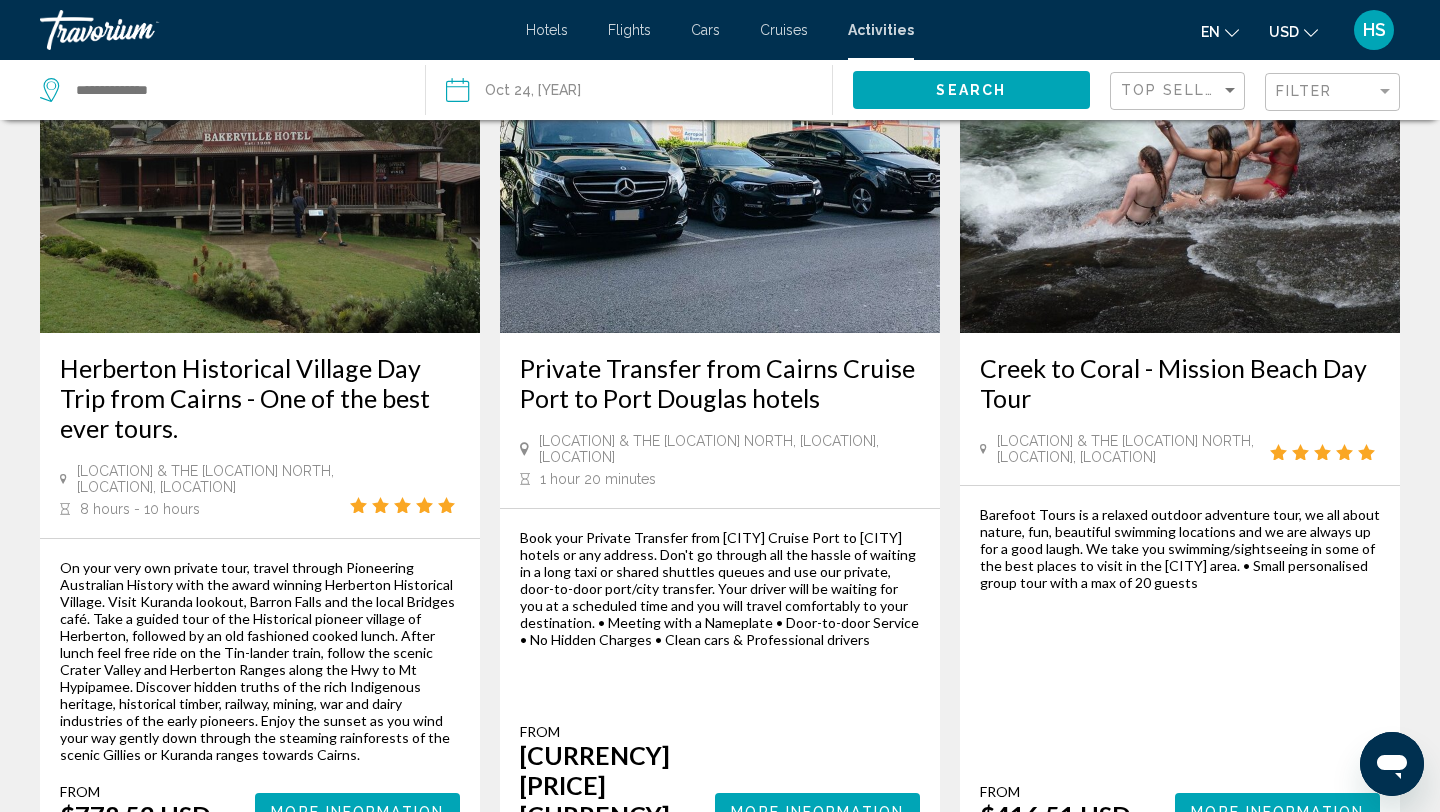 scroll, scrollTop: 3073, scrollLeft: 0, axis: vertical 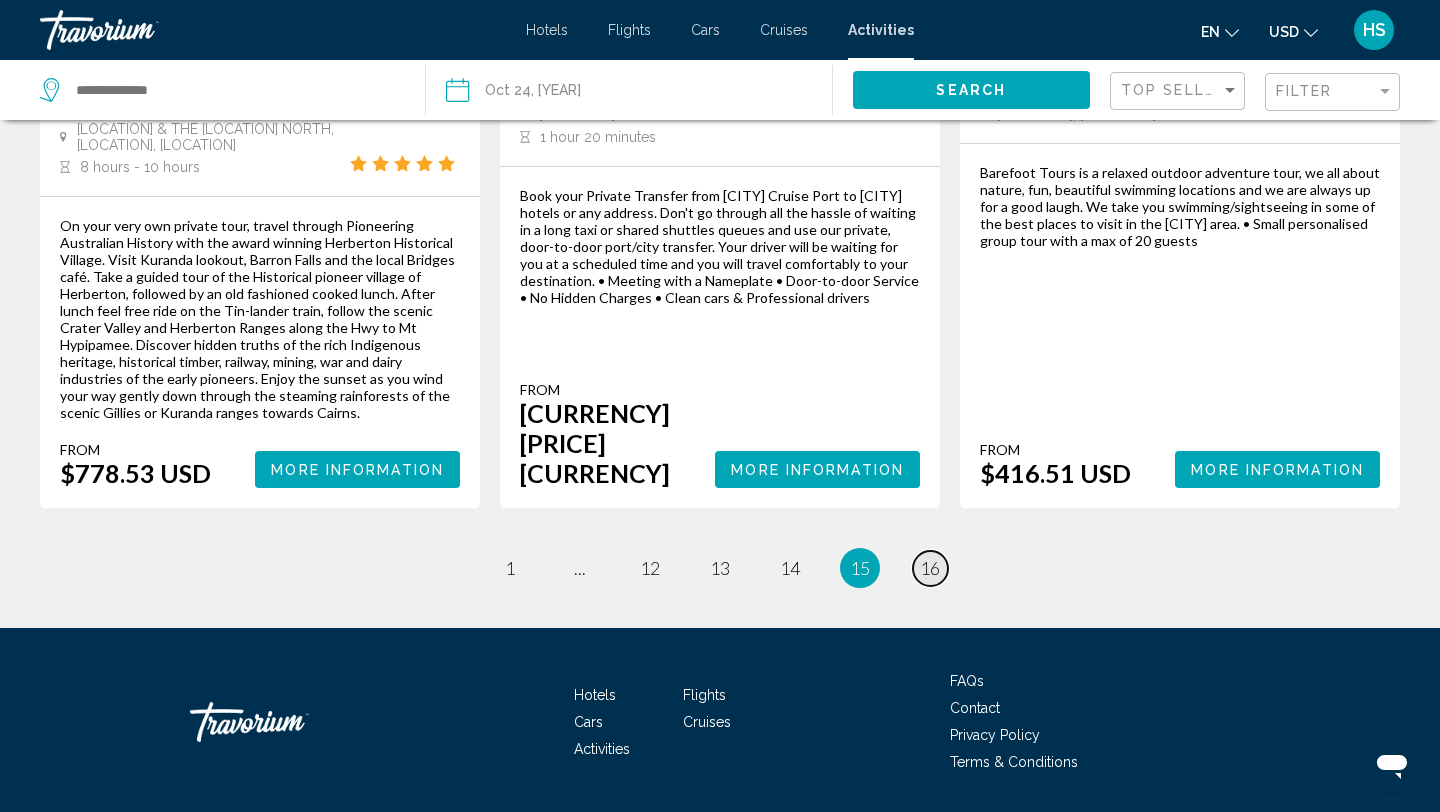 click on "16" at bounding box center (510, 568) 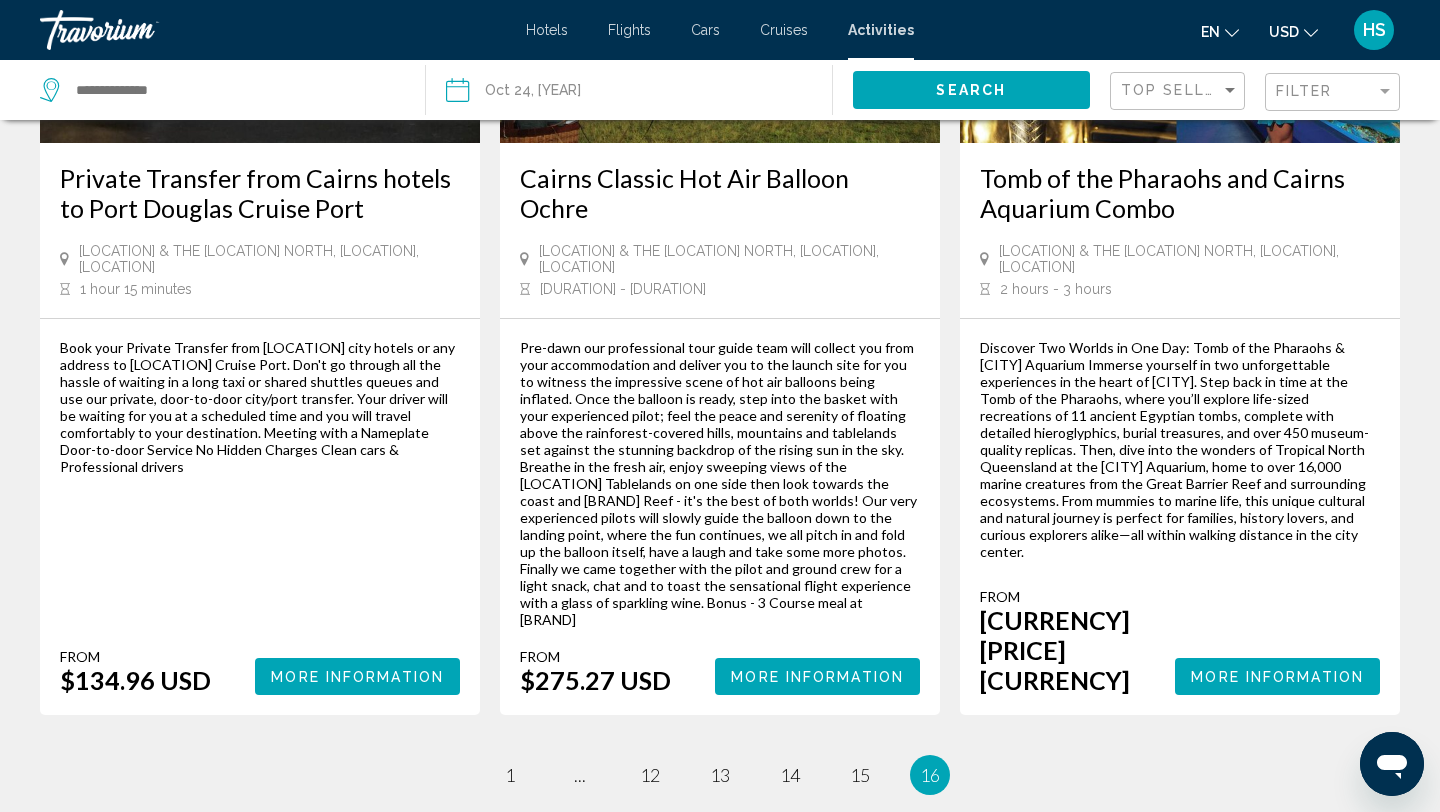 scroll, scrollTop: 2827, scrollLeft: 0, axis: vertical 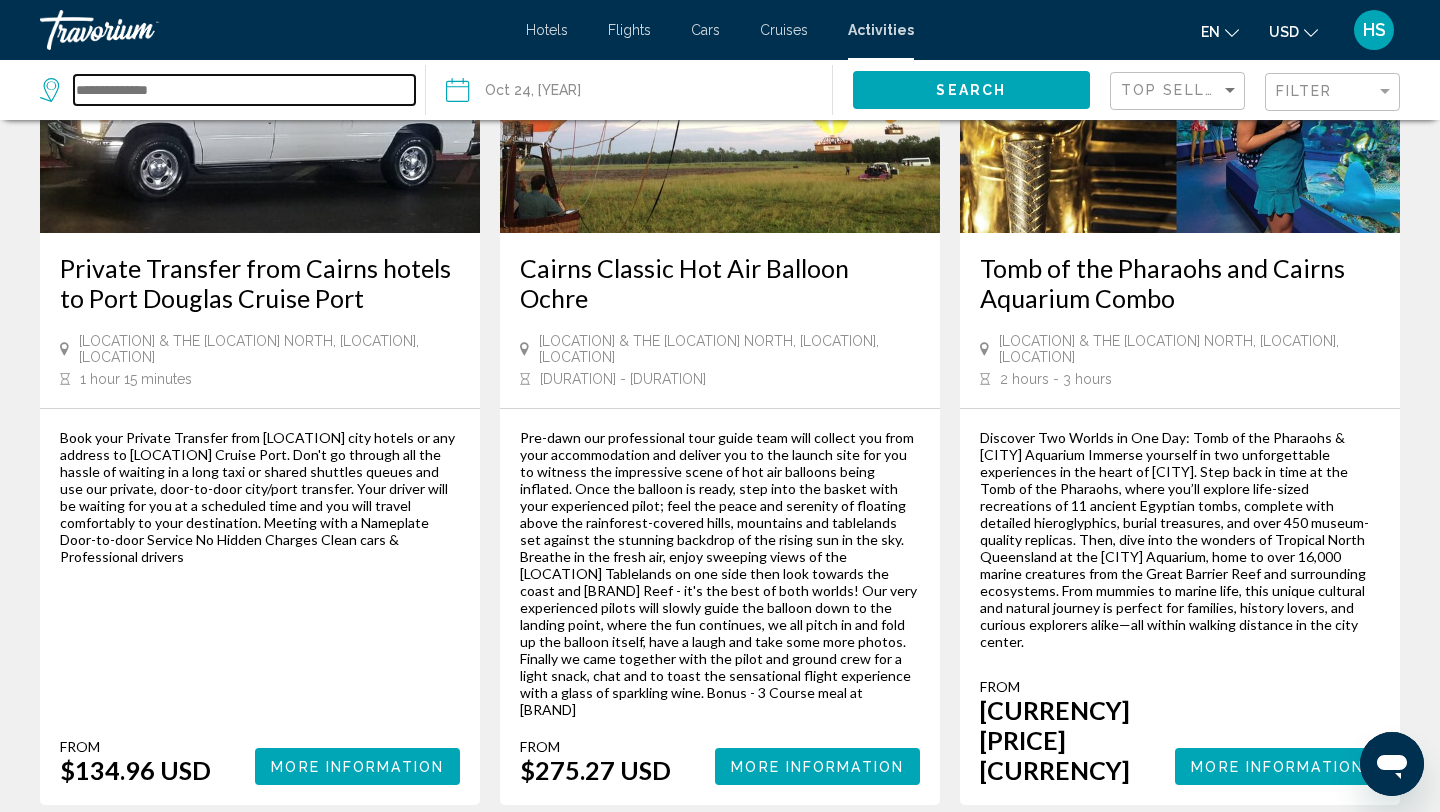 click at bounding box center [244, 90] 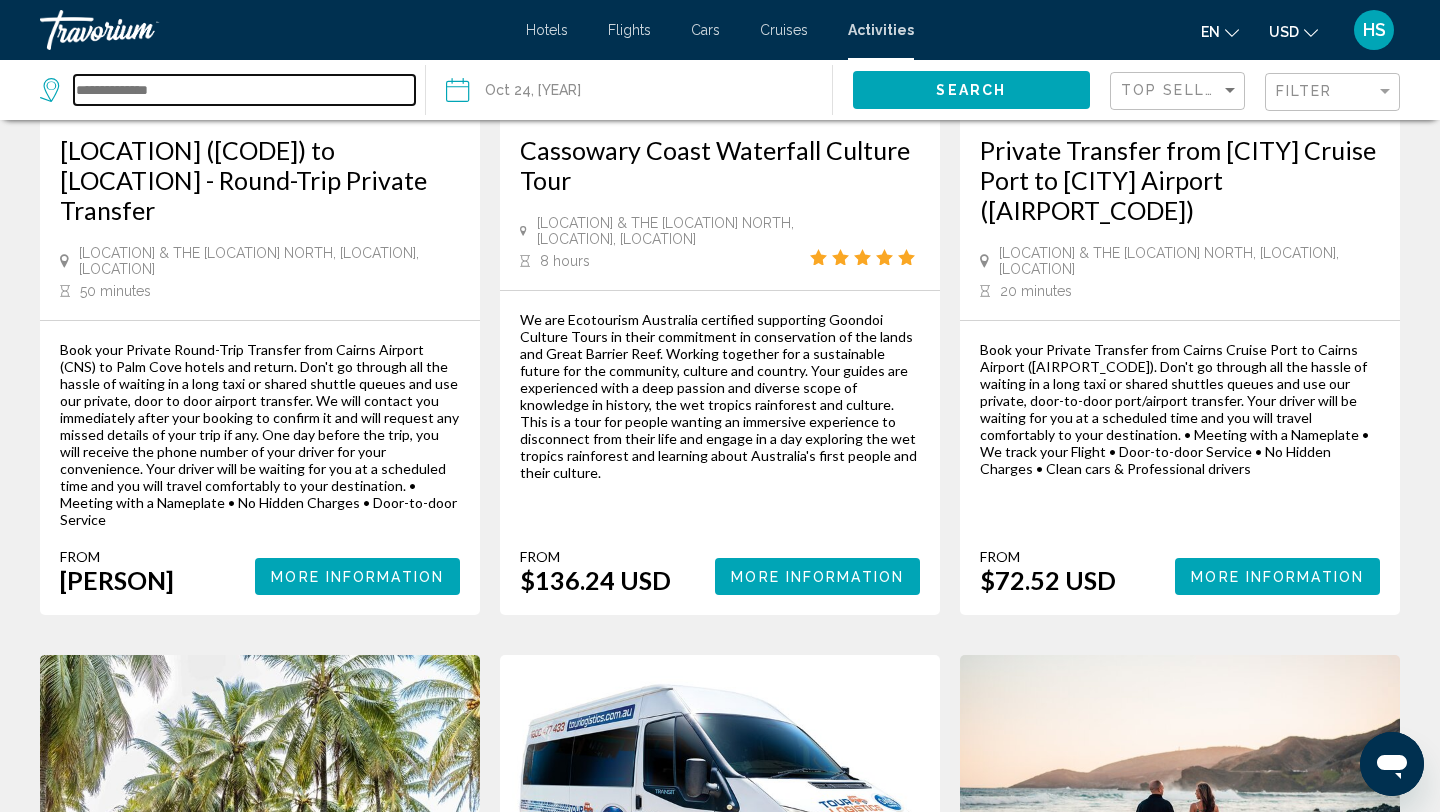 scroll, scrollTop: 298, scrollLeft: 0, axis: vertical 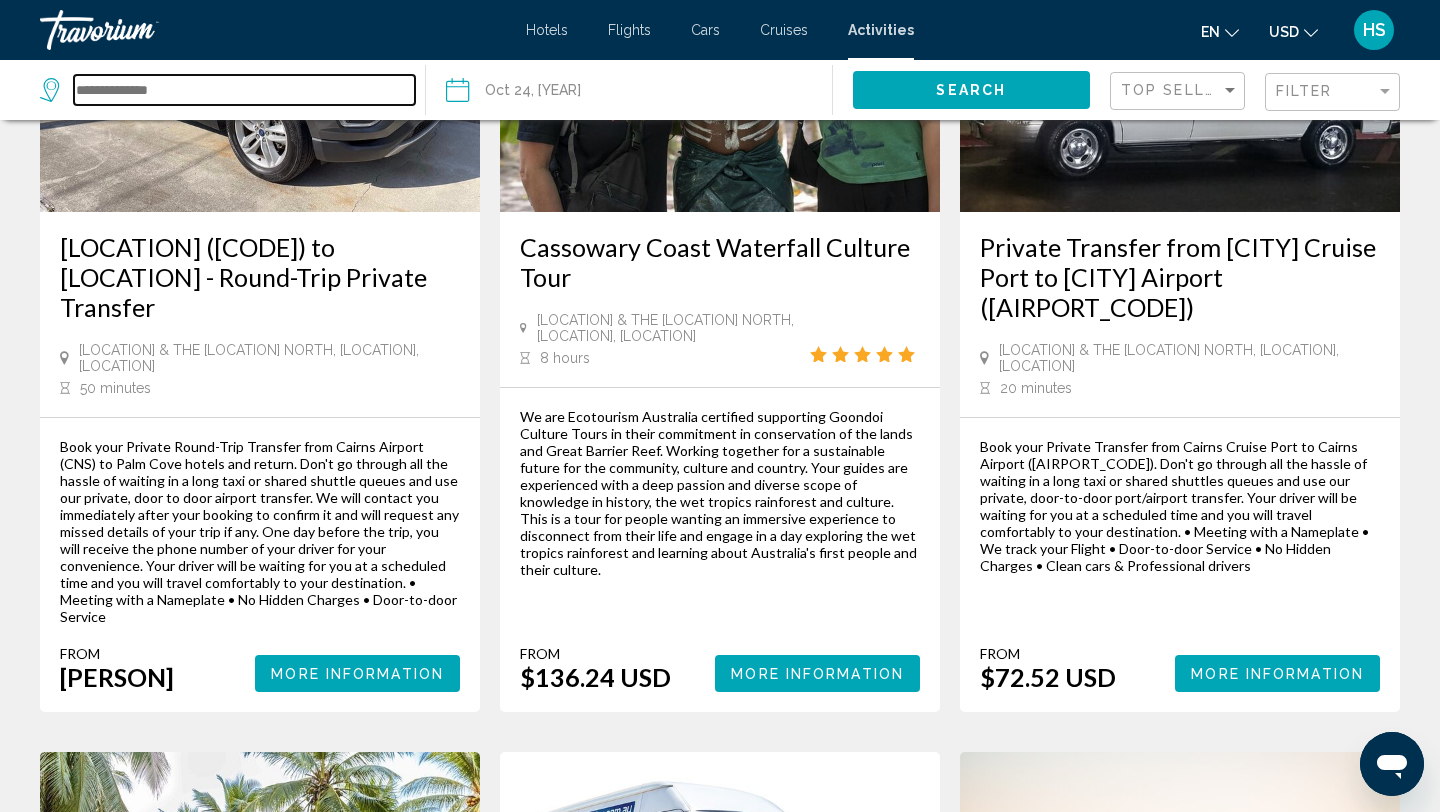 click at bounding box center [244, 90] 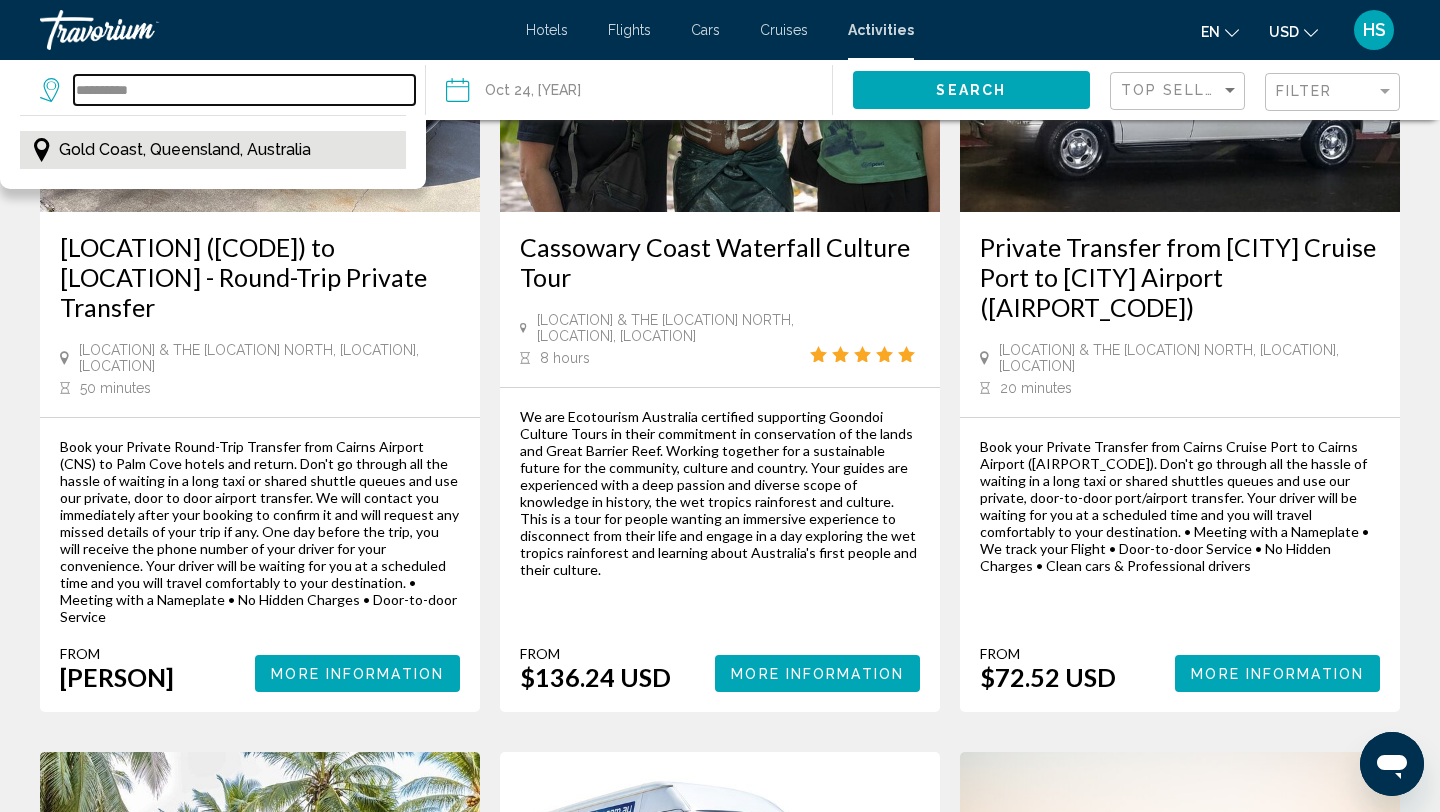 type on "**********" 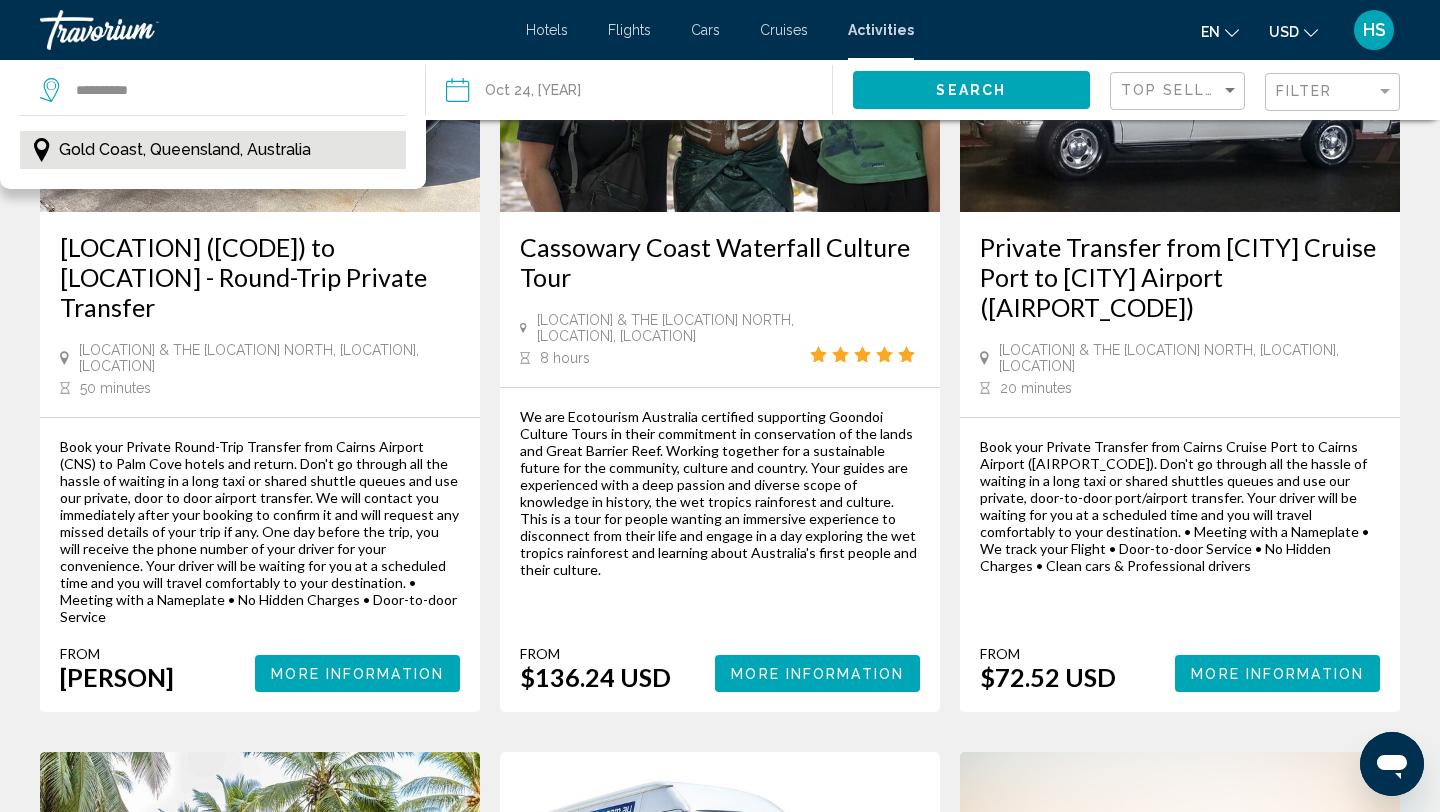 click on "Gold Coast, Queensland, Australia" at bounding box center [185, 150] 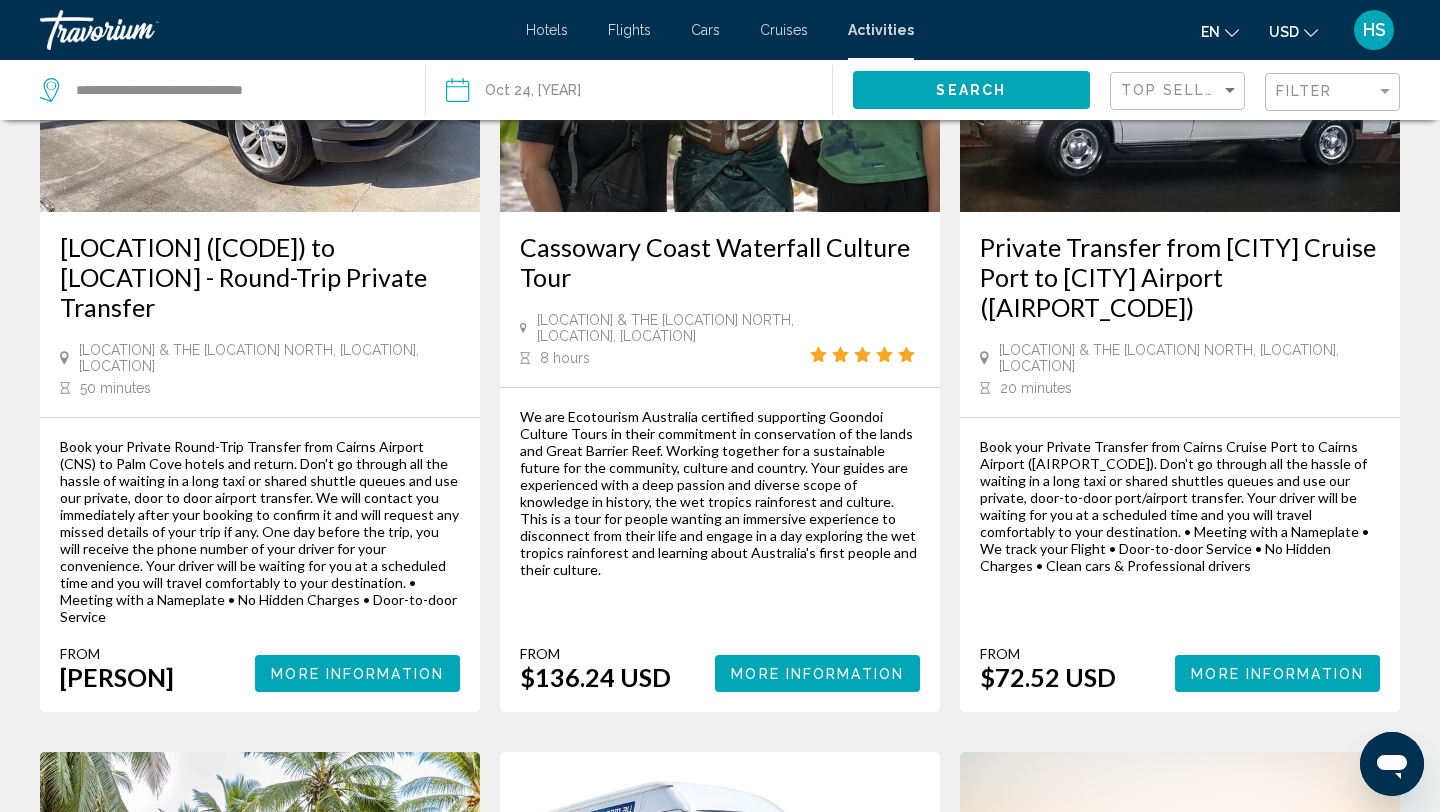 click on "**********" at bounding box center (541, 93) 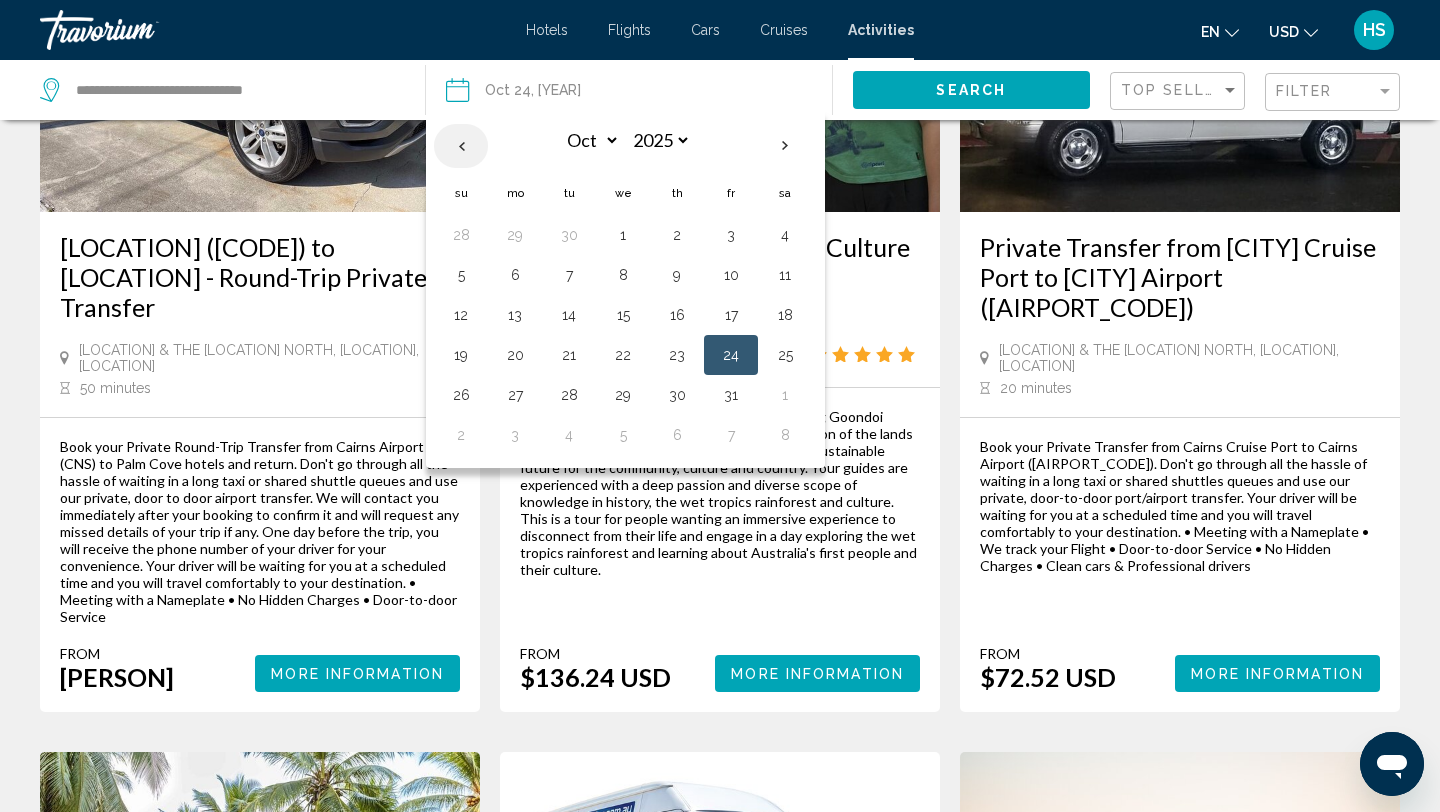 click at bounding box center (461, 146) 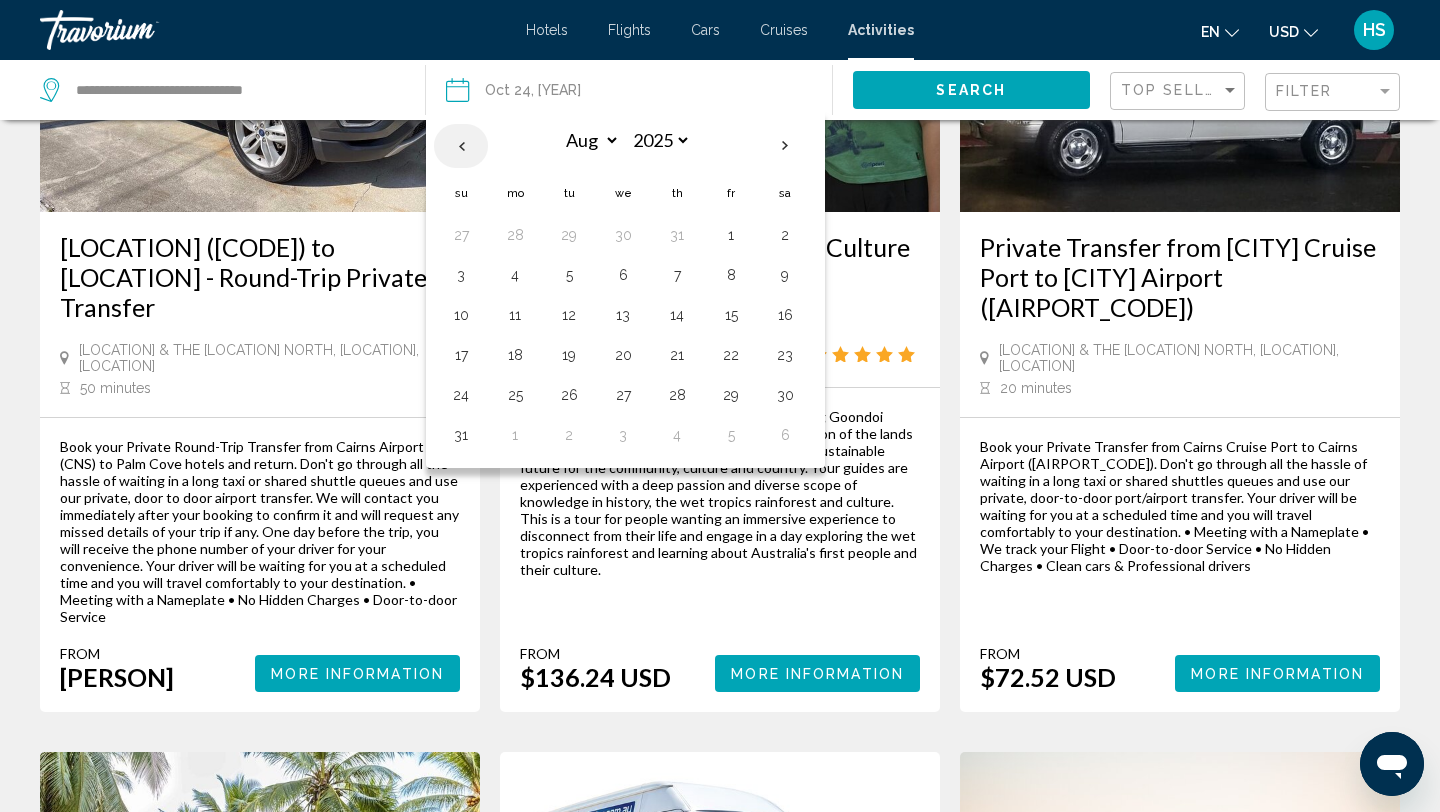 click at bounding box center (461, 146) 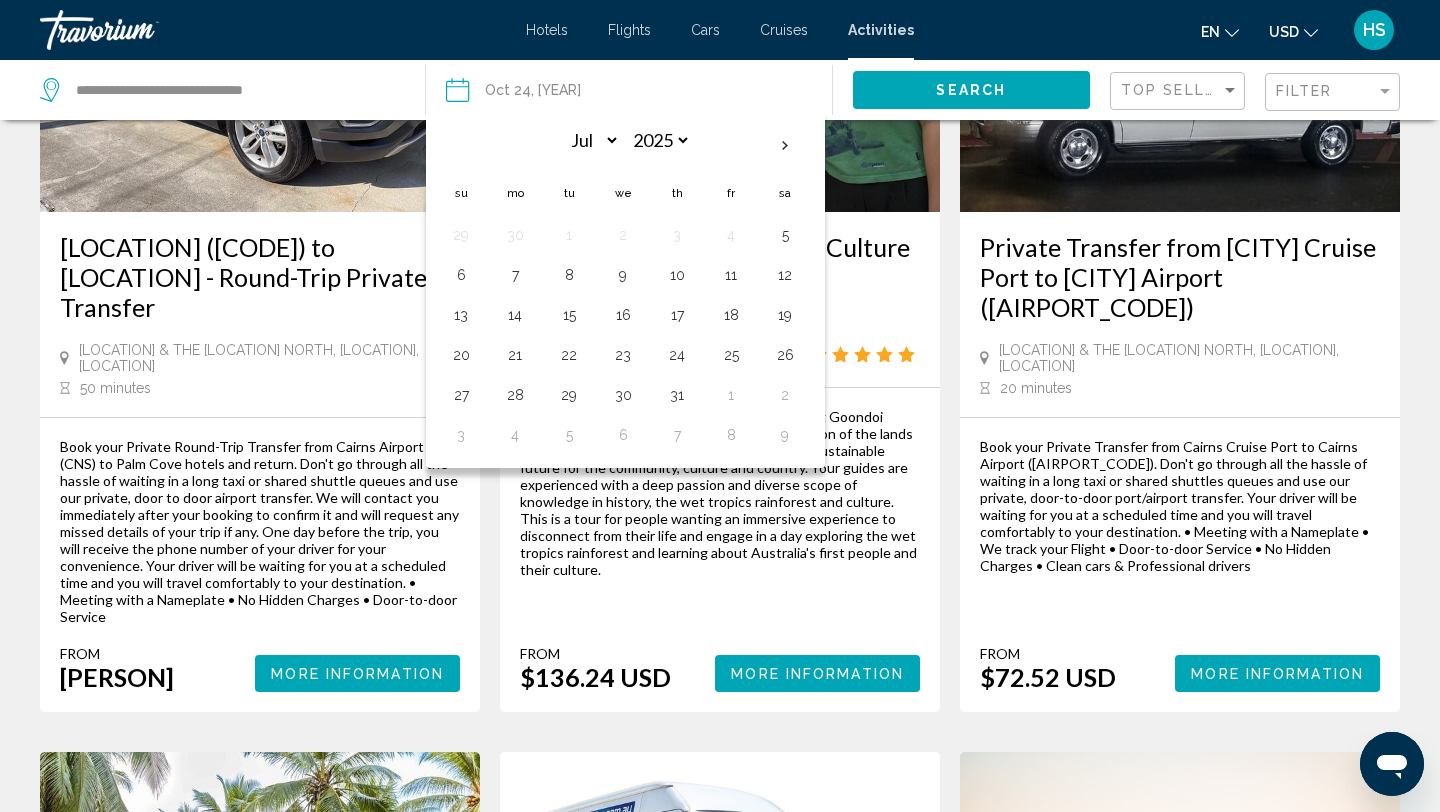click at bounding box center [461, 147] 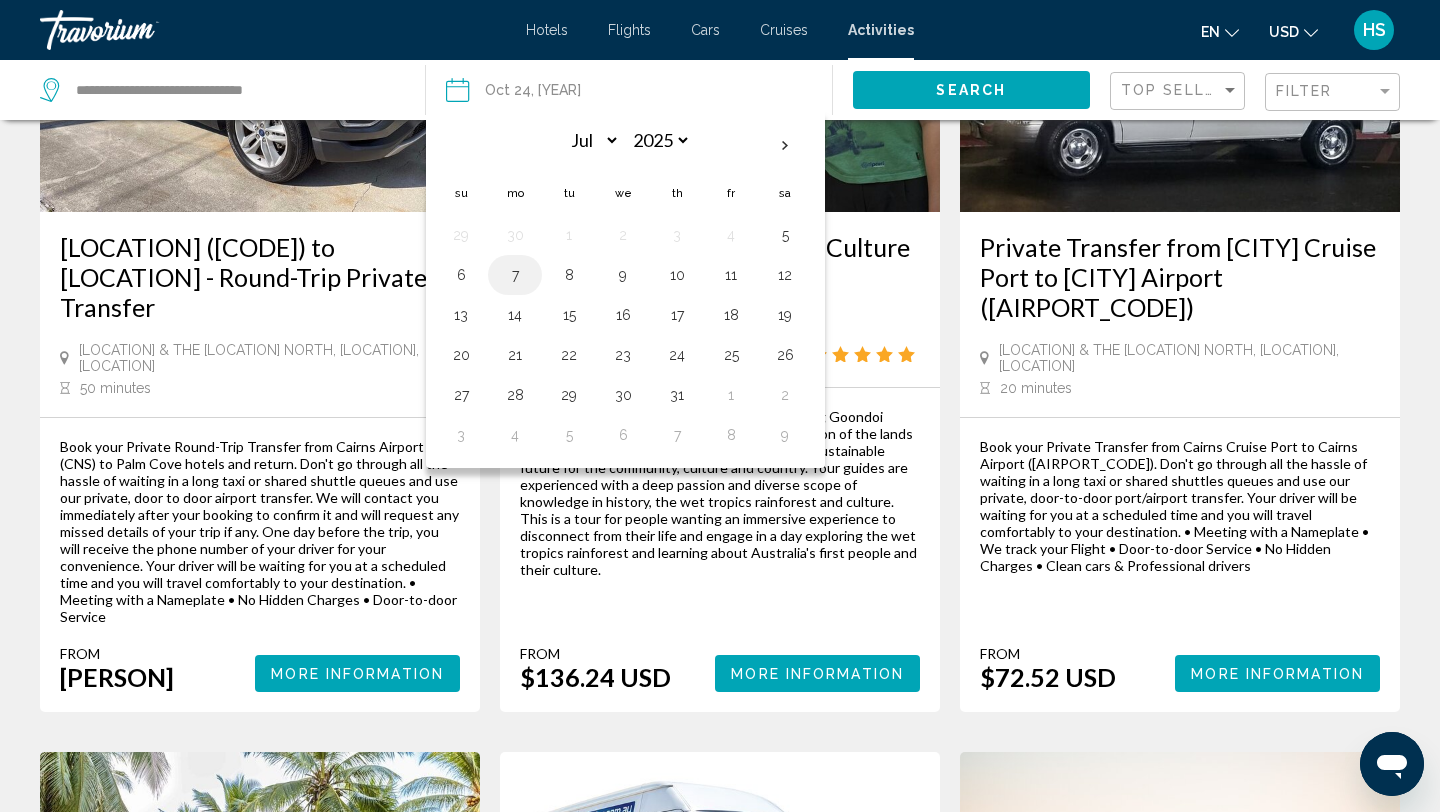 click on "7" at bounding box center [515, 275] 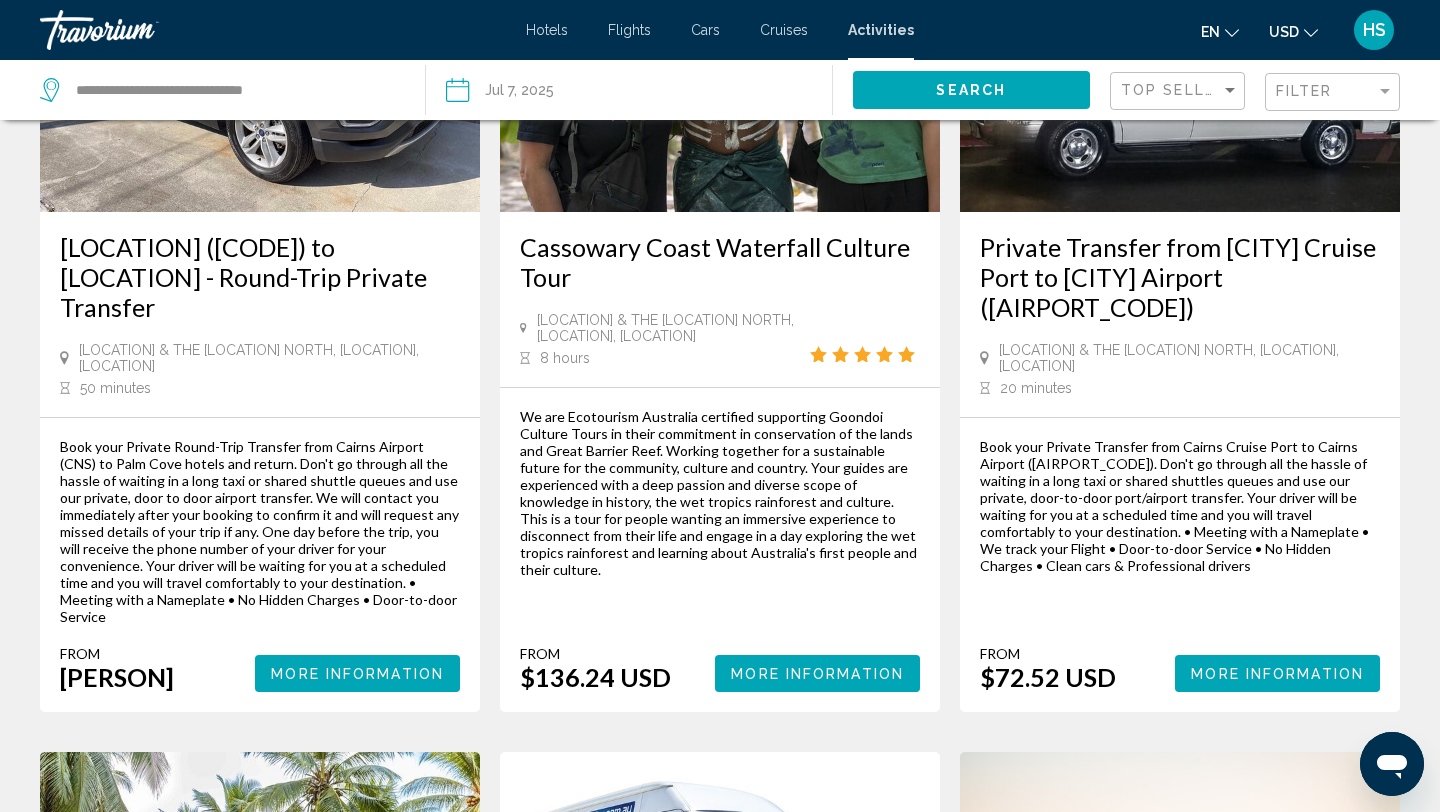 click on "Search" at bounding box center (971, 91) 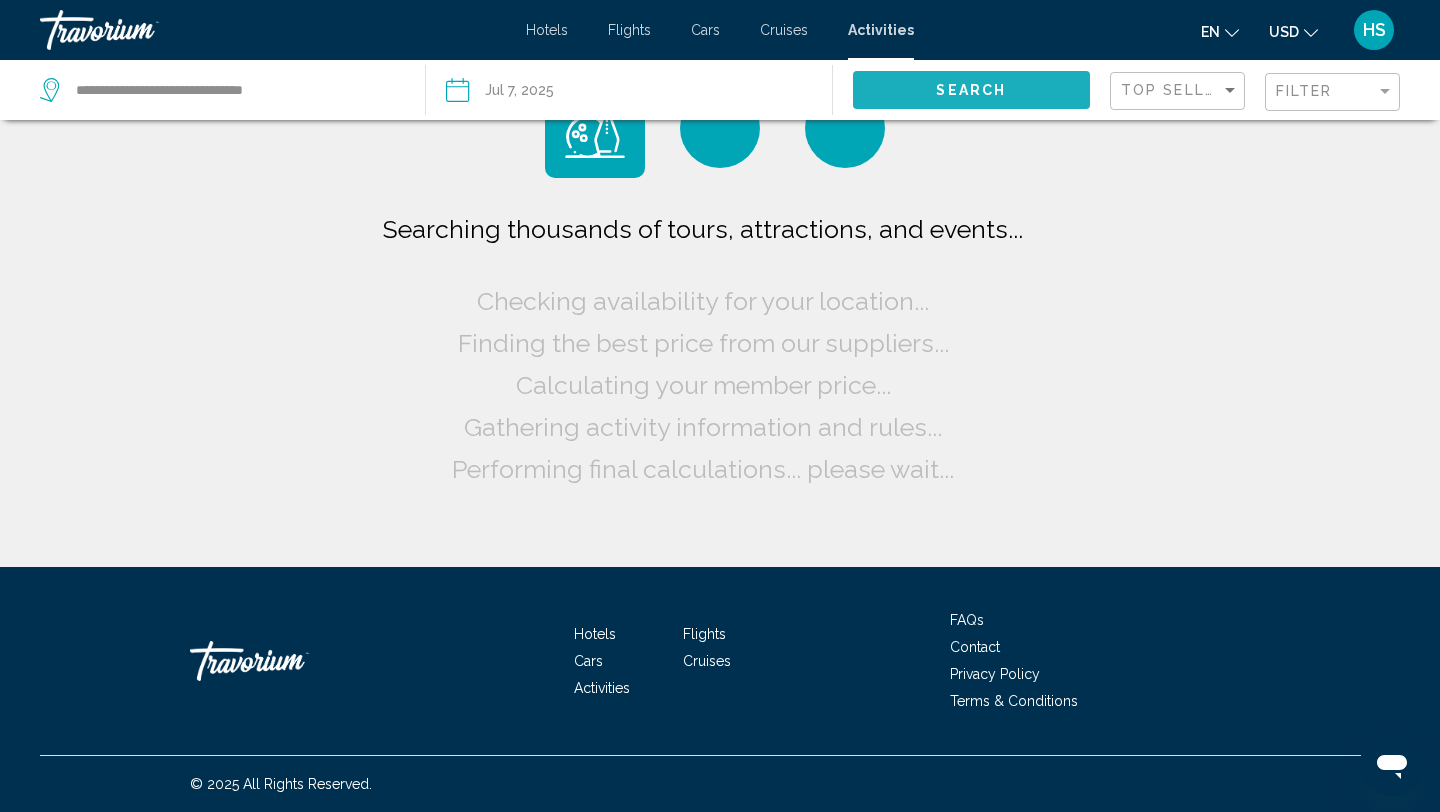 scroll, scrollTop: 0, scrollLeft: 0, axis: both 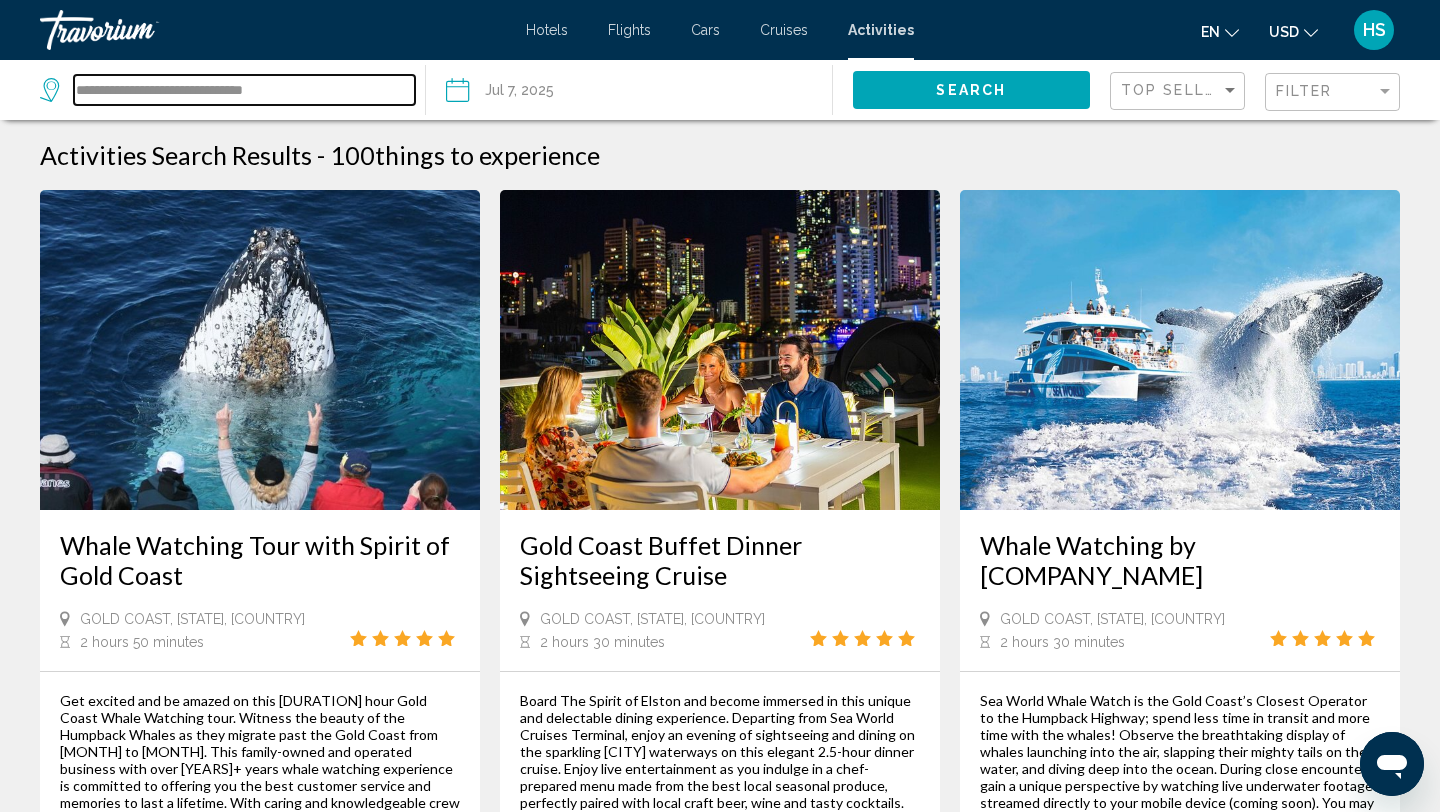 click on "**********" at bounding box center [244, 90] 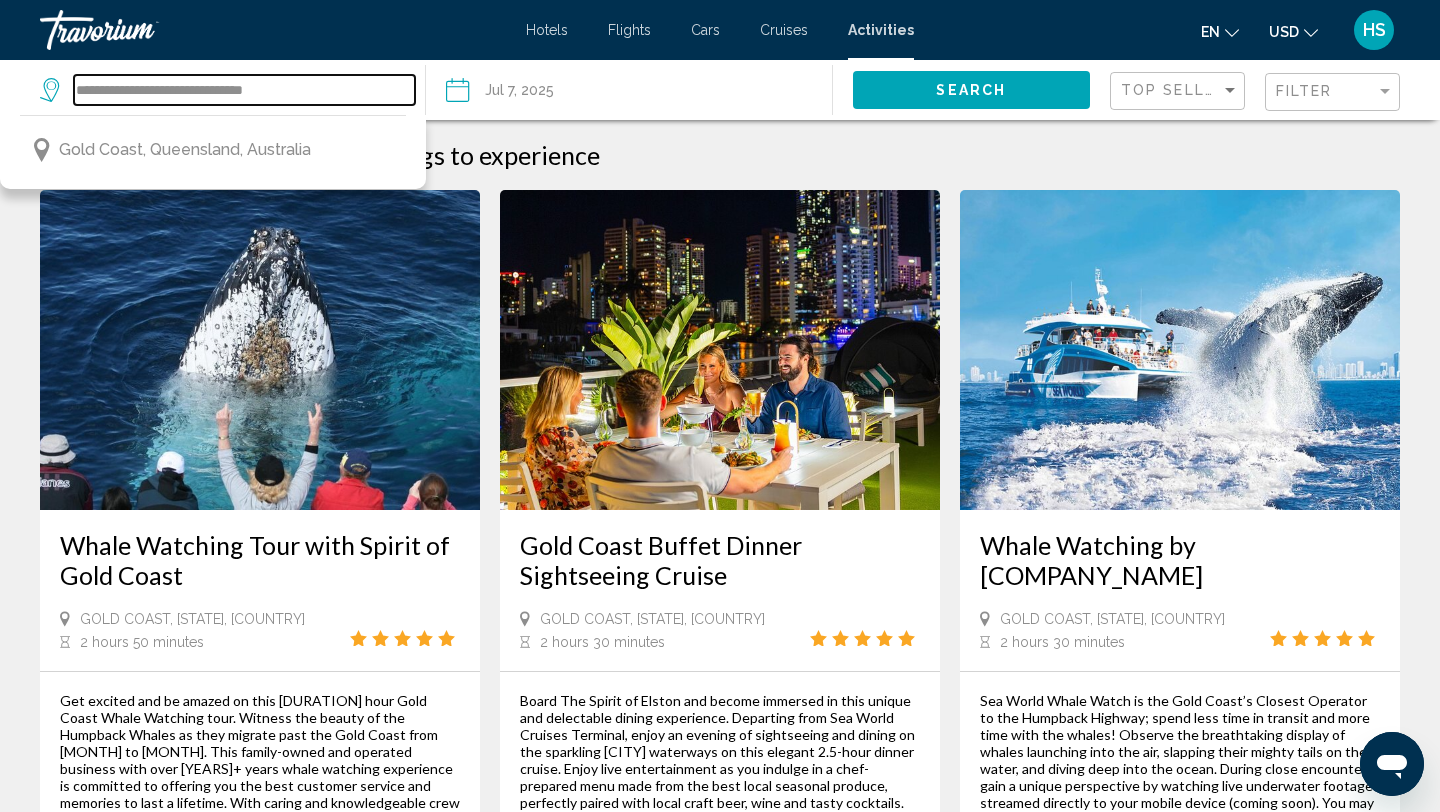 click on "**********" at bounding box center [244, 90] 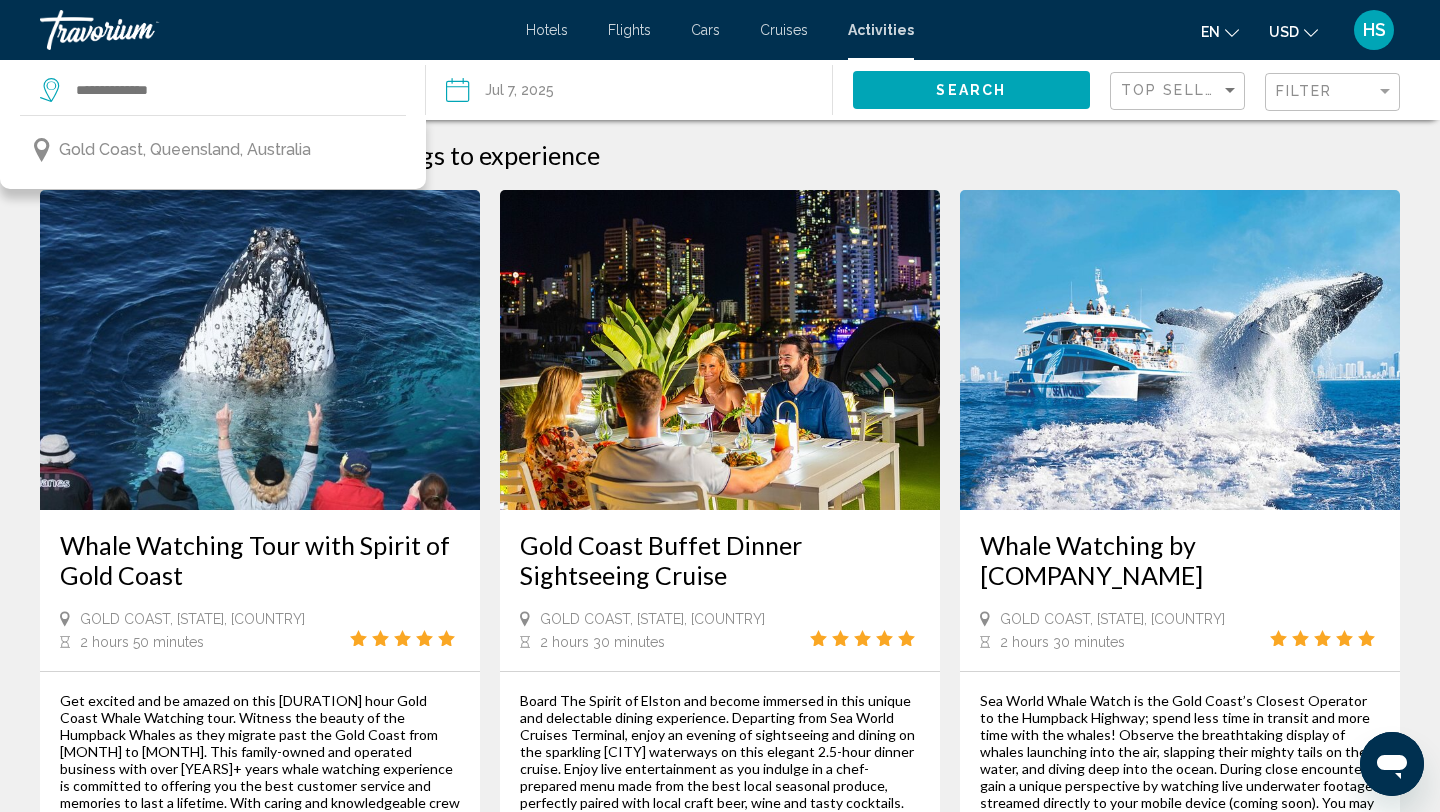 click on "**********" at bounding box center [541, 93] 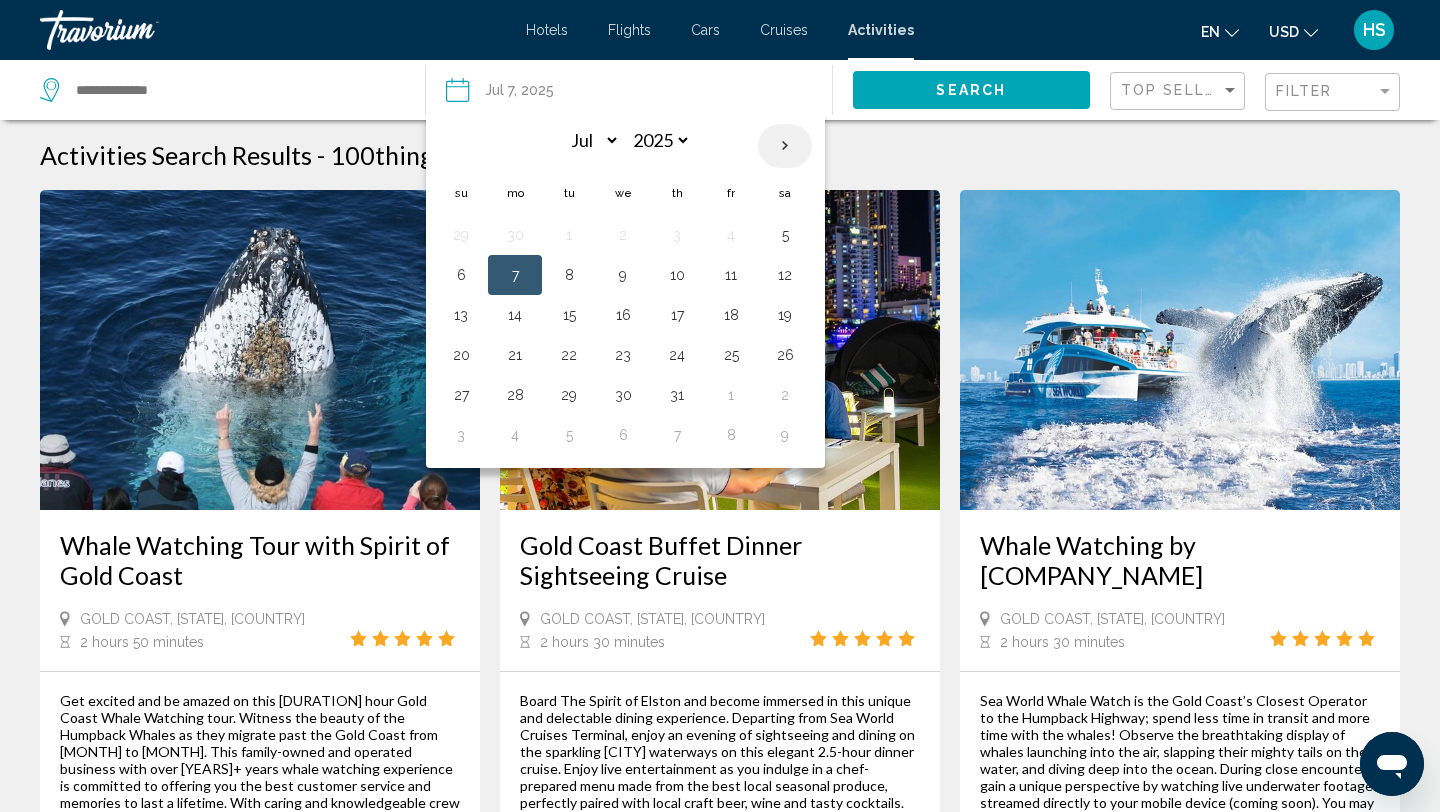 click at bounding box center [785, 146] 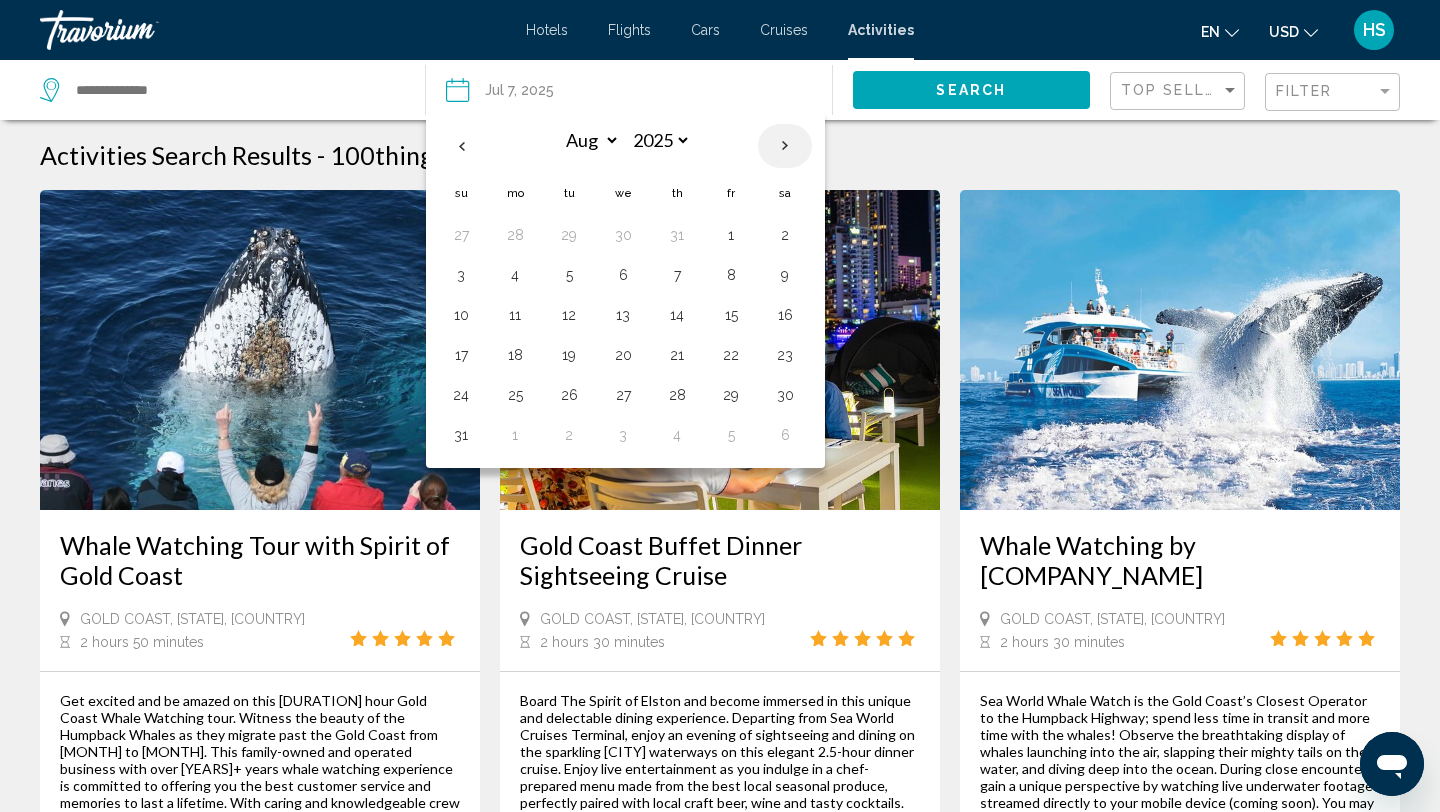 click at bounding box center (785, 146) 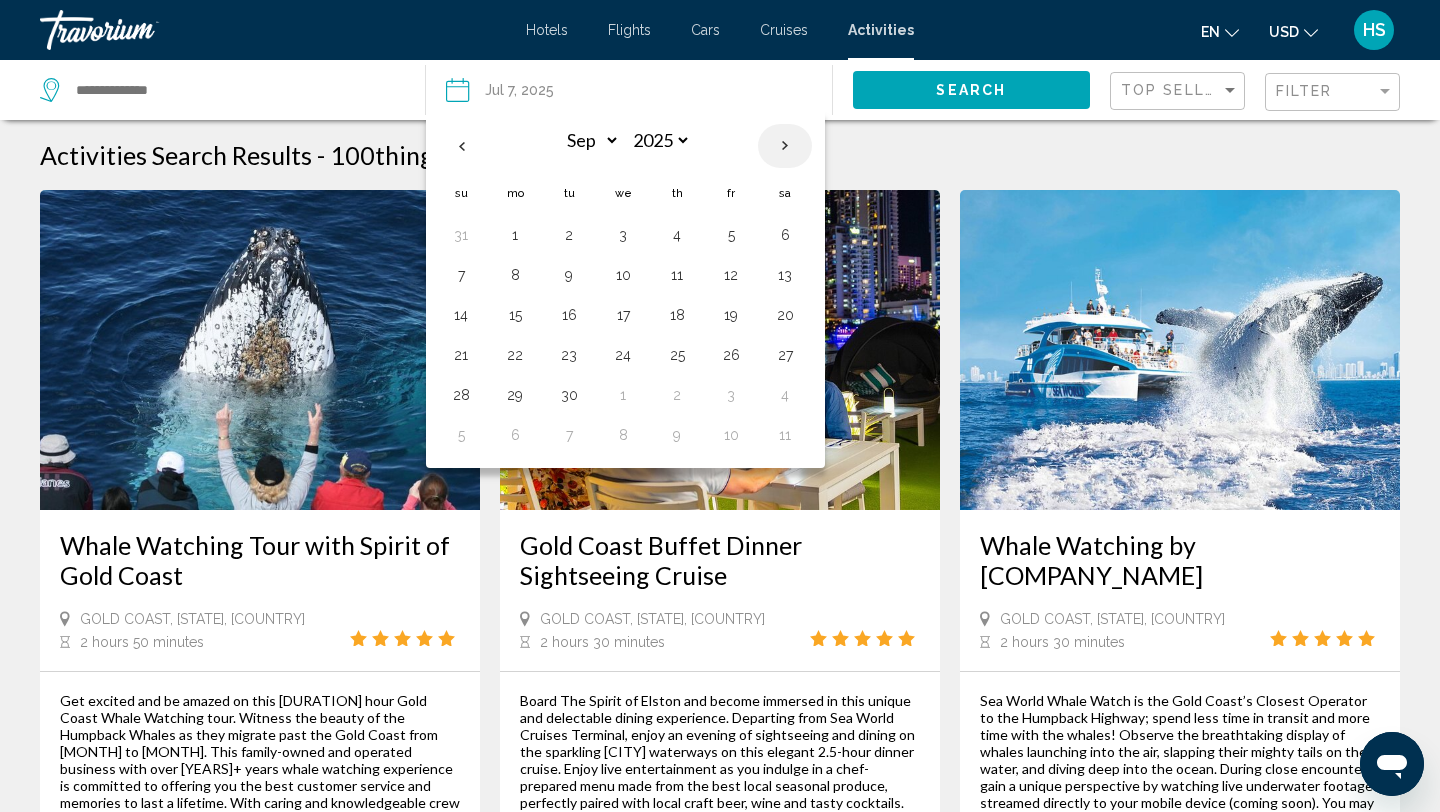 click at bounding box center [785, 146] 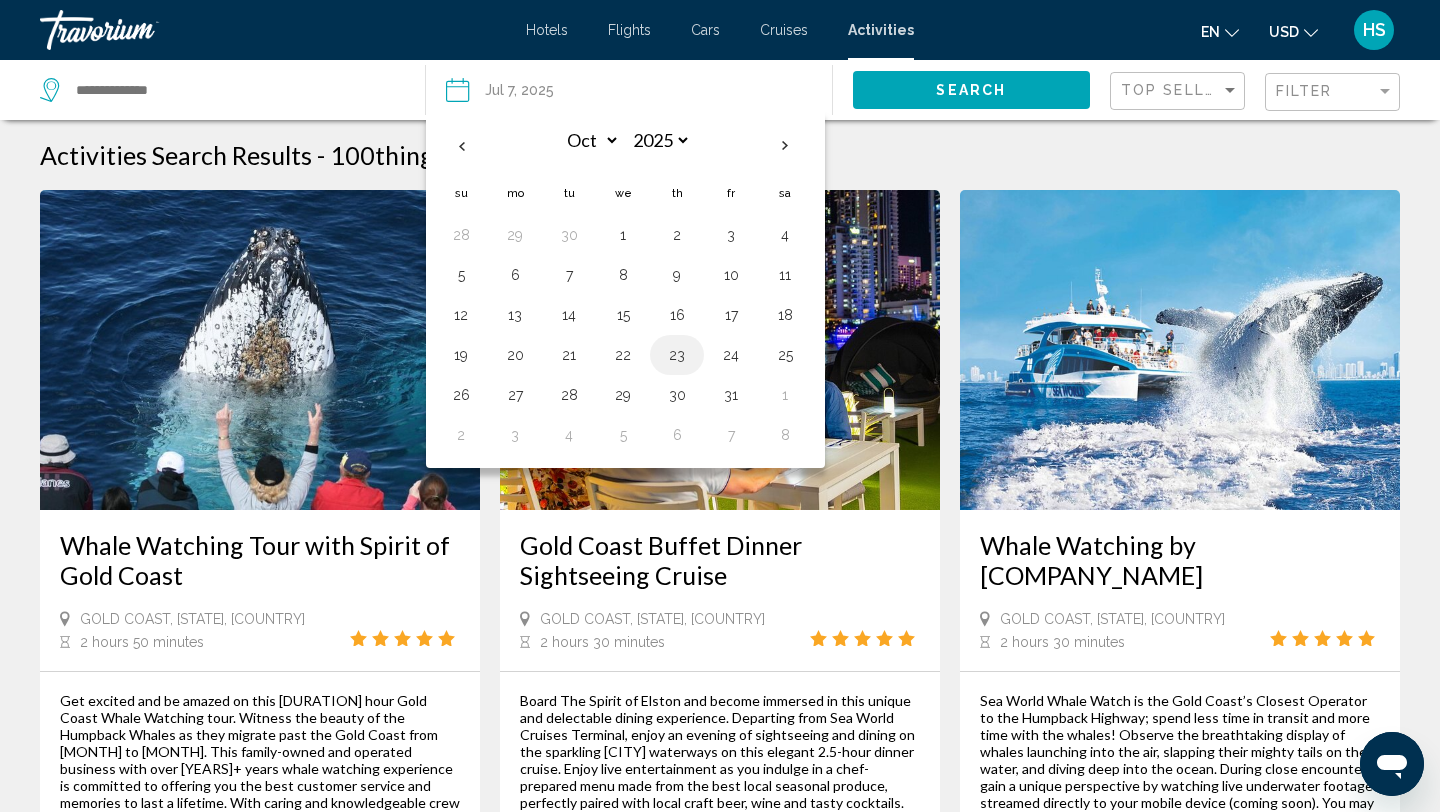 click on "23" at bounding box center [677, 355] 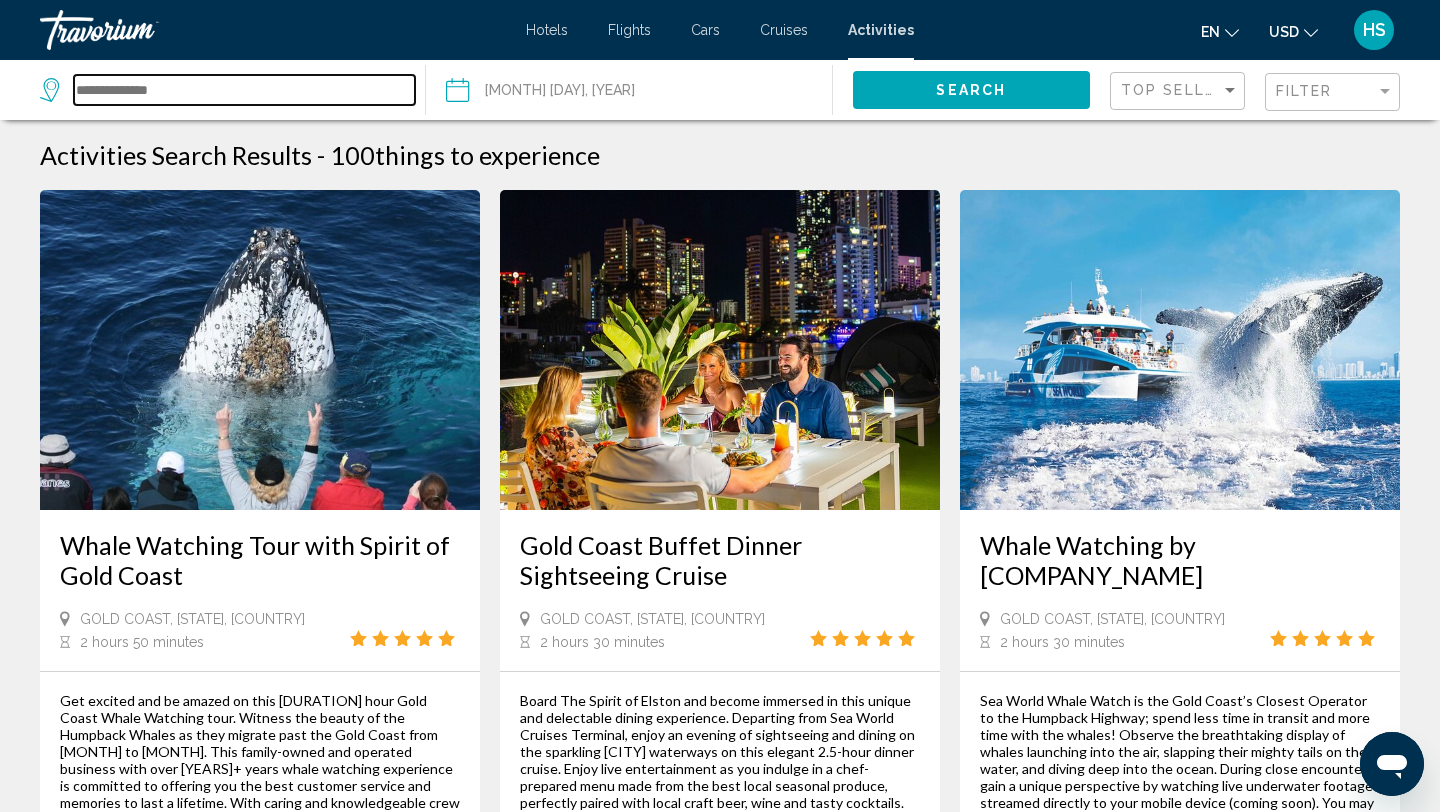 click at bounding box center [244, 90] 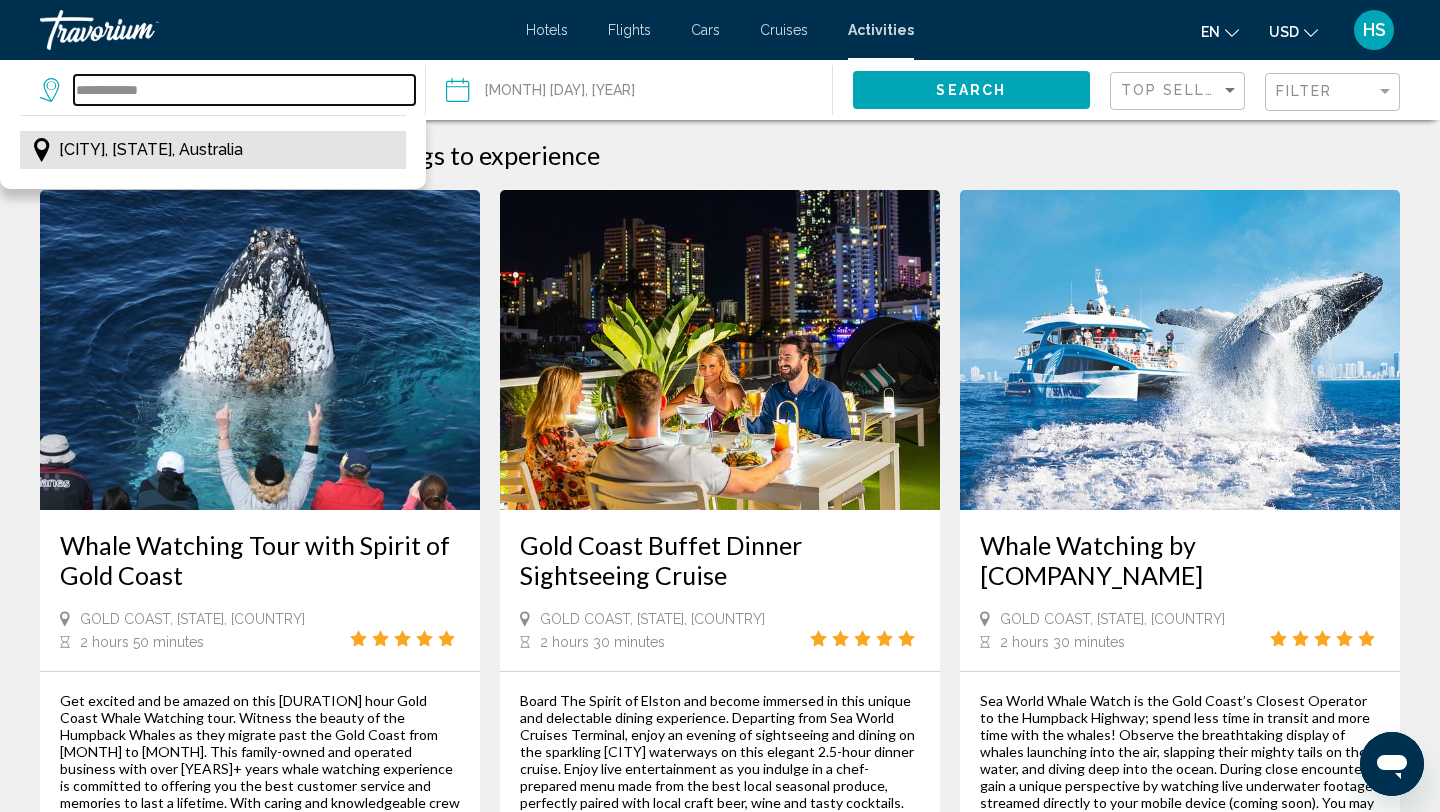 type on "**********" 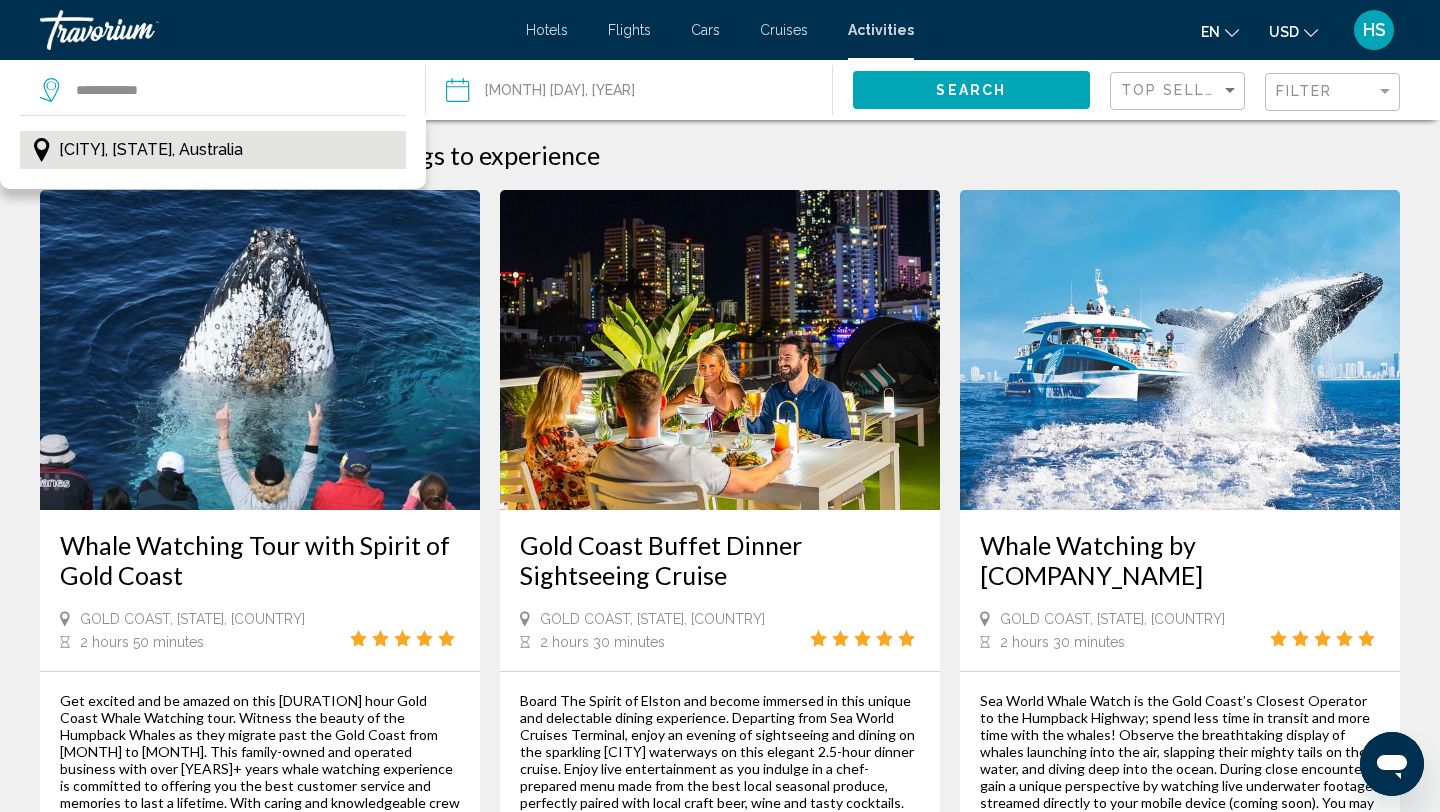 click on "[CITY], [STATE], Australia" at bounding box center [151, 150] 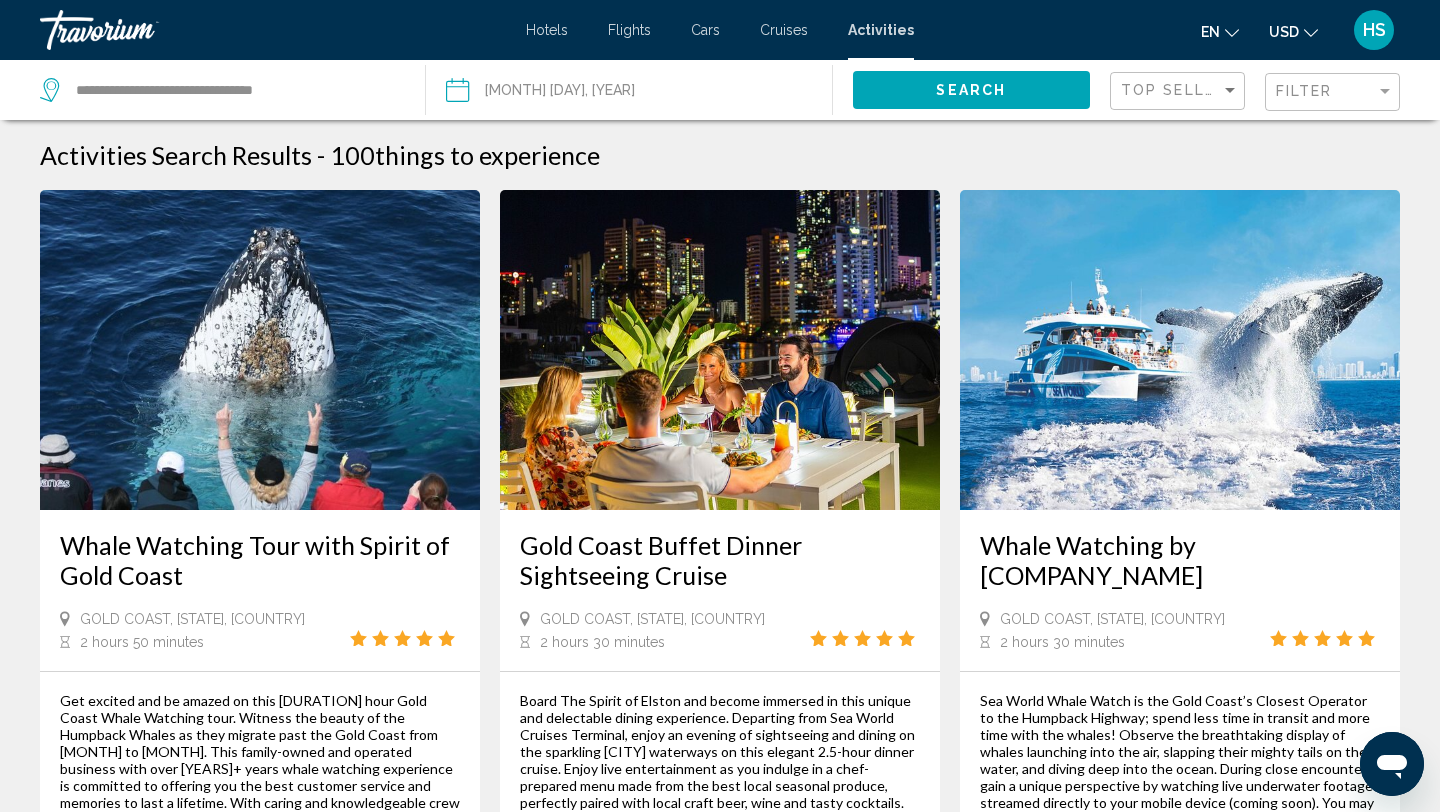 click on "Search" at bounding box center (972, 89) 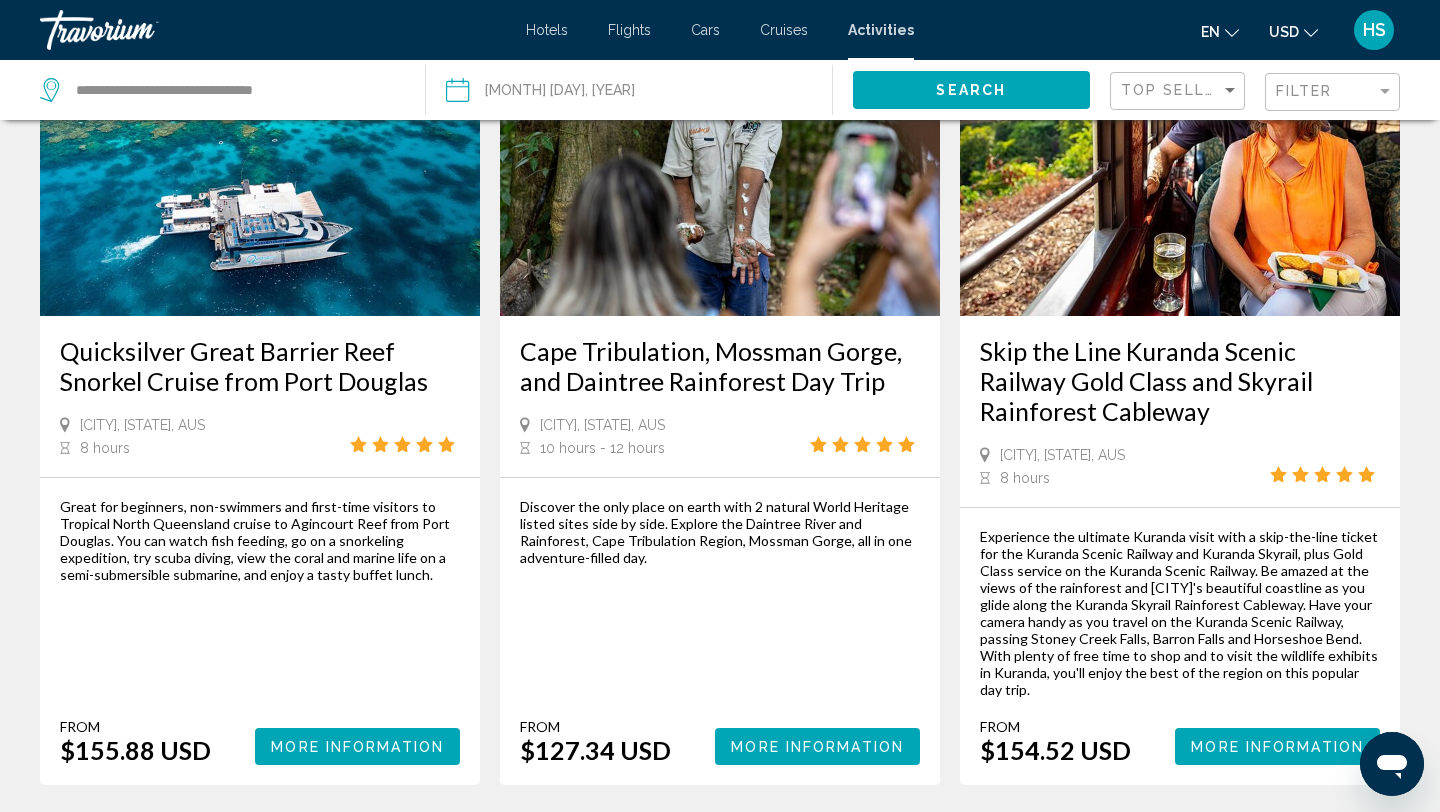 scroll, scrollTop: 197, scrollLeft: 0, axis: vertical 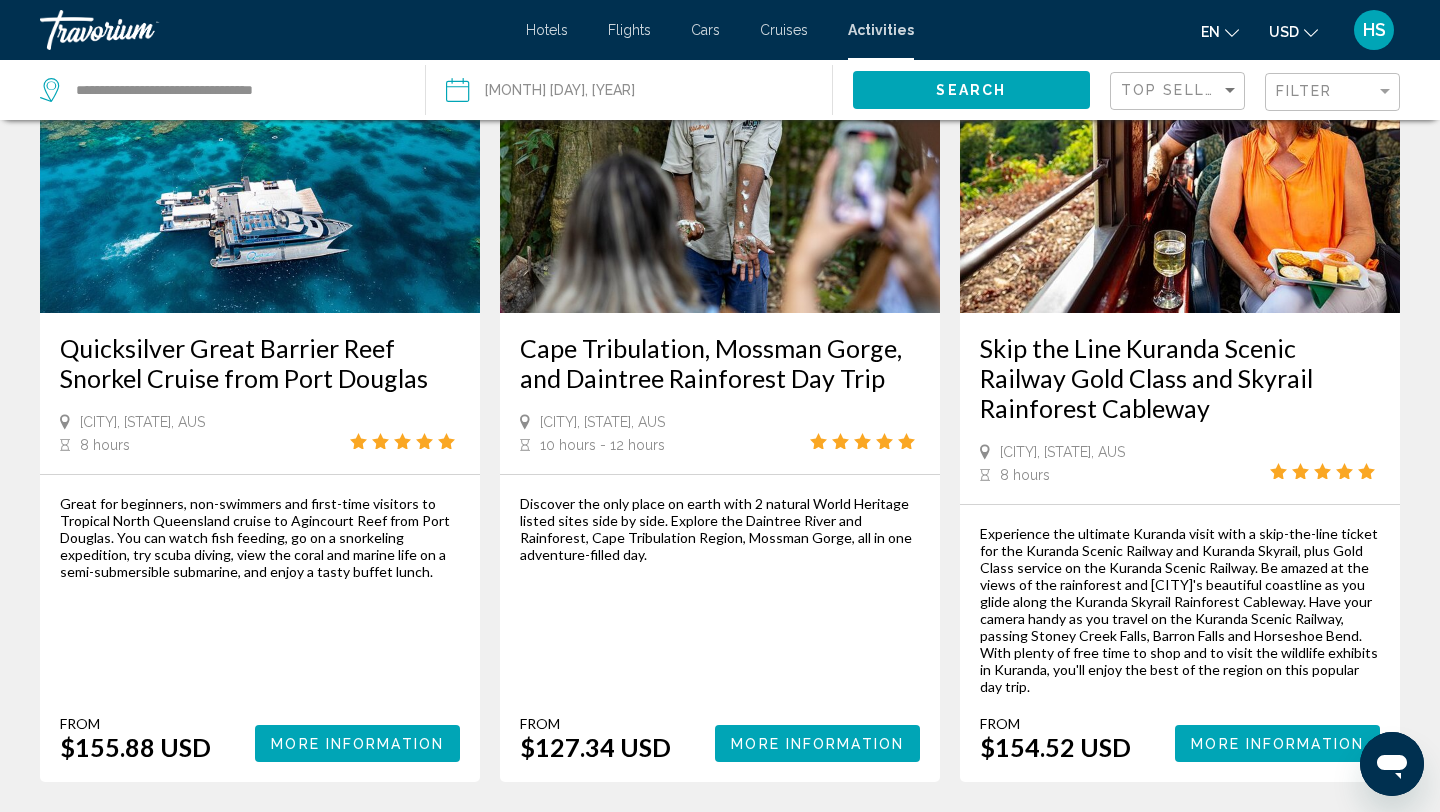 click at bounding box center [1311, 33] 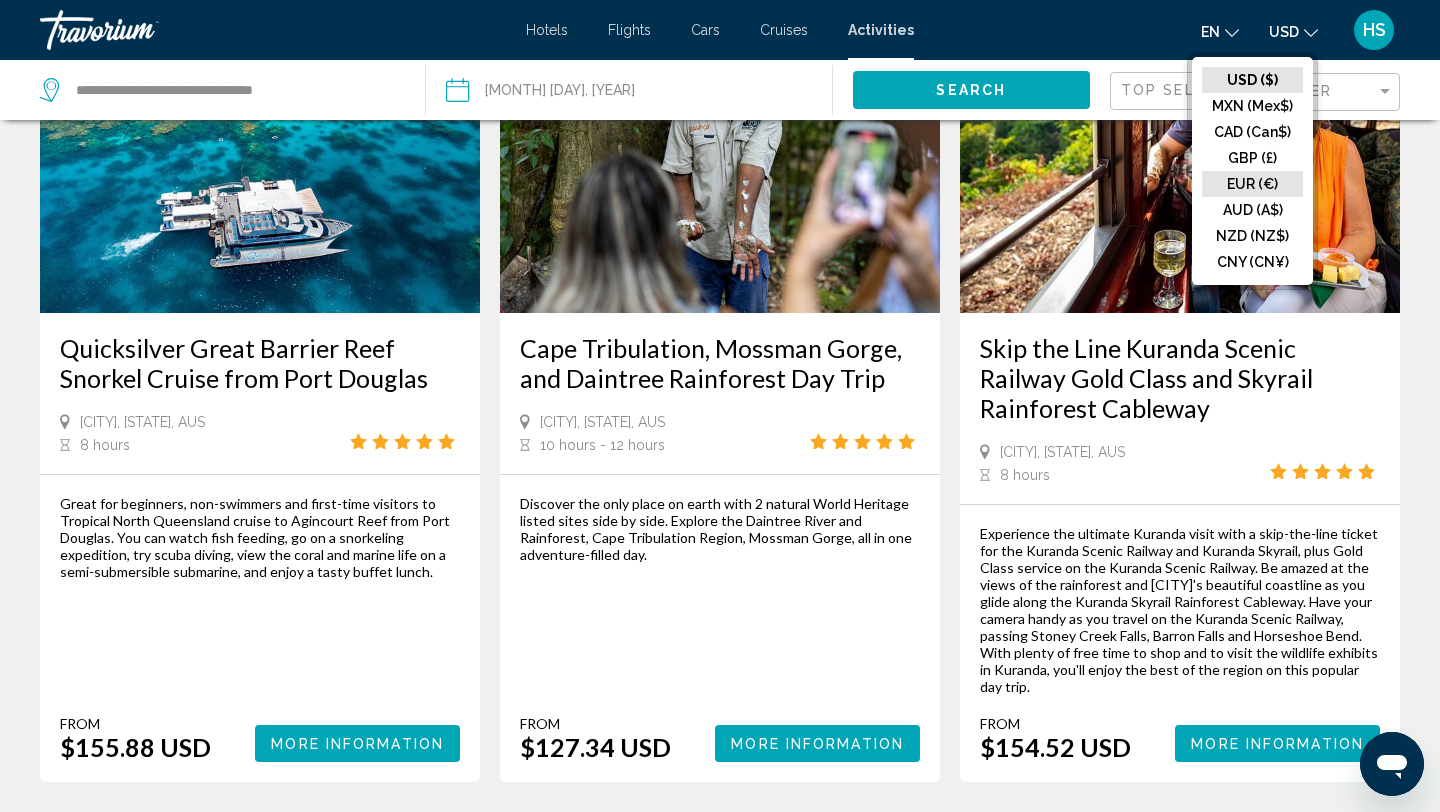 click on "EUR (€)" at bounding box center [1252, 80] 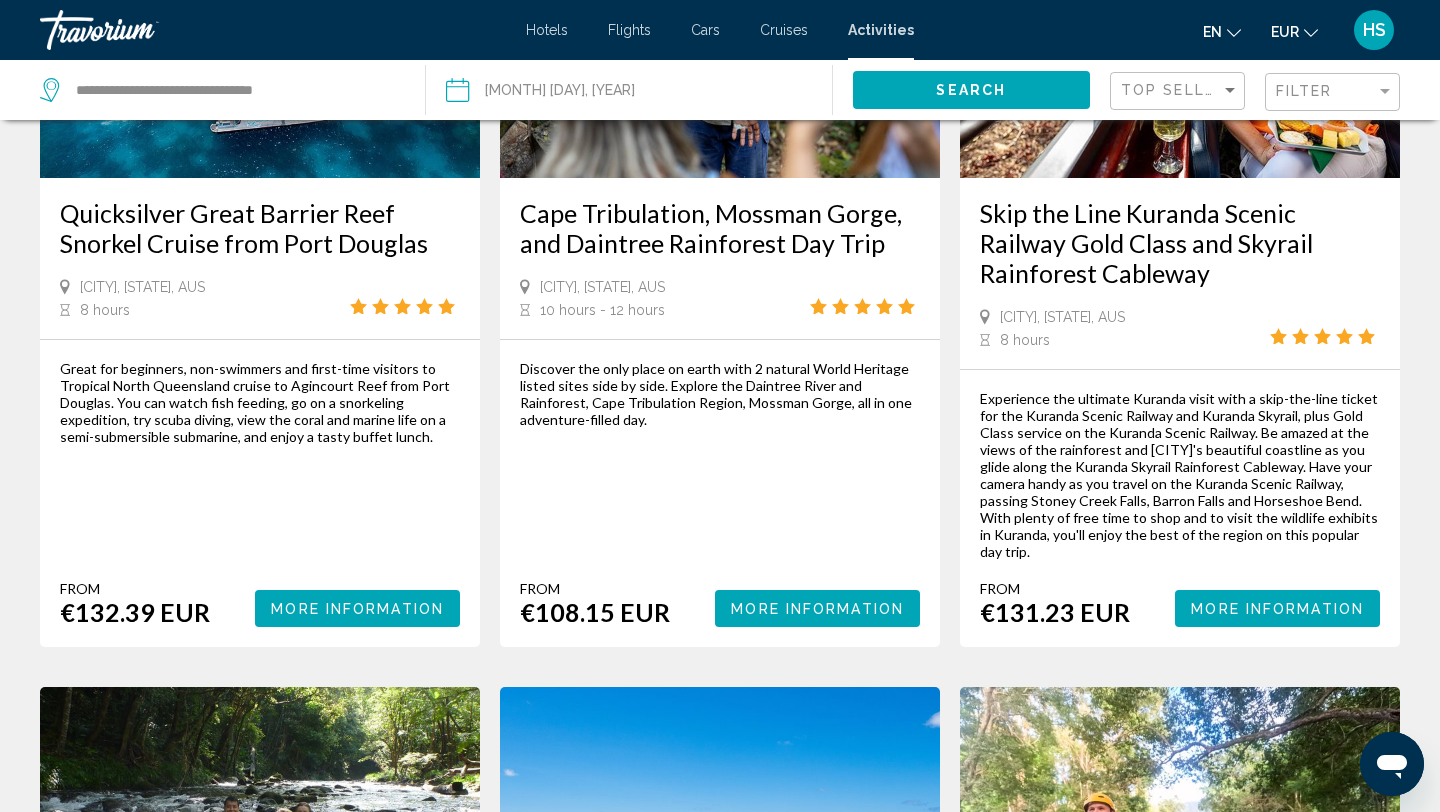 scroll, scrollTop: 0, scrollLeft: 0, axis: both 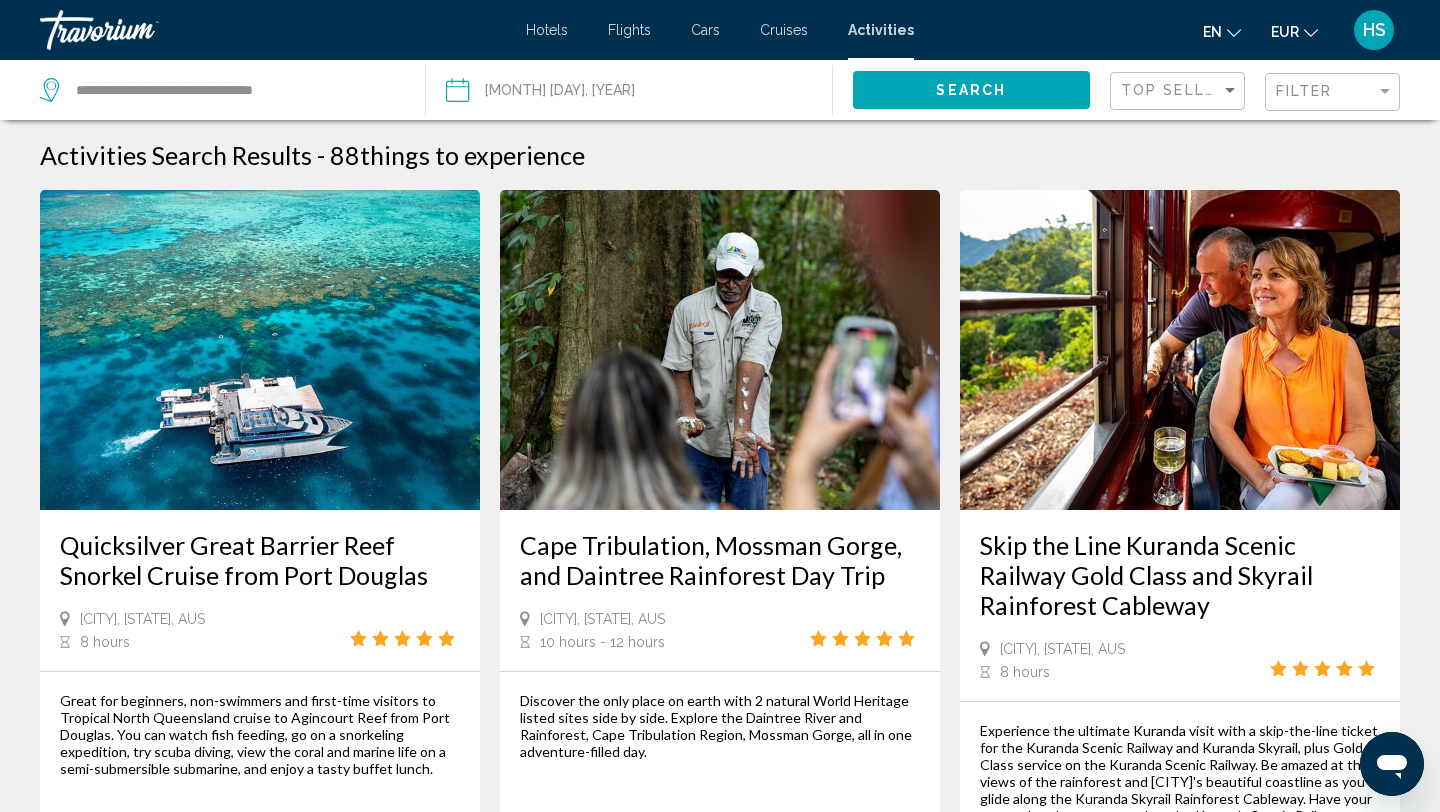 click at bounding box center (720, 350) 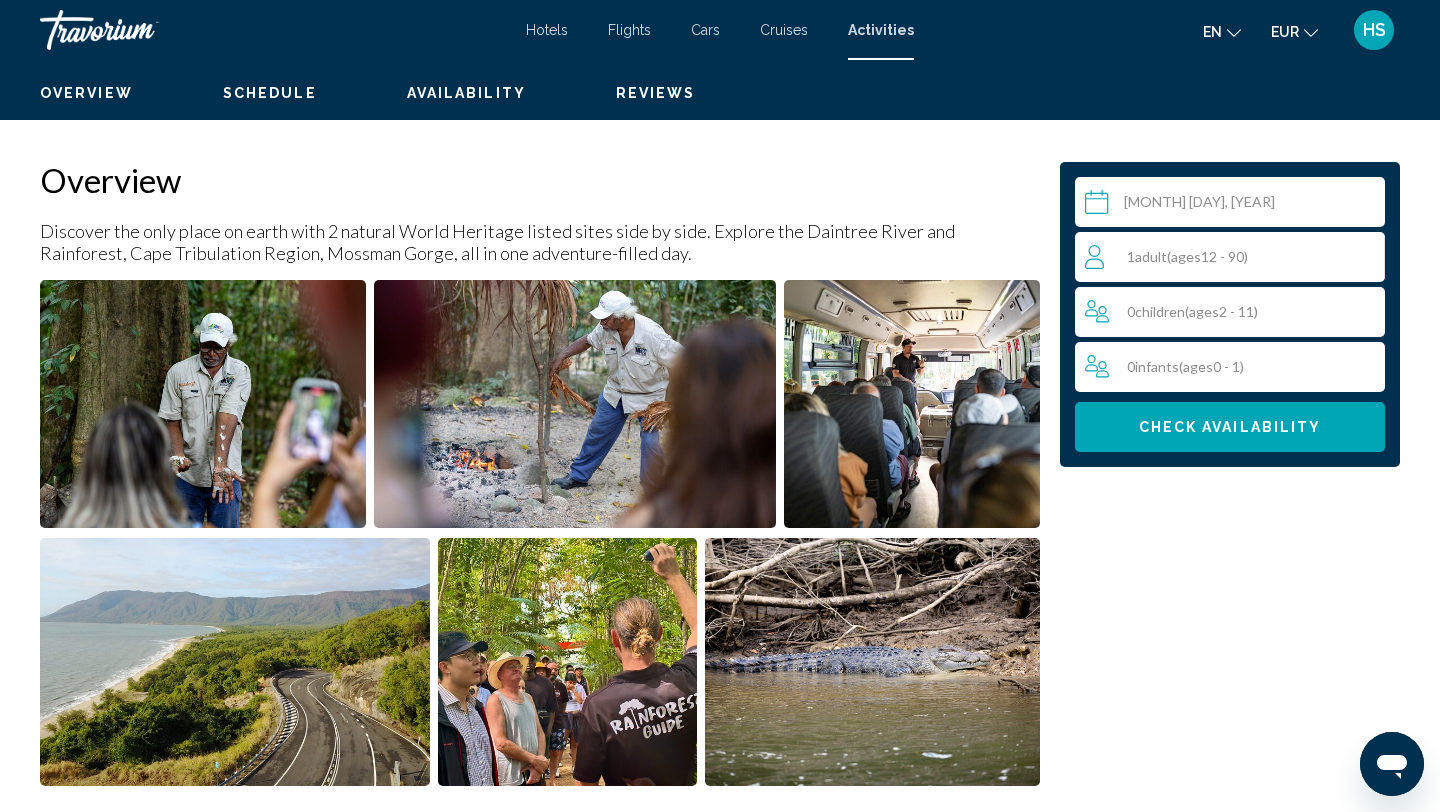 scroll, scrollTop: 621, scrollLeft: 0, axis: vertical 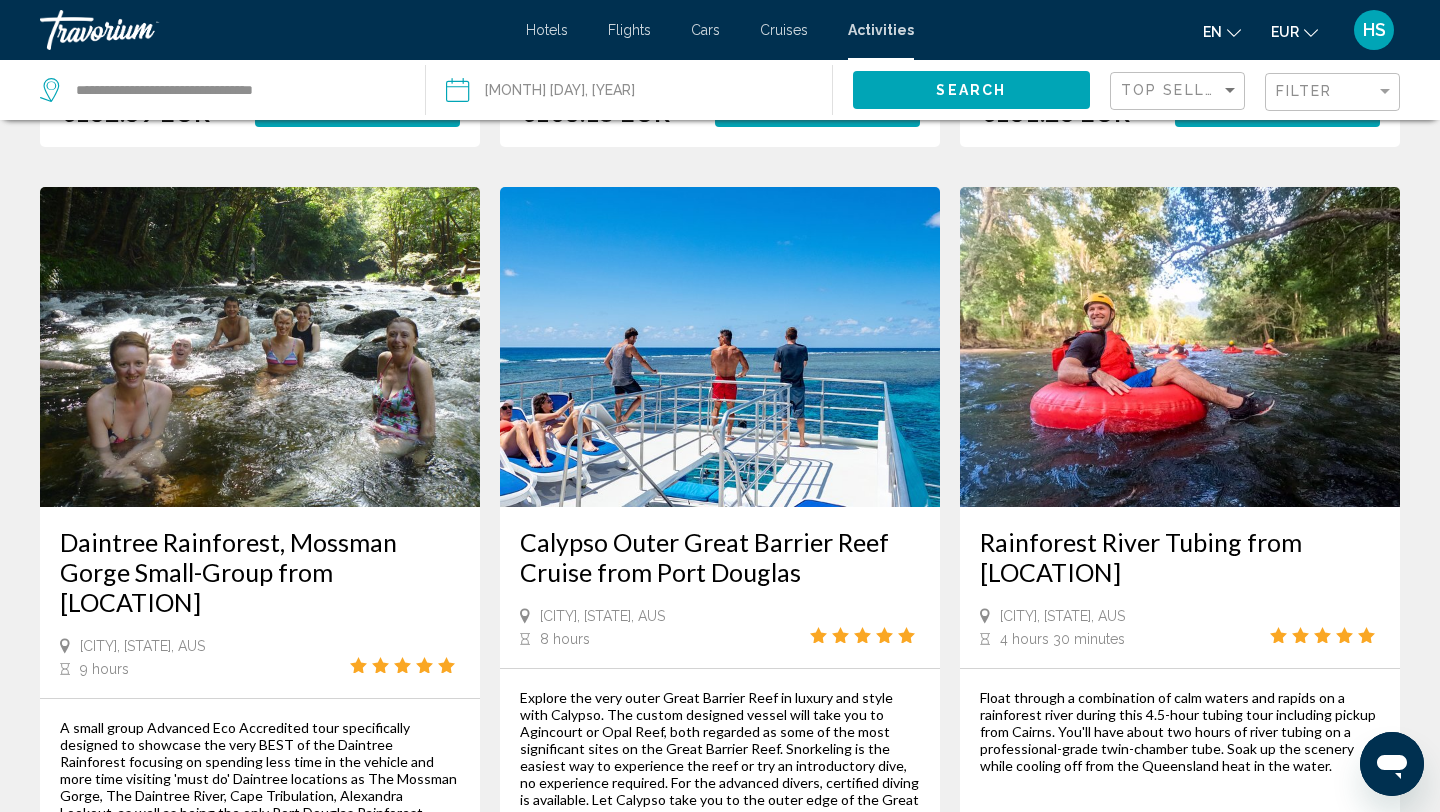 click on "Daintree Rainforest, Mossman Gorge Small-Group from [LOCATION]" at bounding box center (260, 572) 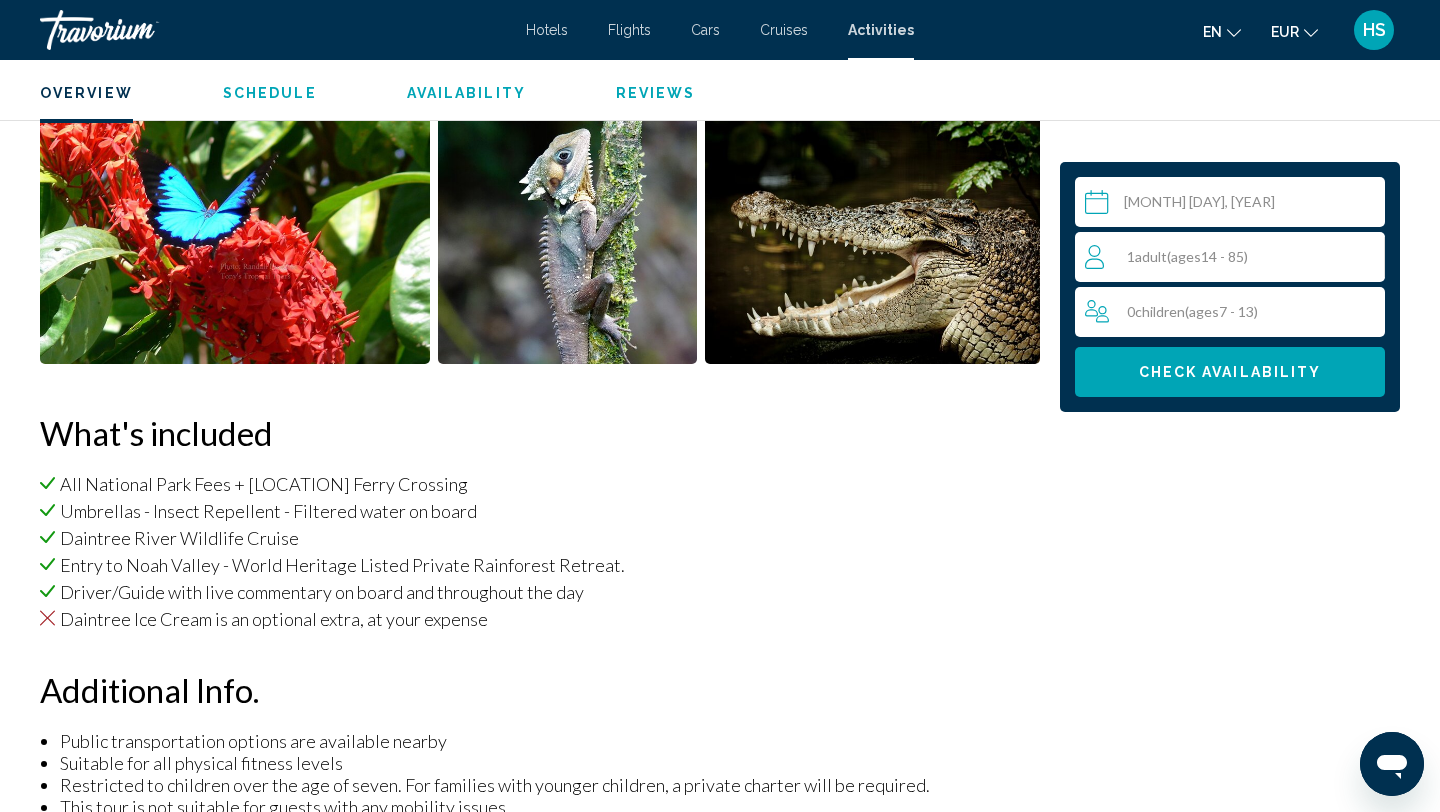 scroll, scrollTop: 958, scrollLeft: 0, axis: vertical 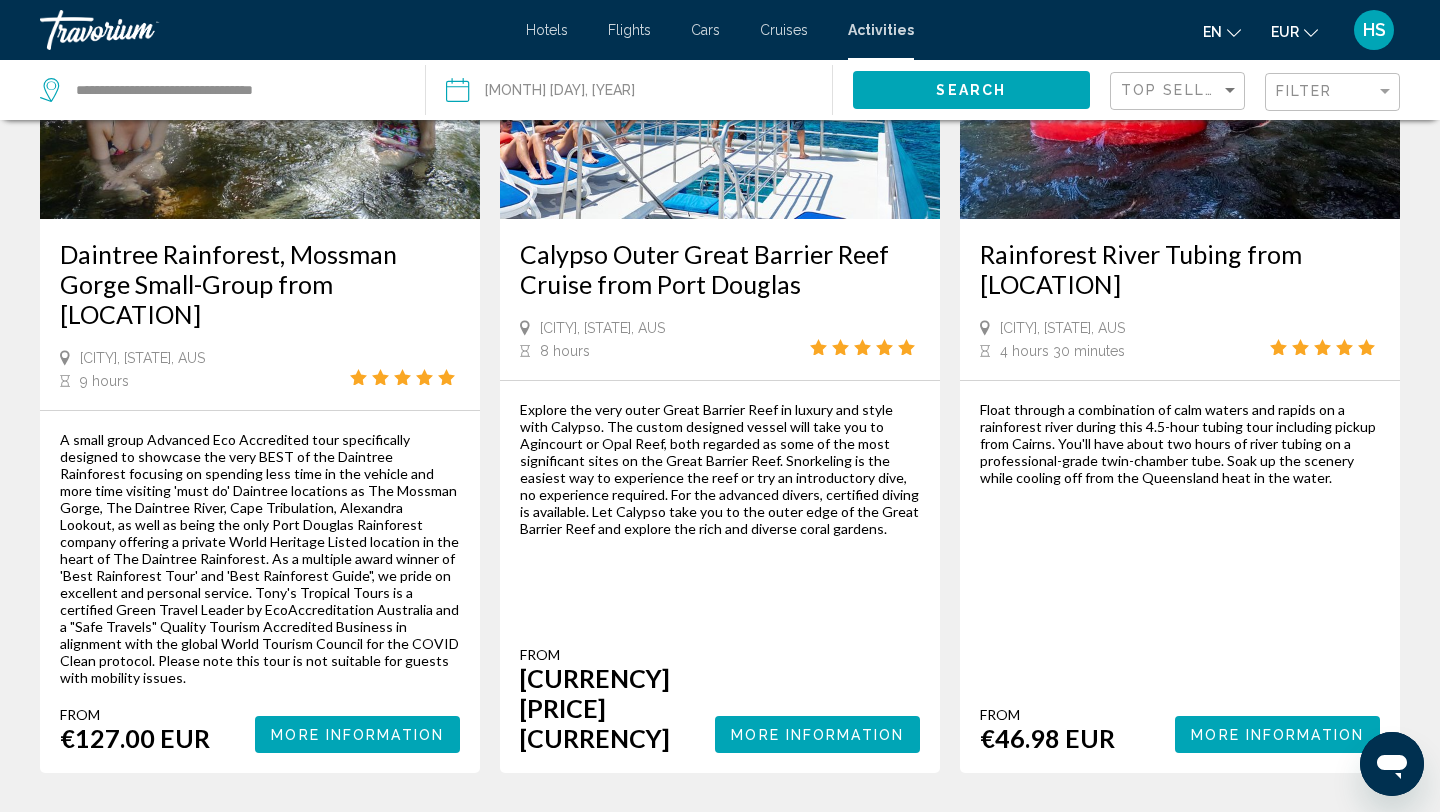 click on "Daintree Rainforest, Mossman Gorge Small-Group from [LOCATION]" at bounding box center [260, 284] 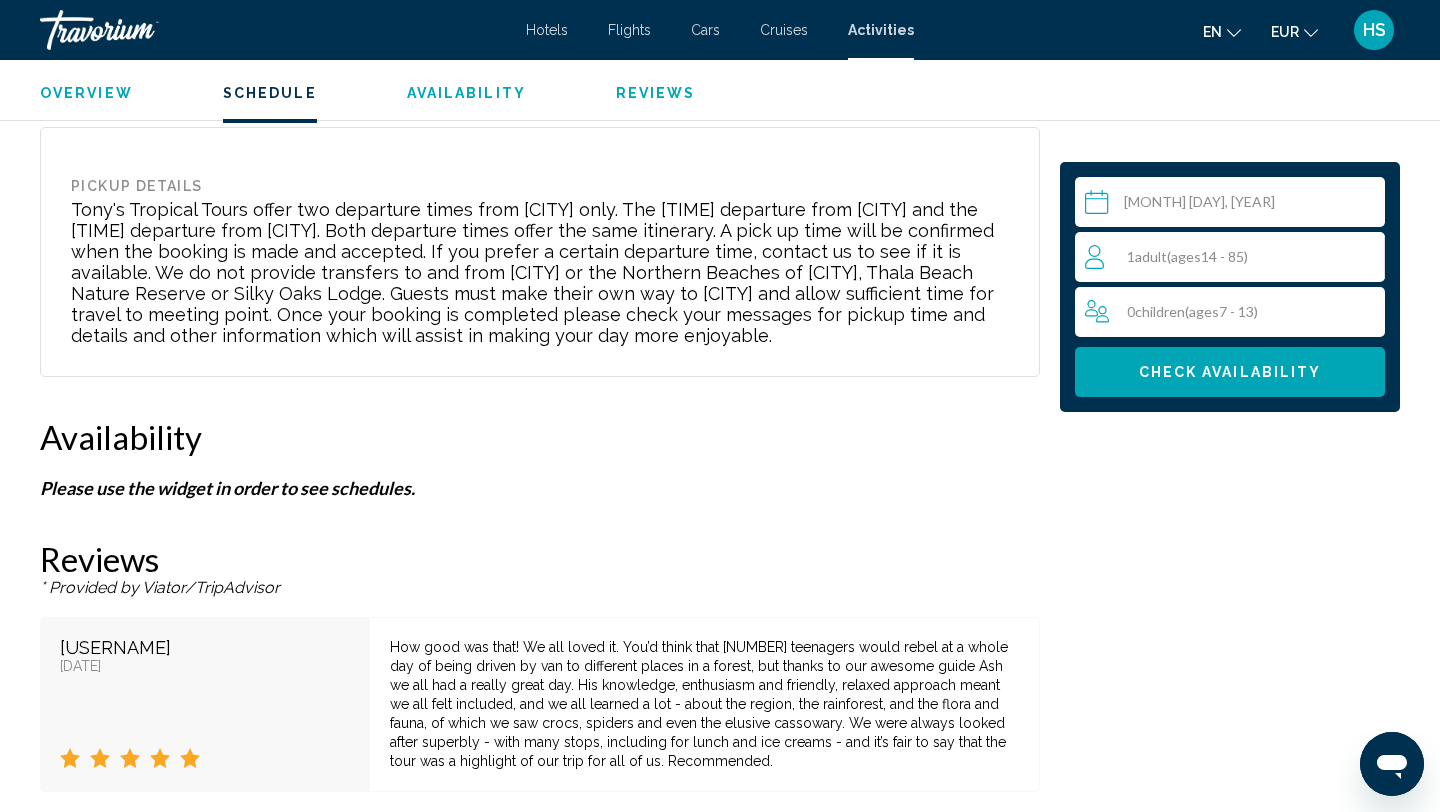 scroll, scrollTop: 3224, scrollLeft: 0, axis: vertical 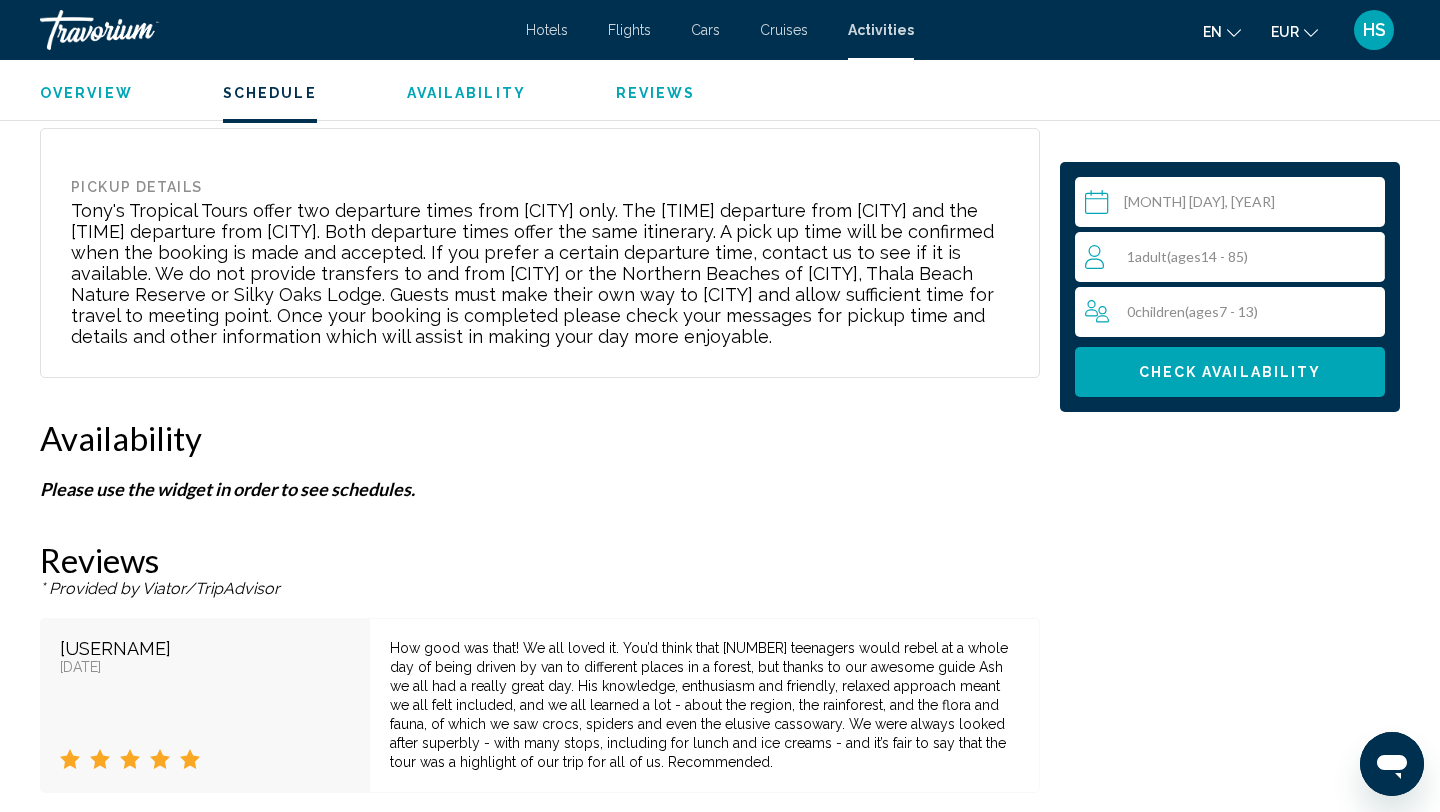 click on "1 [ADULT] Adults  ( ages  [AGE] - [AGE])" at bounding box center (1234, 257) 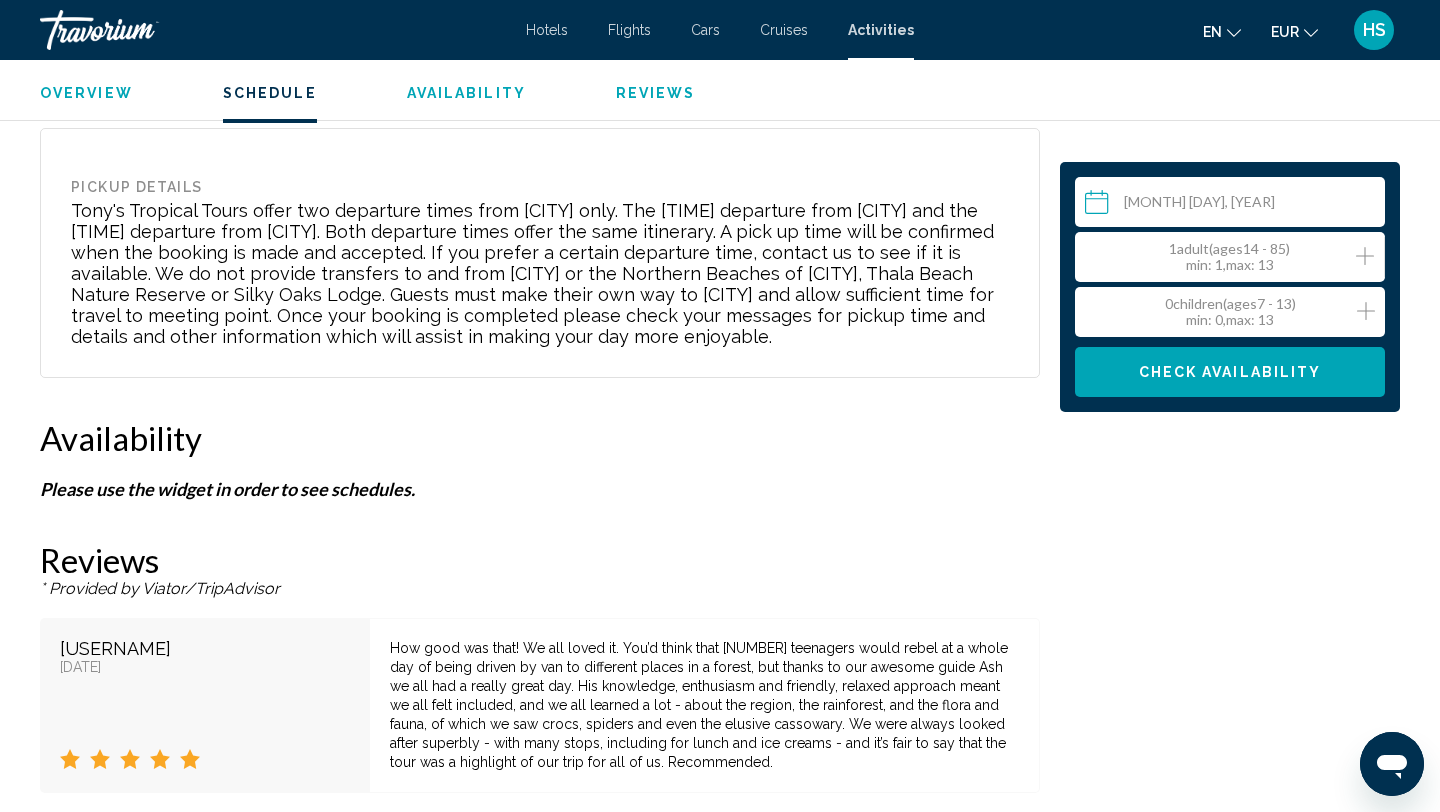 click at bounding box center (1365, 256) 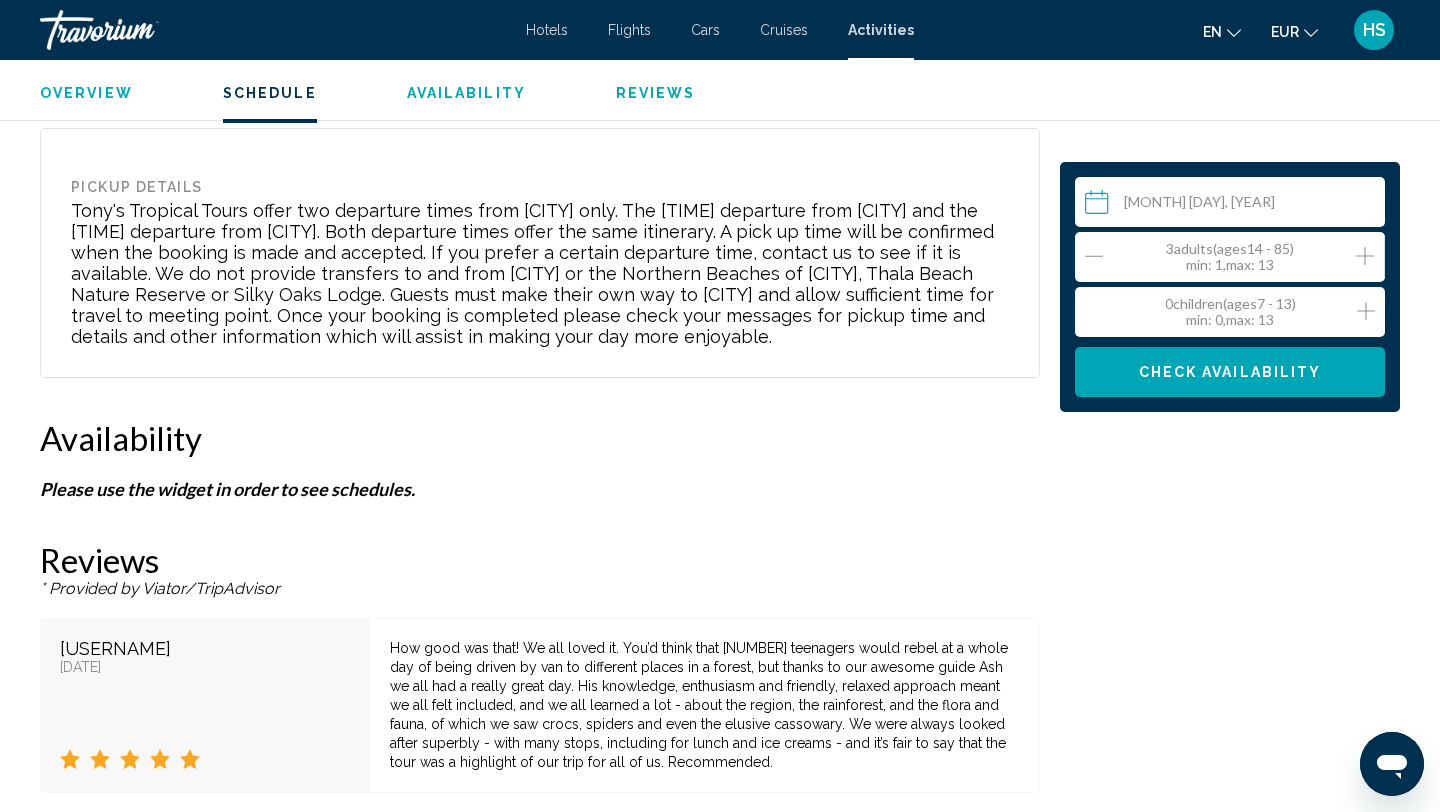 click at bounding box center (1365, 256) 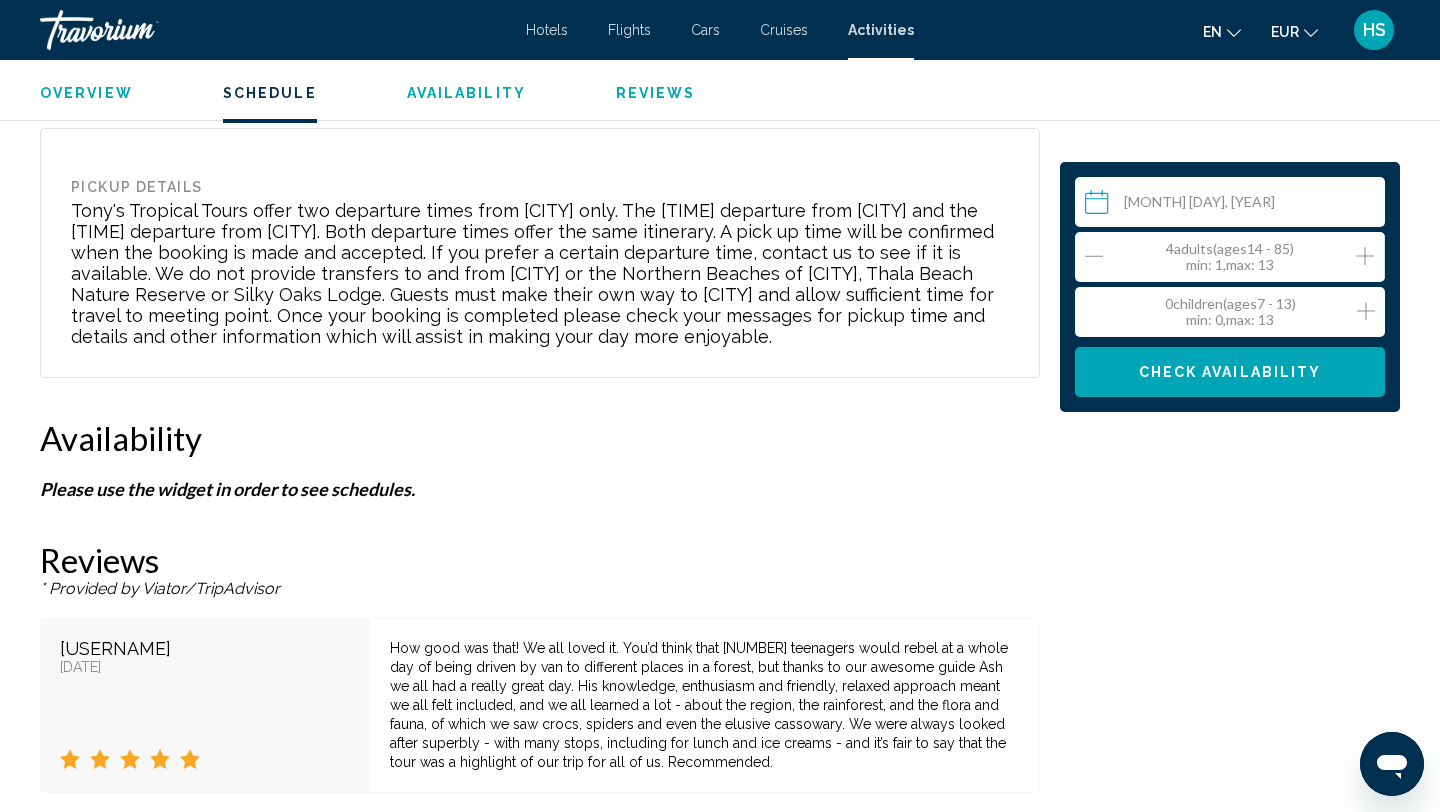 click at bounding box center [1365, 256] 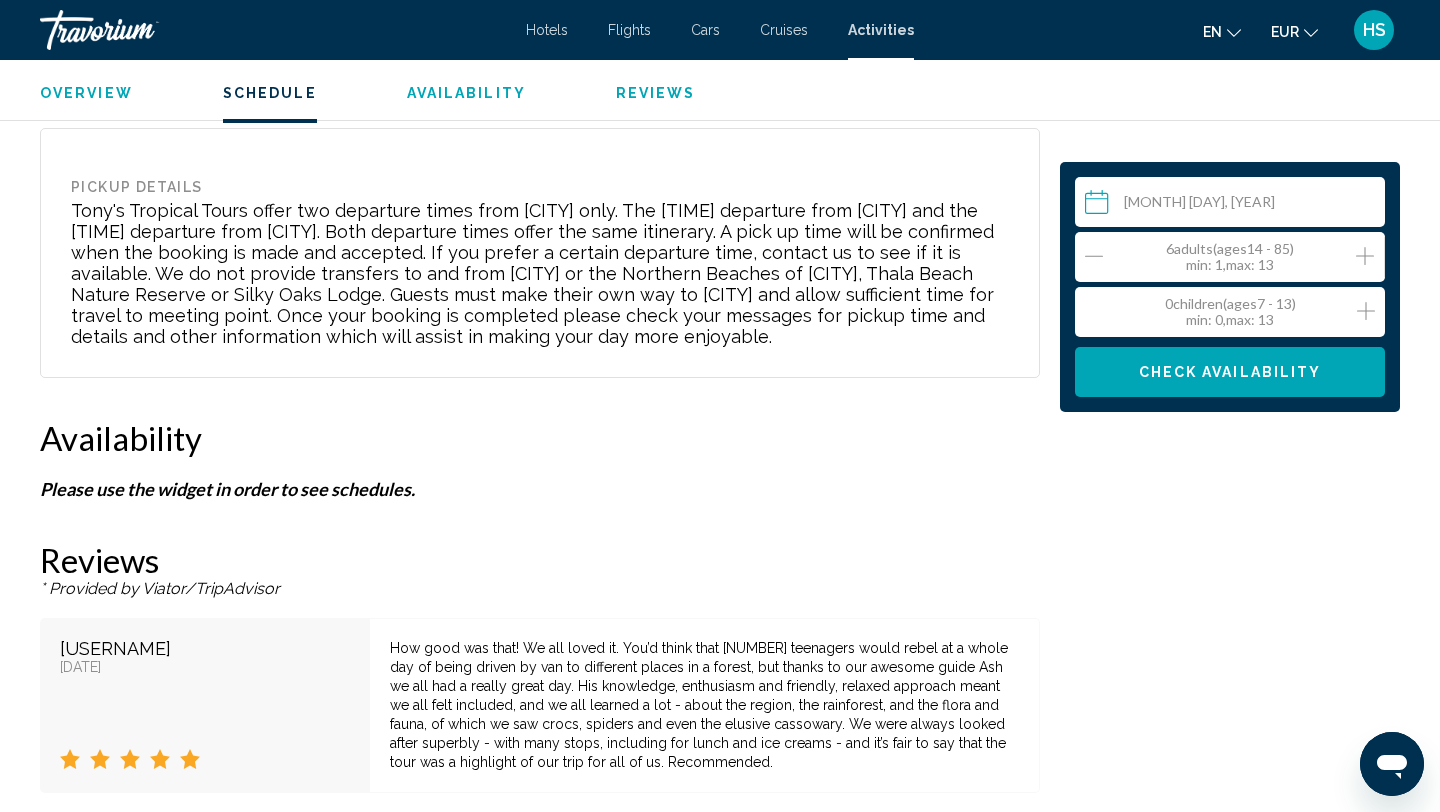 click at bounding box center [1365, 256] 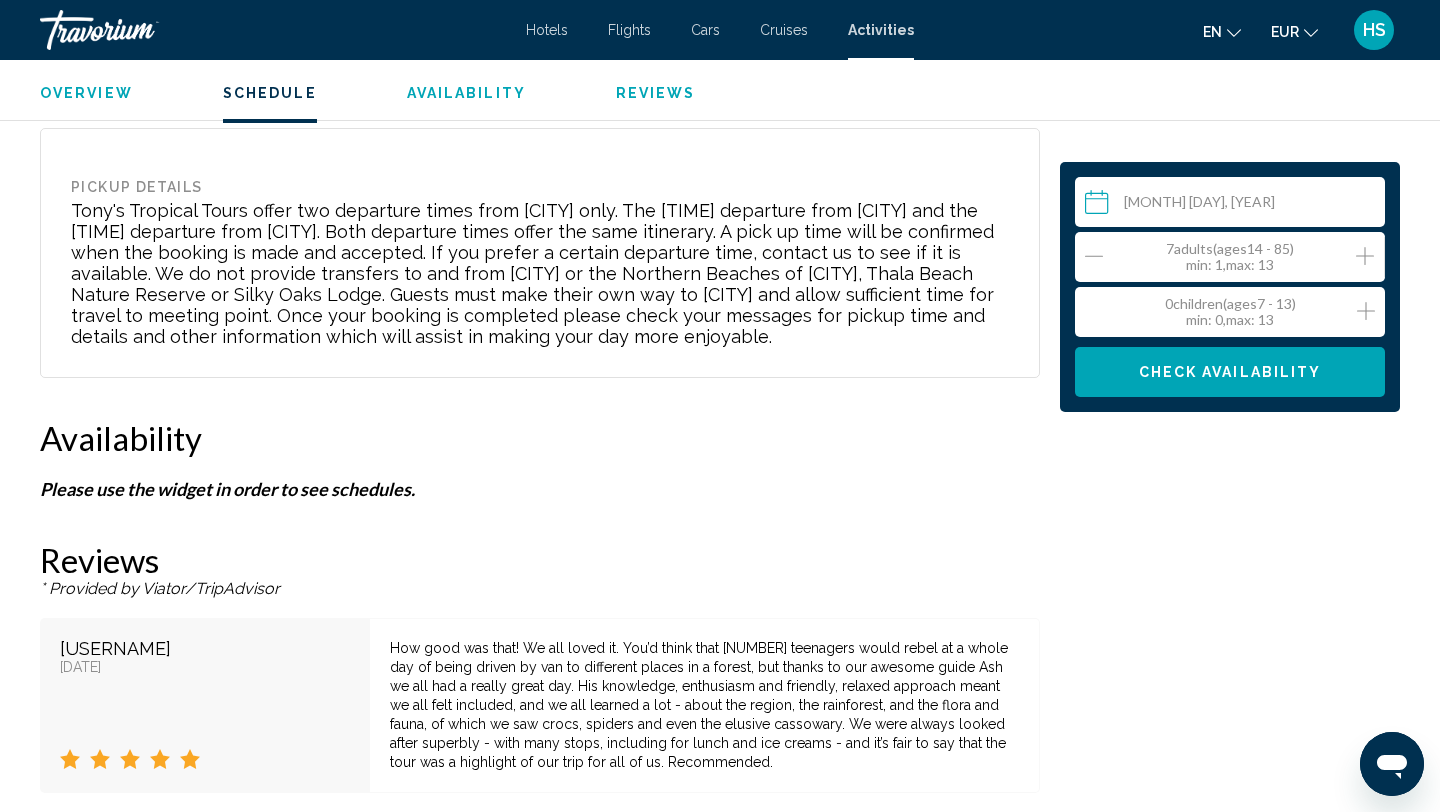 click at bounding box center [1365, 256] 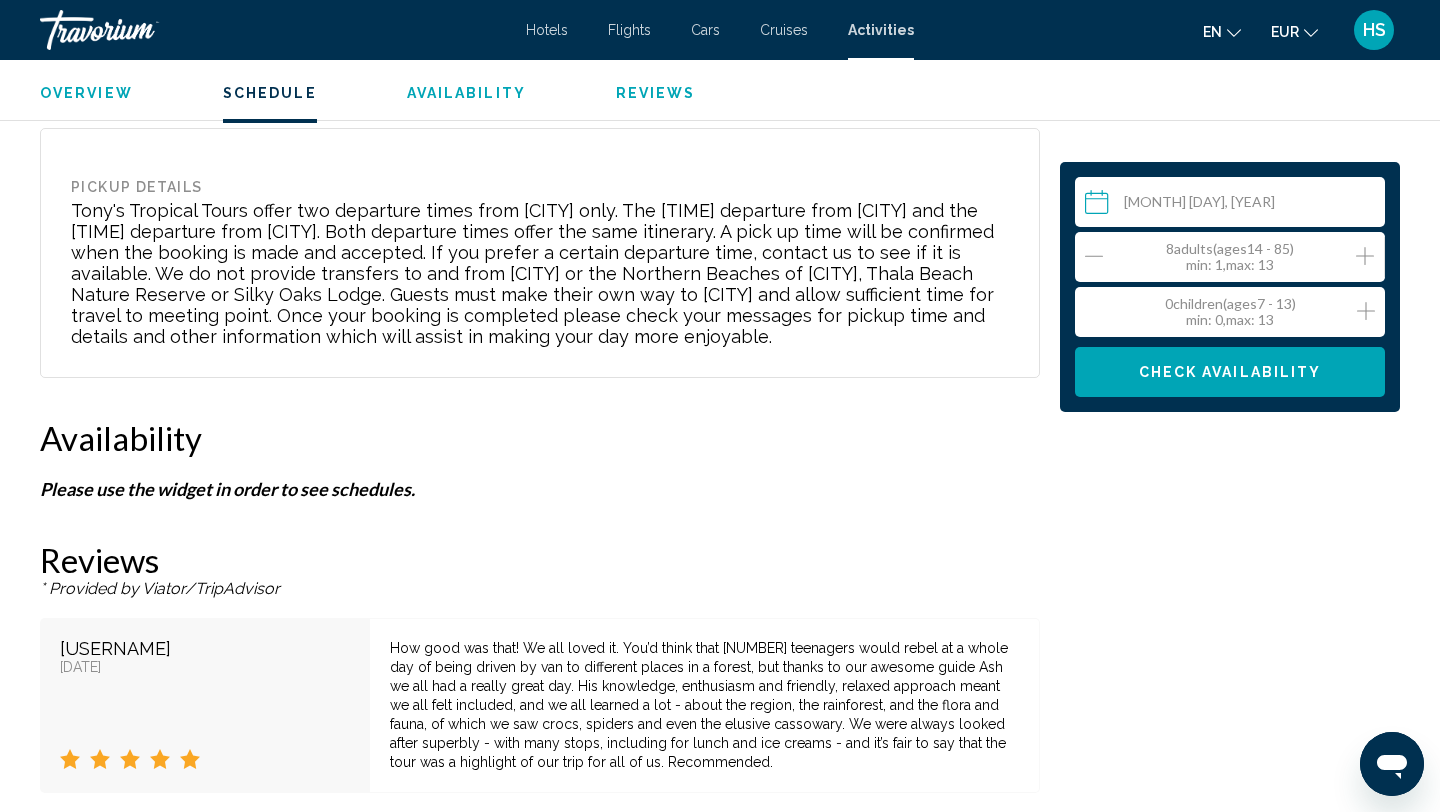 click on "Minimum age is [AGE] years" at bounding box center (1230, 257) 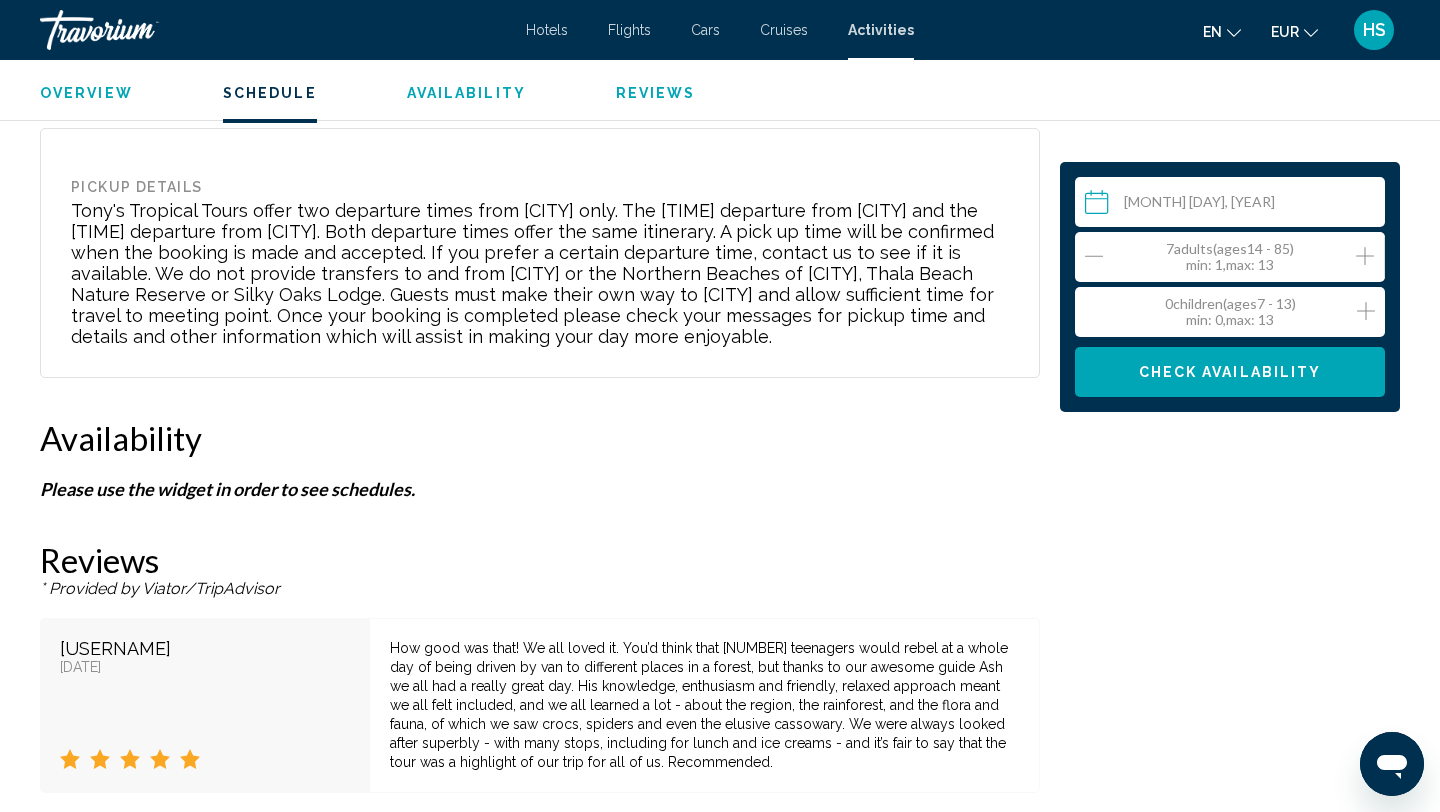 click at bounding box center [1094, 256] 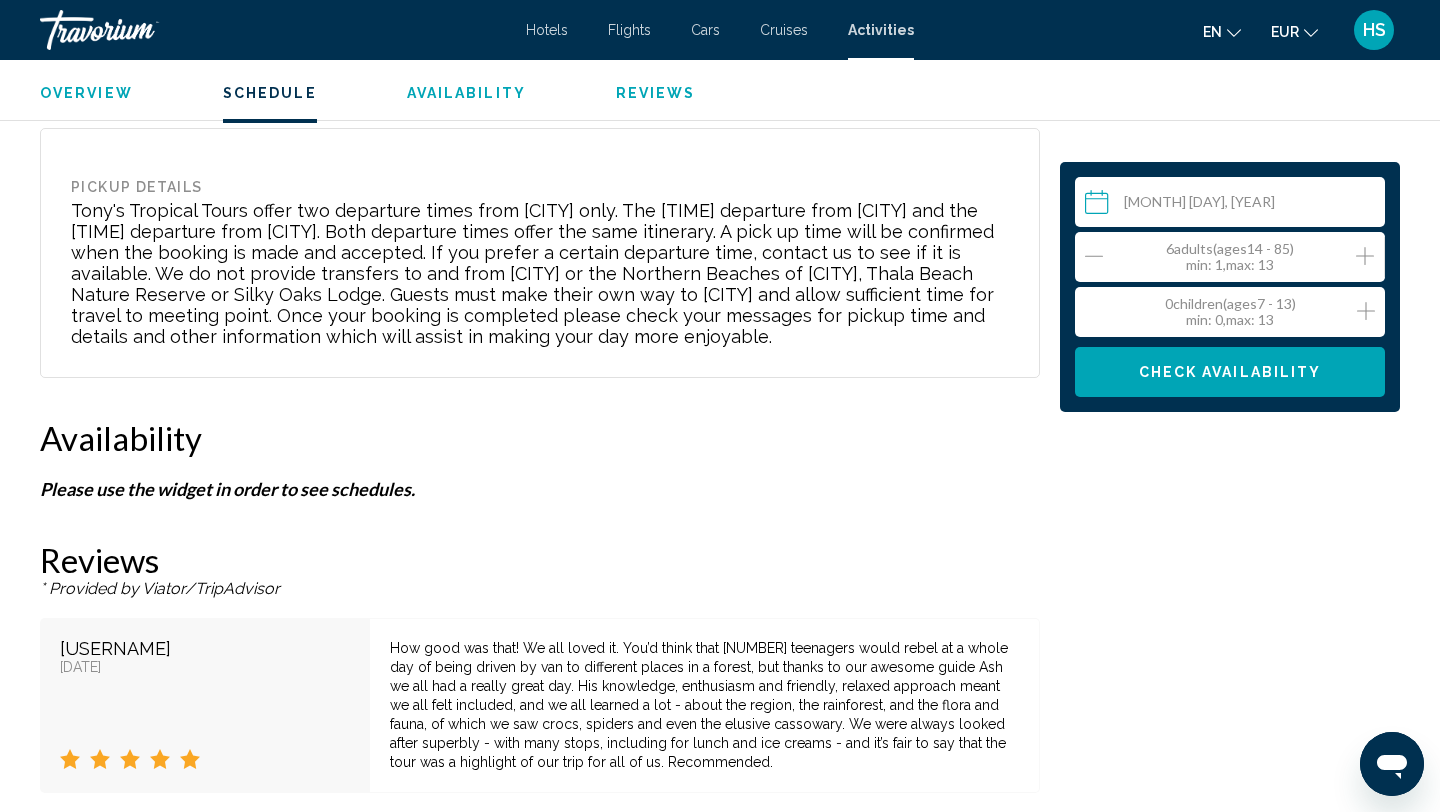 click at bounding box center [1366, 311] 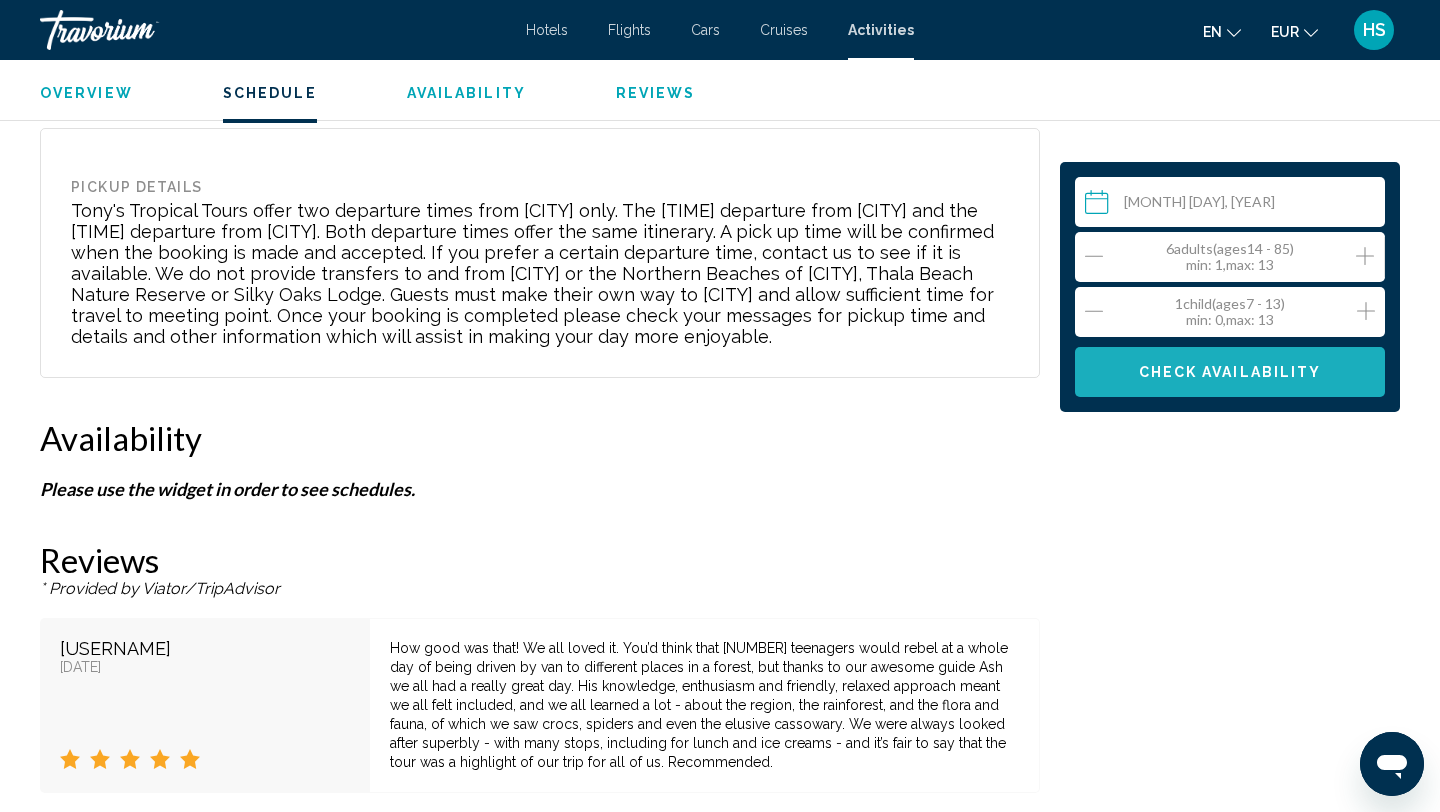 click on "Check Availability" at bounding box center (1230, 373) 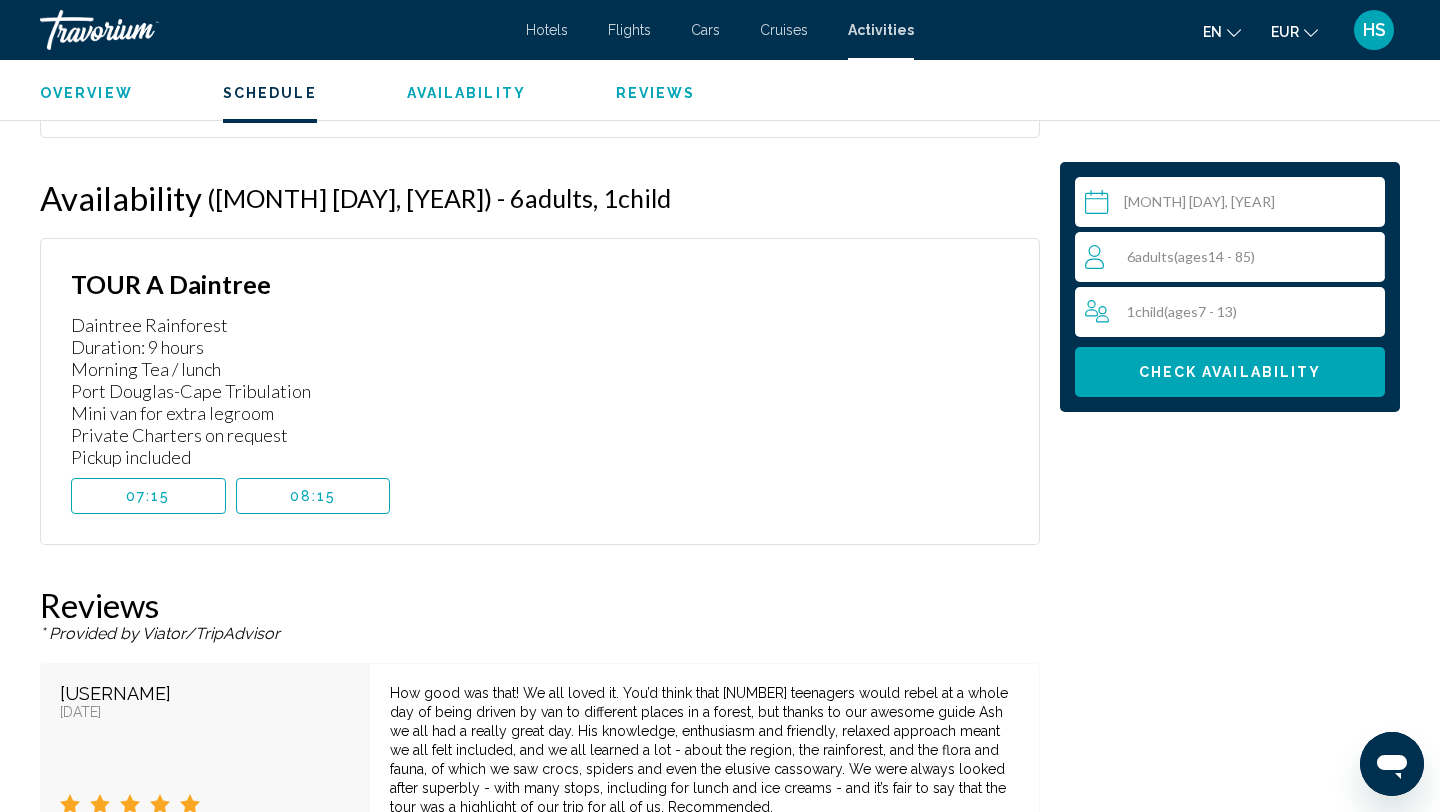 scroll, scrollTop: 3461, scrollLeft: 0, axis: vertical 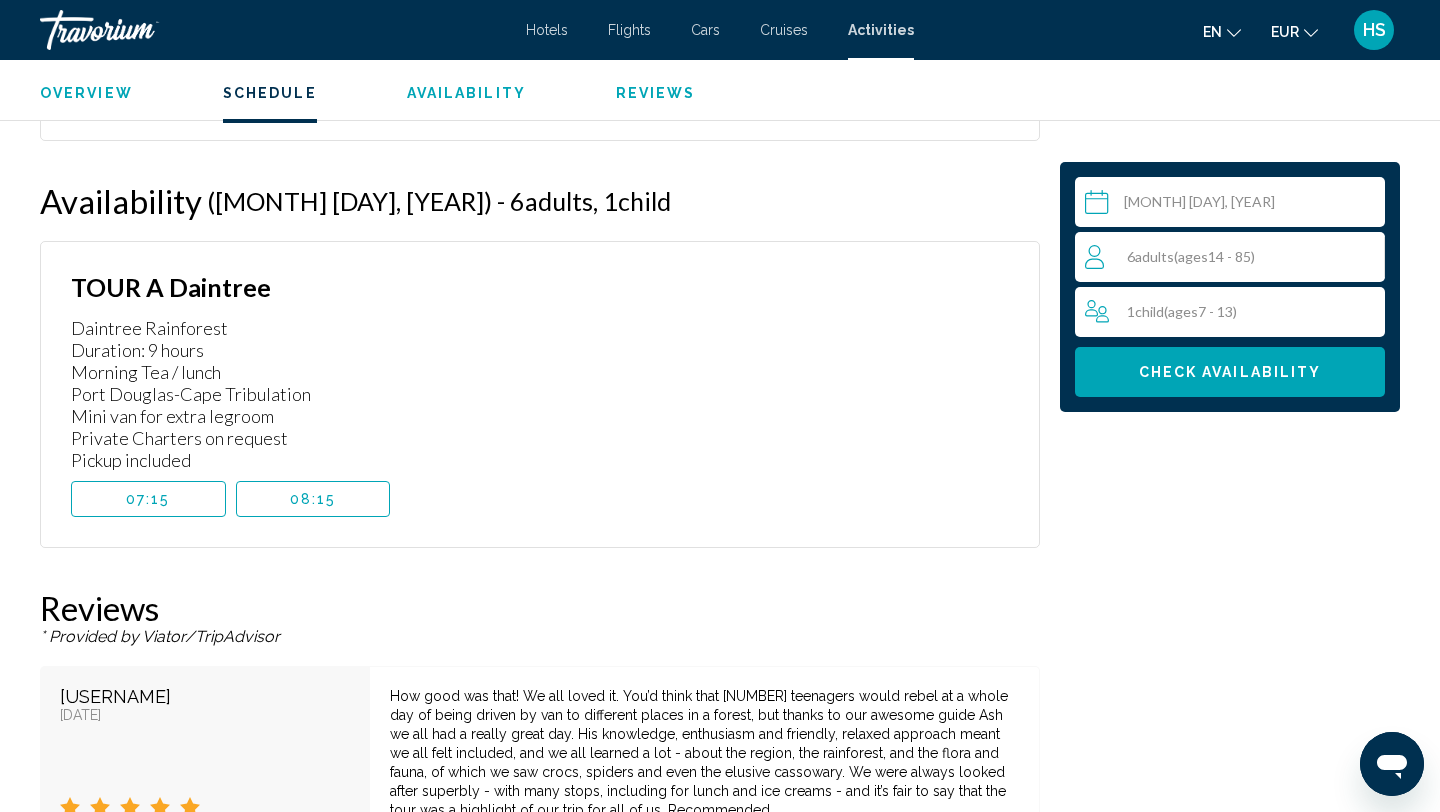 click on "08:15" at bounding box center [313, 499] 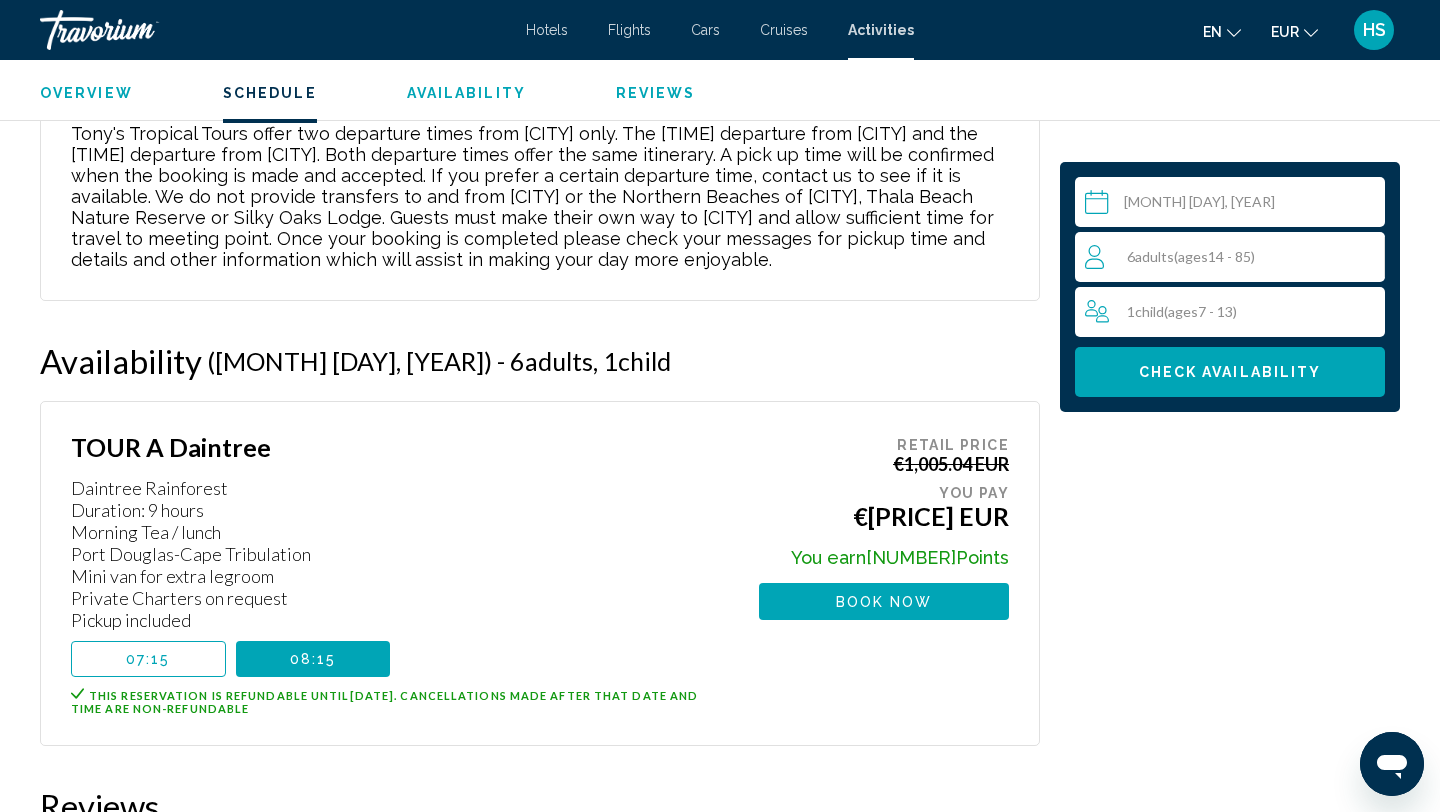 scroll, scrollTop: 3306, scrollLeft: 0, axis: vertical 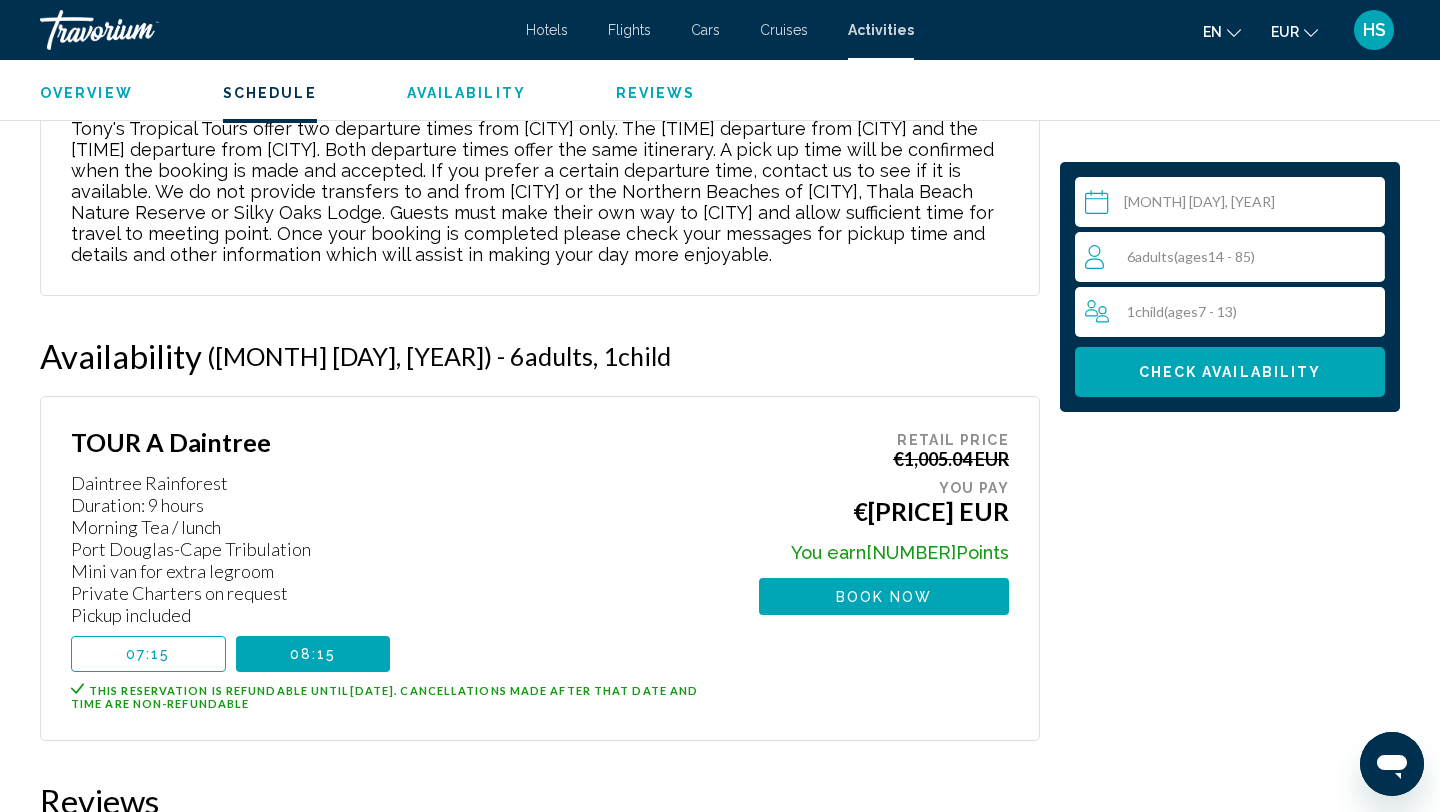 click on "07:15" at bounding box center (148, 654) 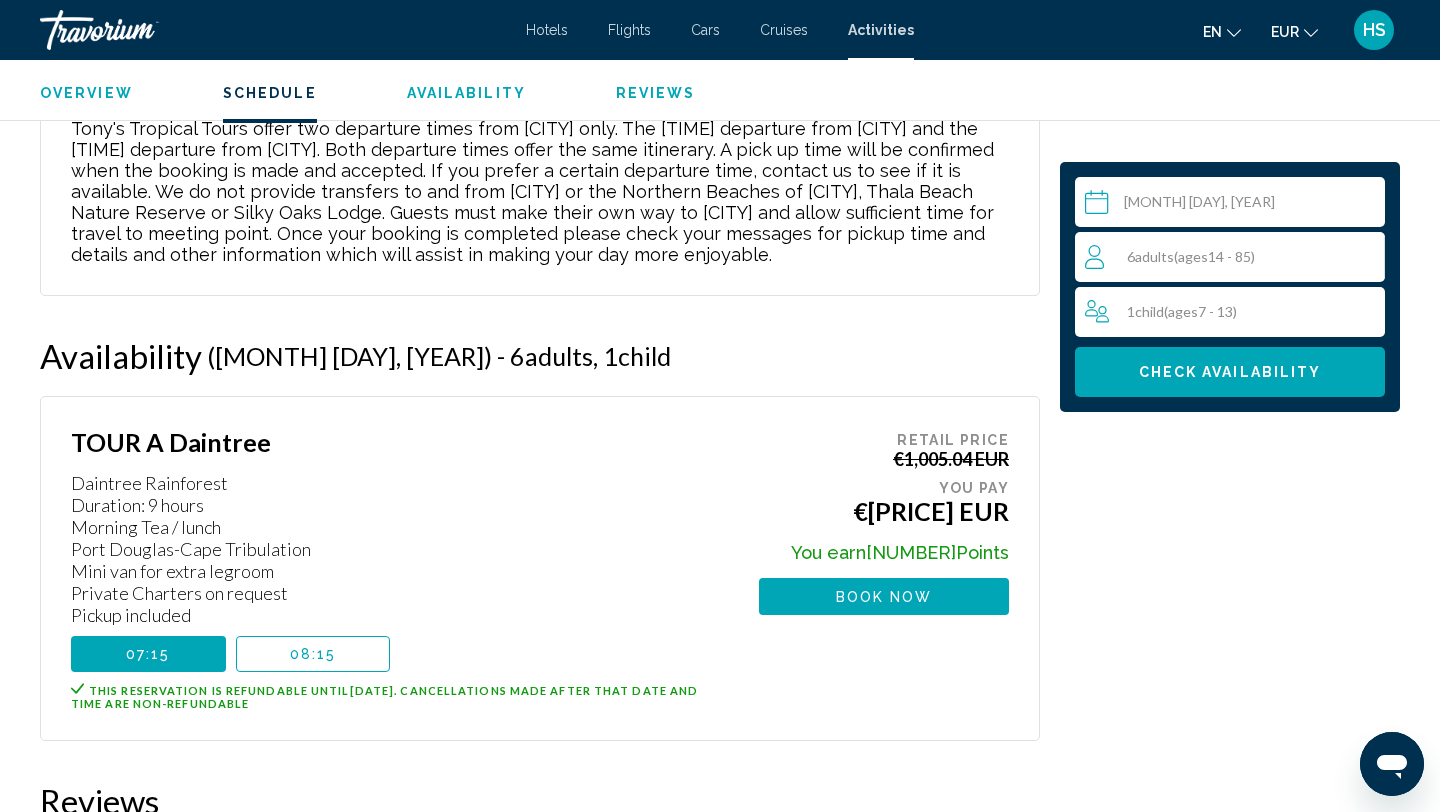 click on "08:15" at bounding box center (313, 654) 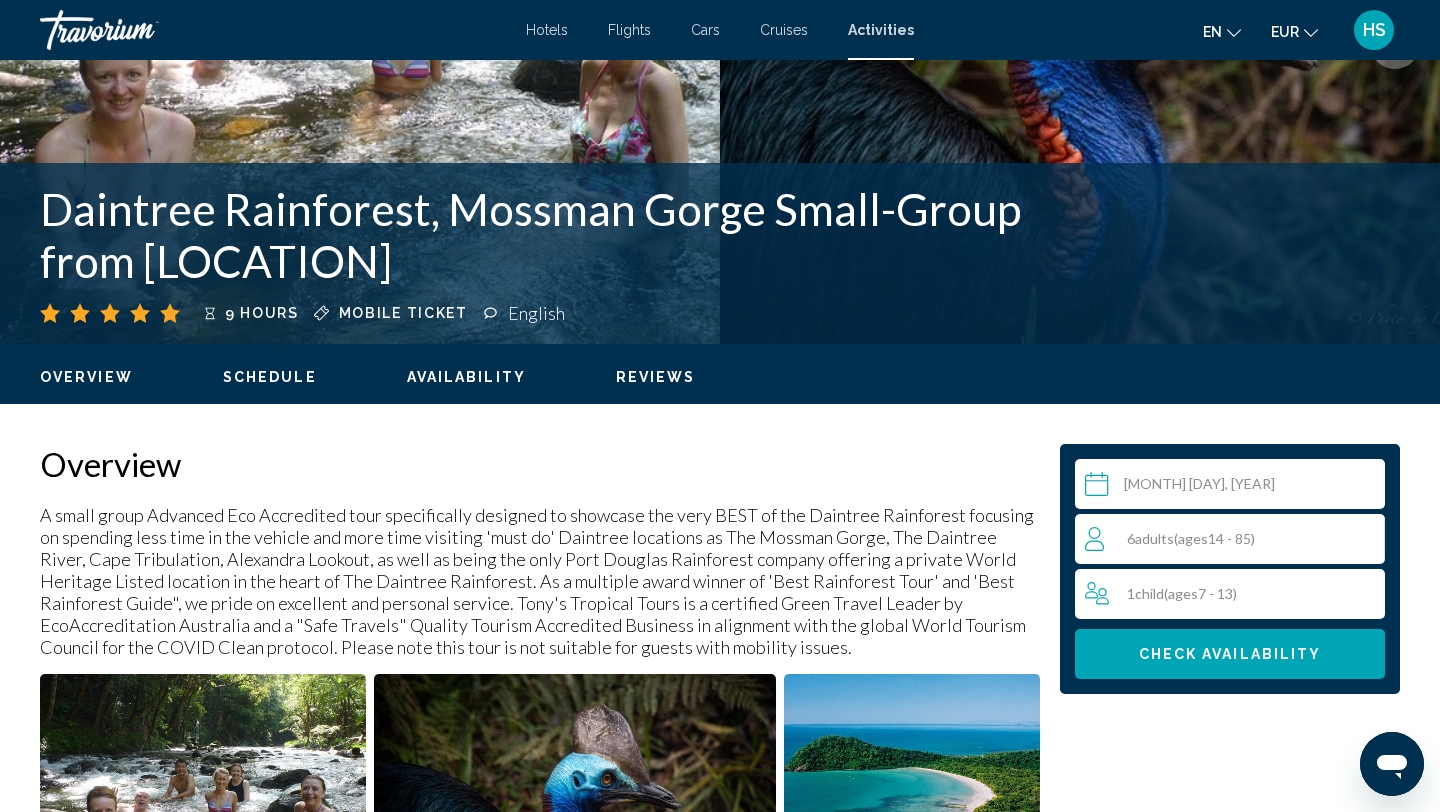 scroll, scrollTop: 0, scrollLeft: 0, axis: both 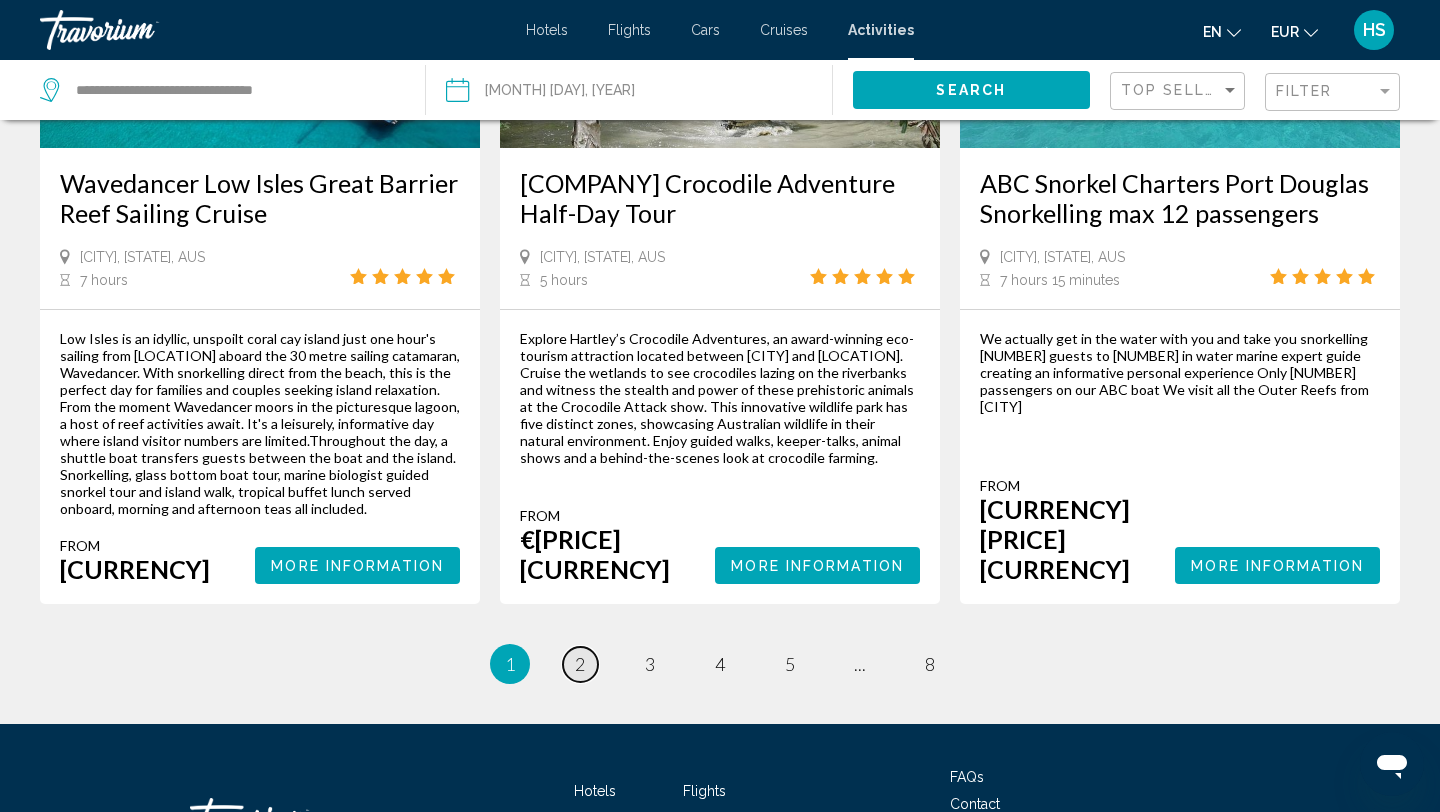 click on "page  2" at bounding box center [580, 664] 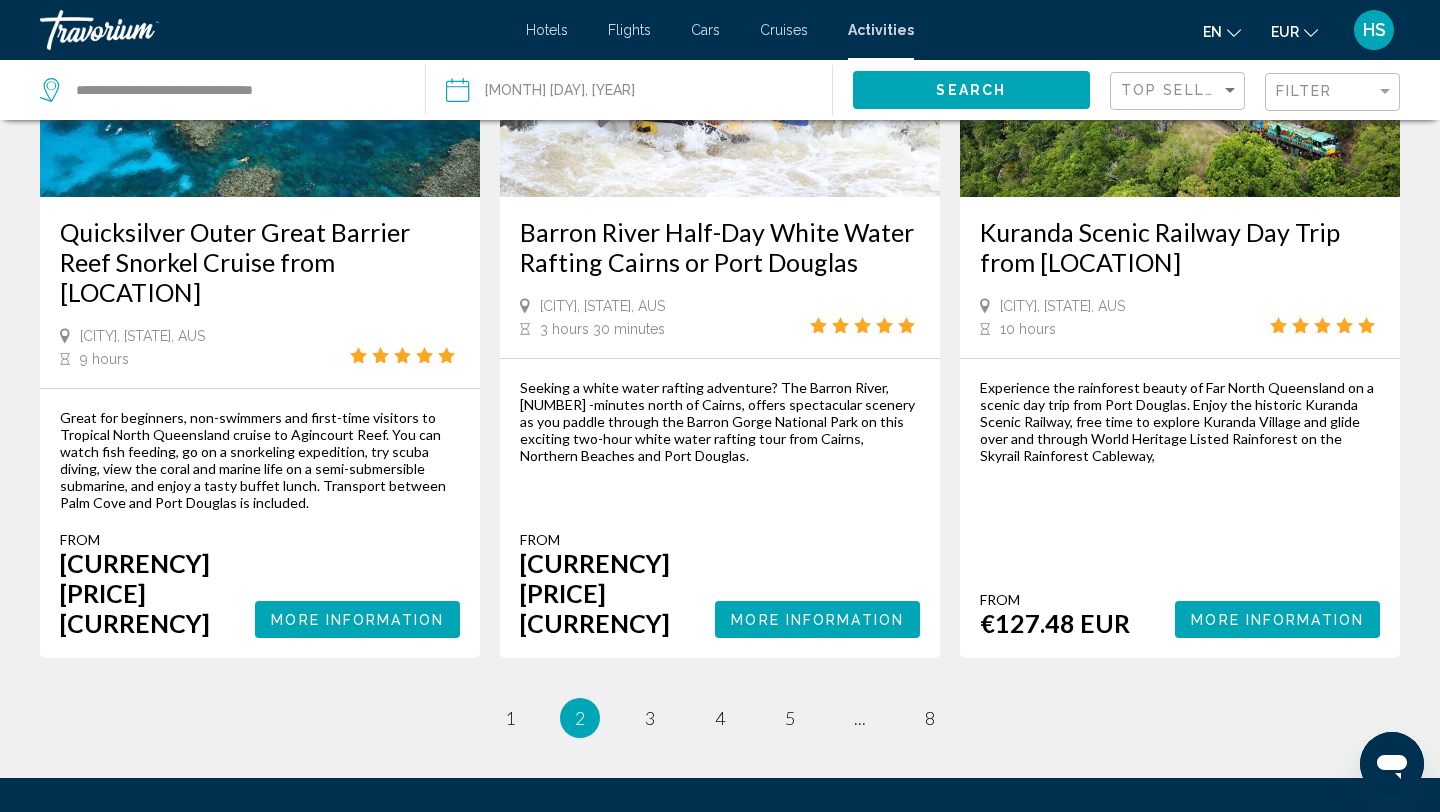 scroll, scrollTop: 3061, scrollLeft: 0, axis: vertical 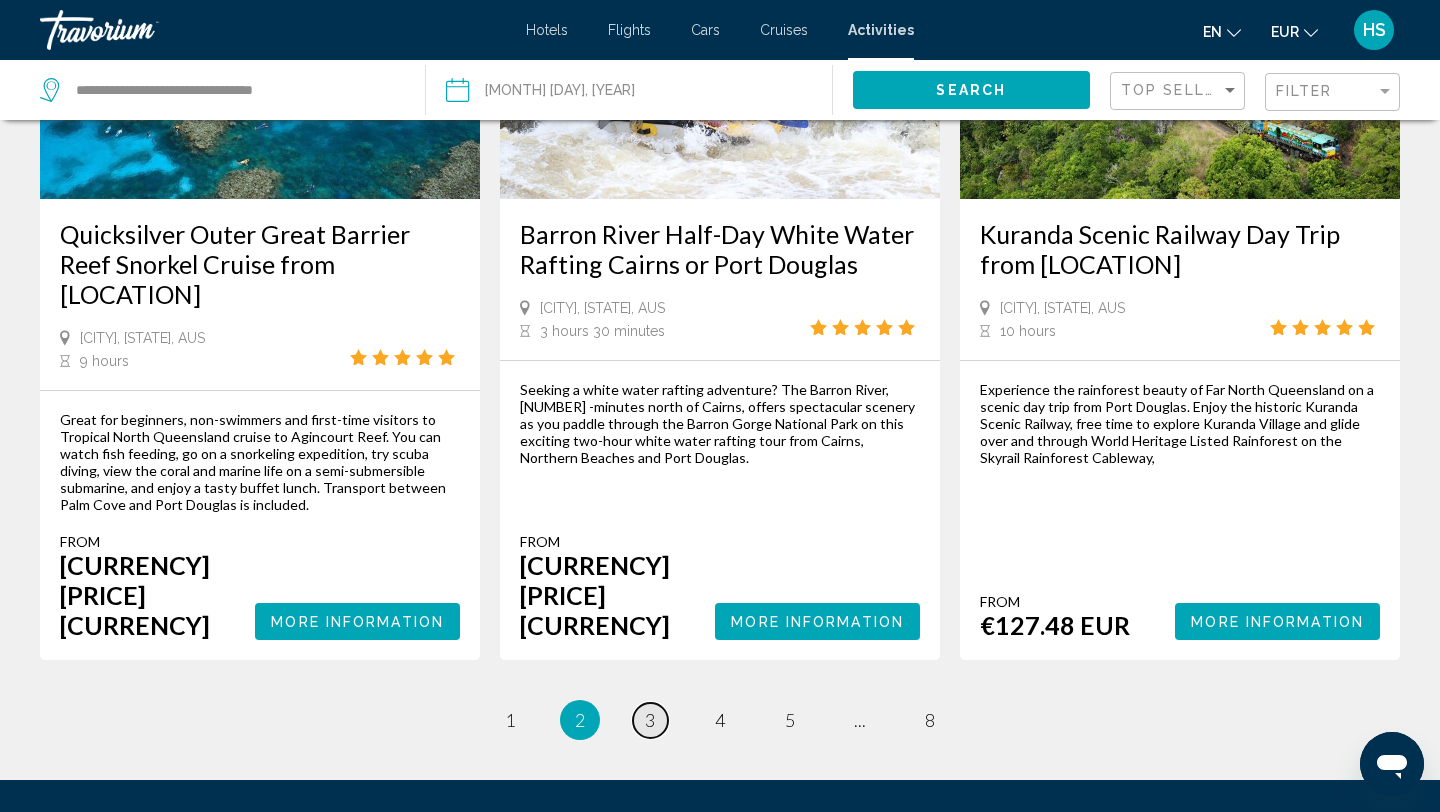 click on "3" at bounding box center [510, 720] 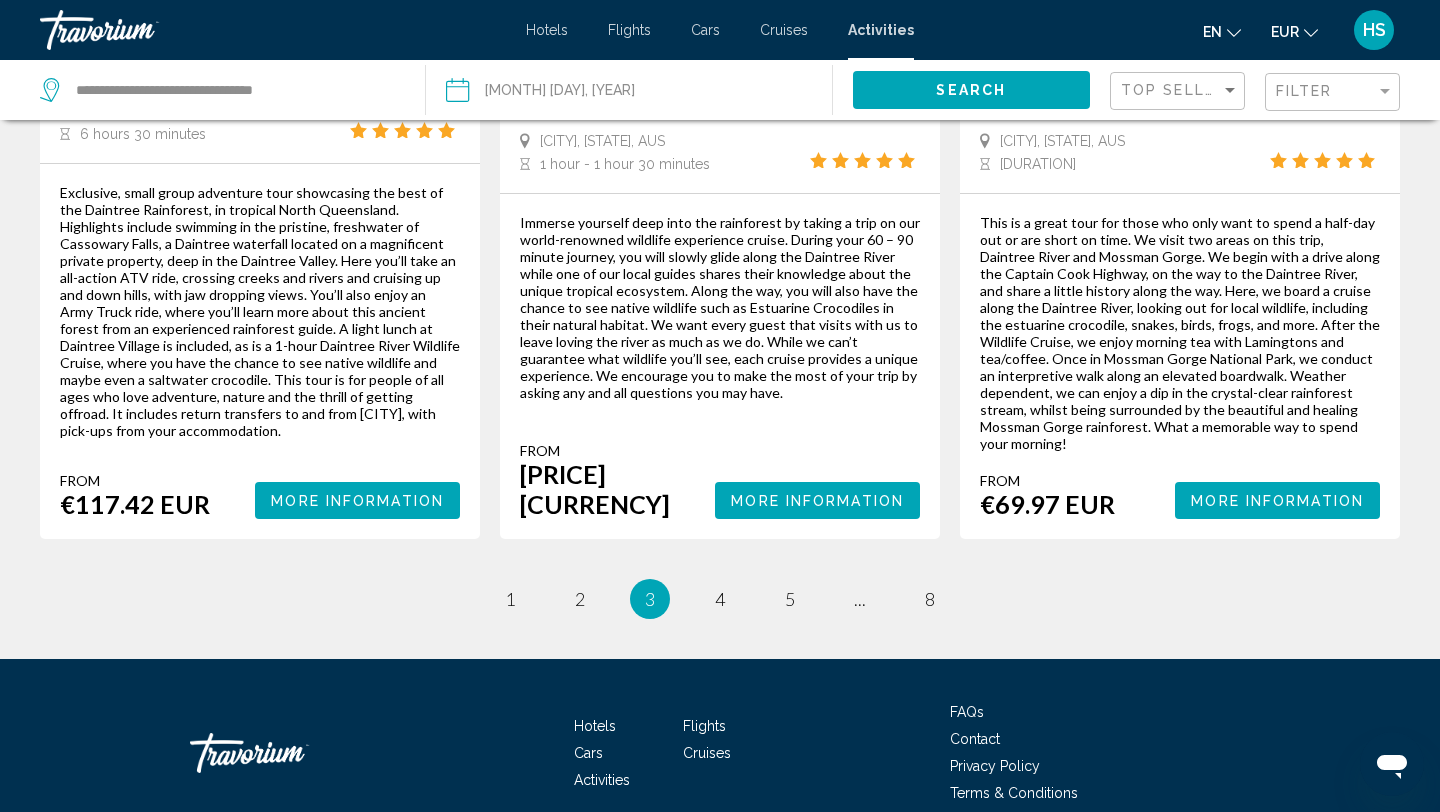 scroll, scrollTop: 3075, scrollLeft: 0, axis: vertical 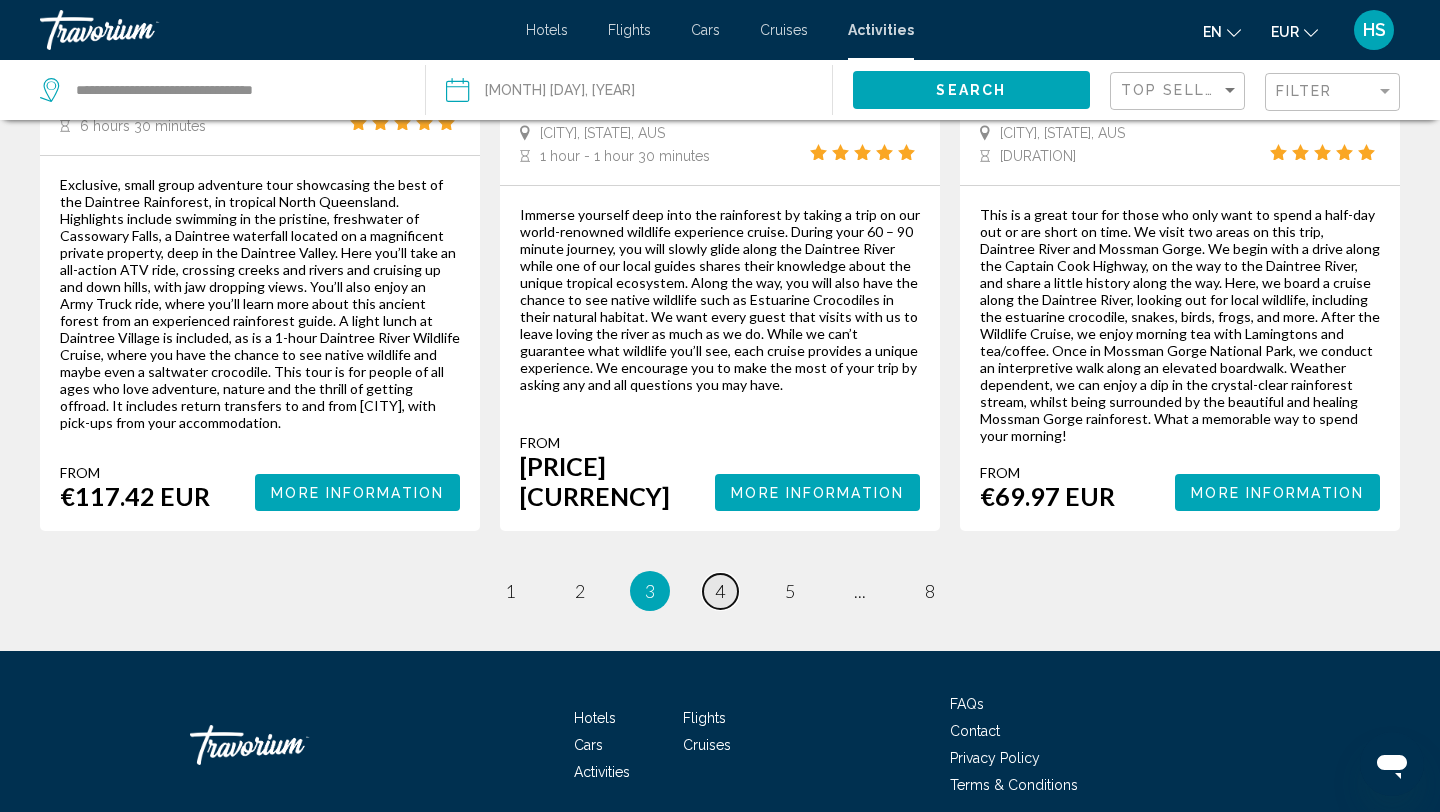click on "4" at bounding box center (510, 591) 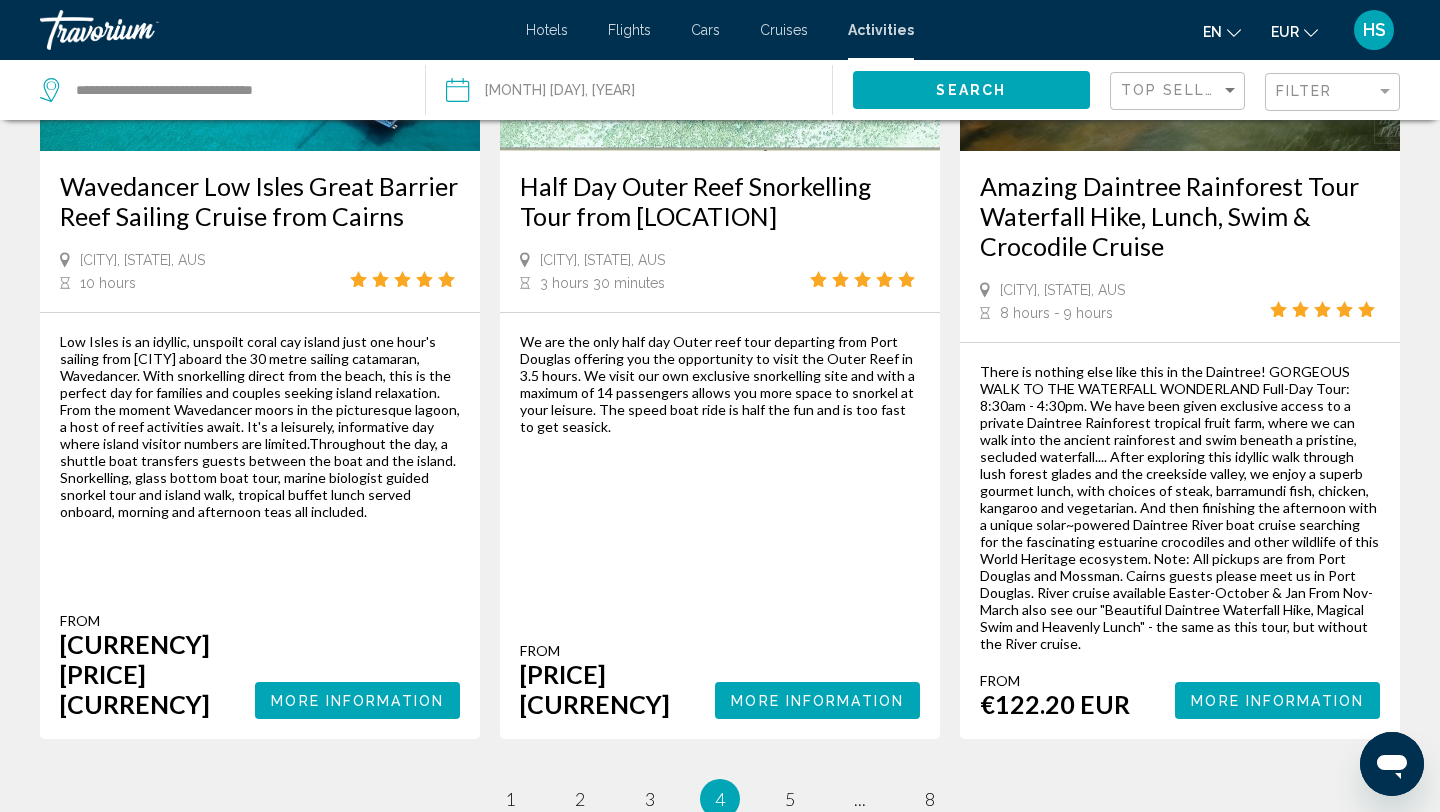 scroll, scrollTop: 3142, scrollLeft: 0, axis: vertical 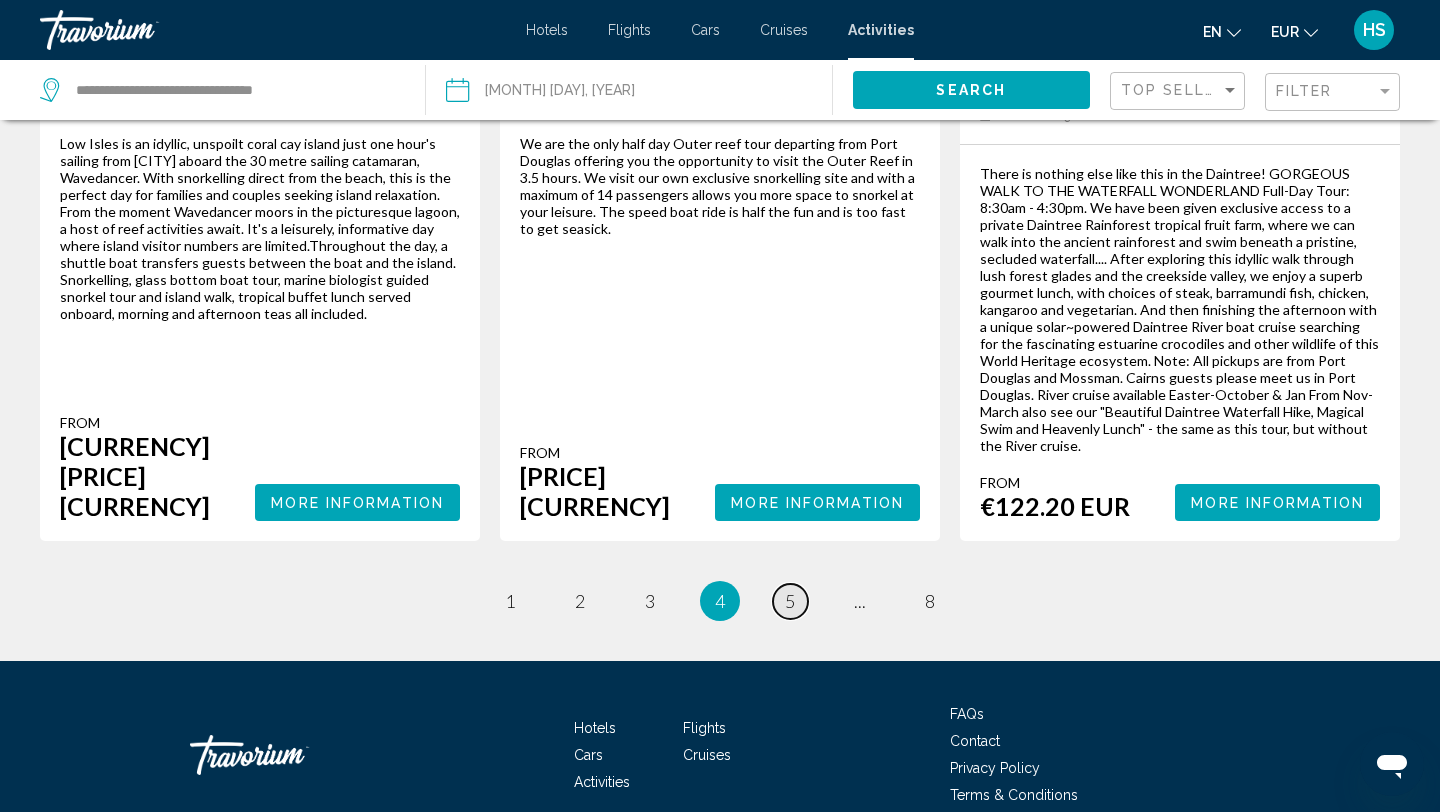 click on "5" at bounding box center [510, 601] 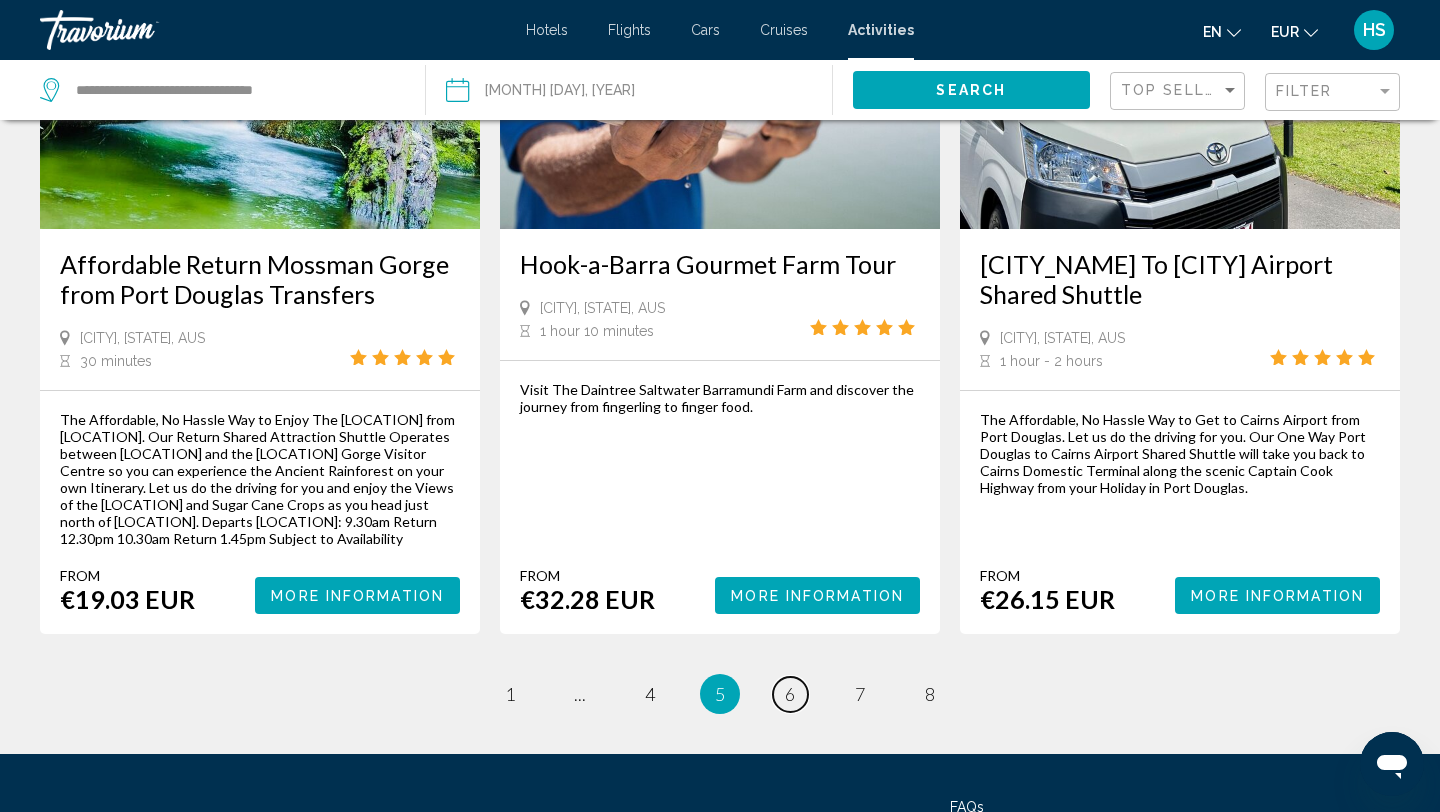 scroll, scrollTop: 2985, scrollLeft: 0, axis: vertical 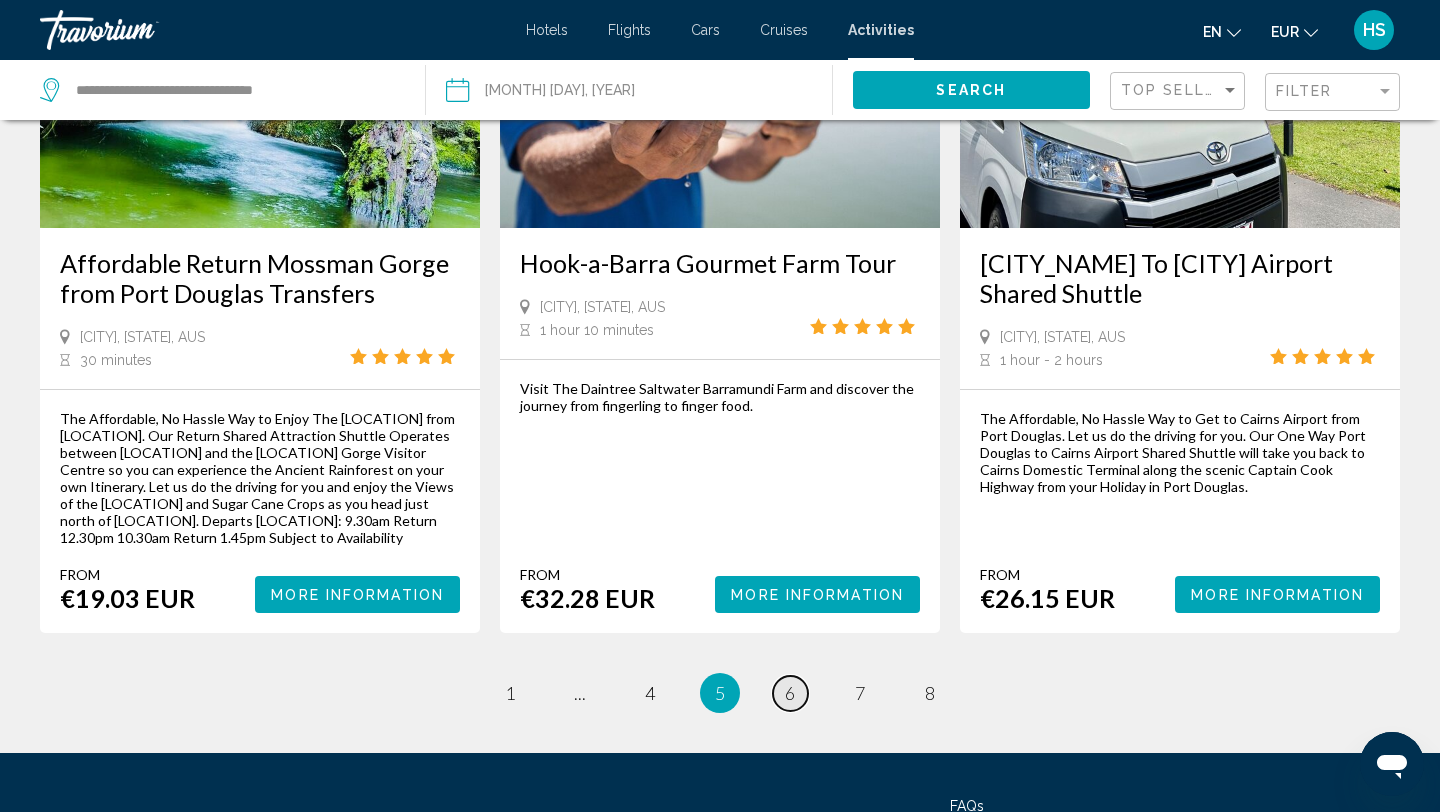 click on "6" at bounding box center [510, 693] 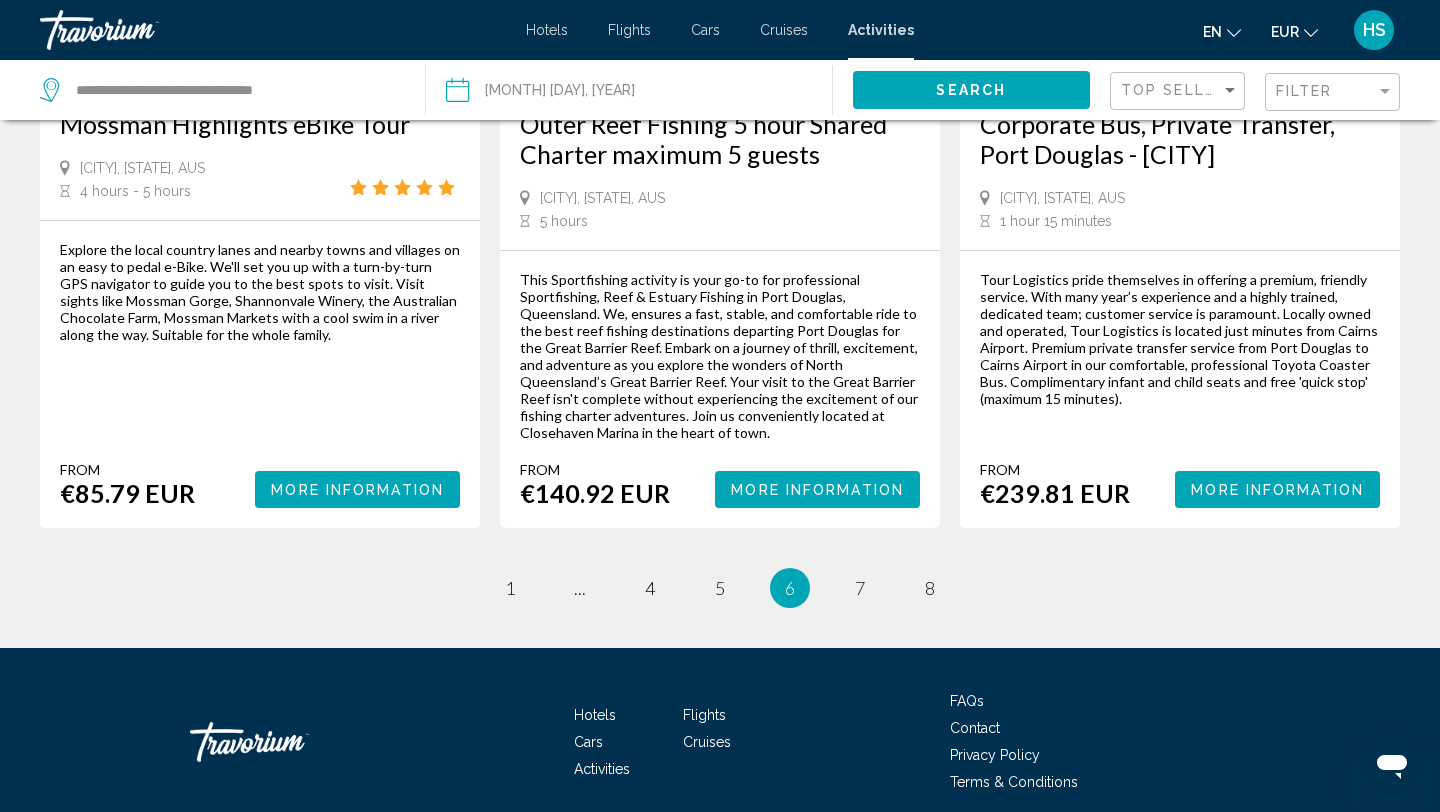 scroll, scrollTop: 3122, scrollLeft: 0, axis: vertical 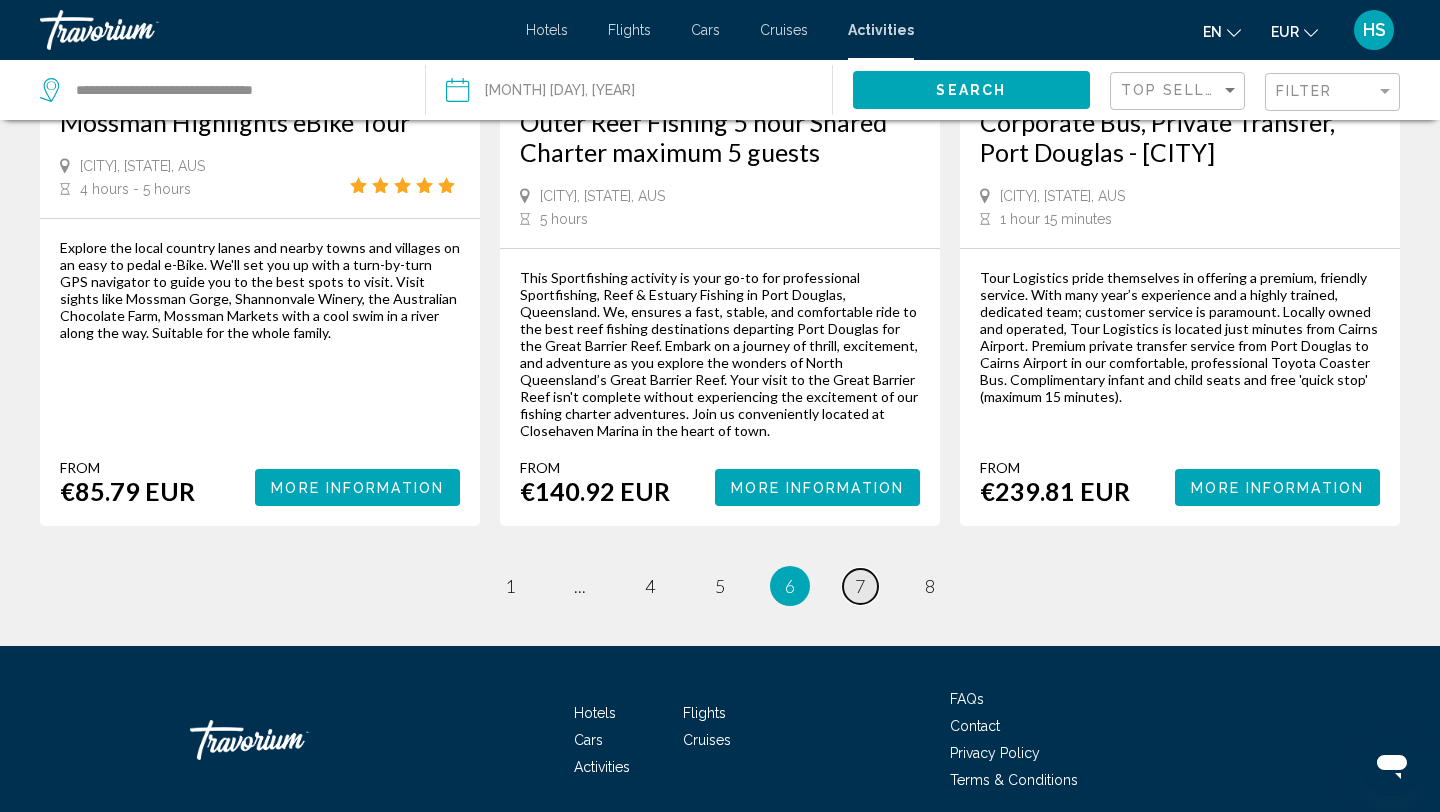 click on "page  7" at bounding box center [510, 586] 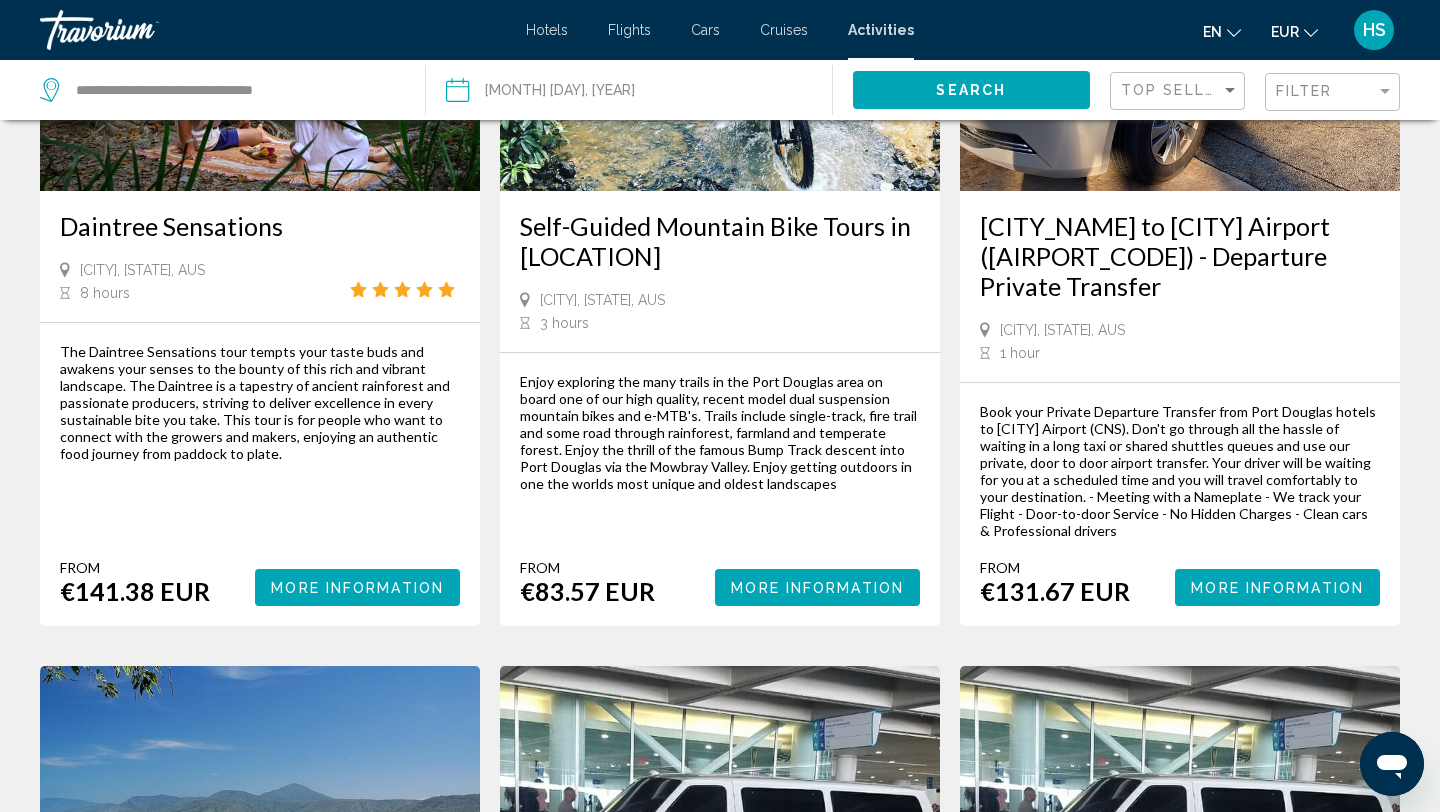 scroll, scrollTop: 0, scrollLeft: 0, axis: both 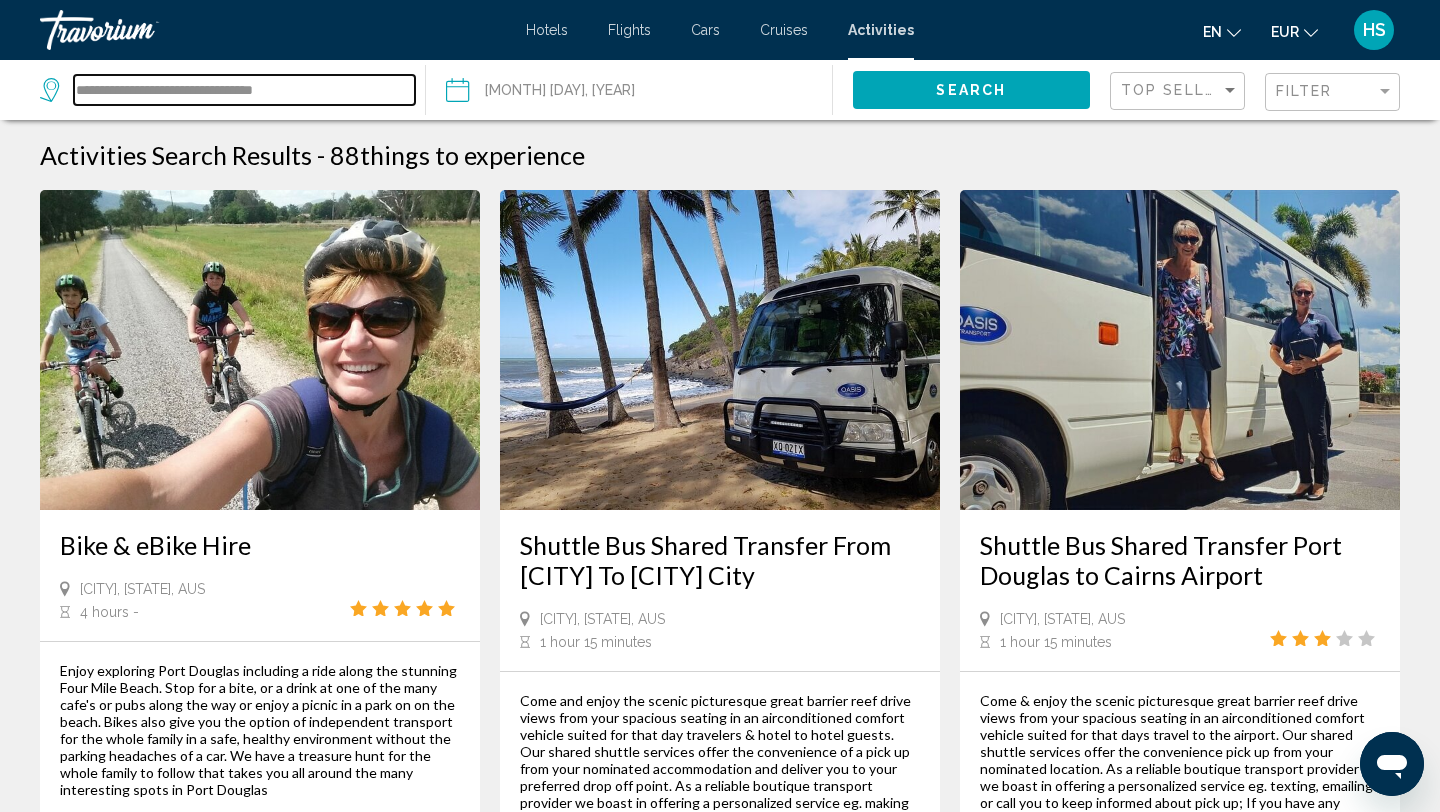 click on "**********" at bounding box center [244, 90] 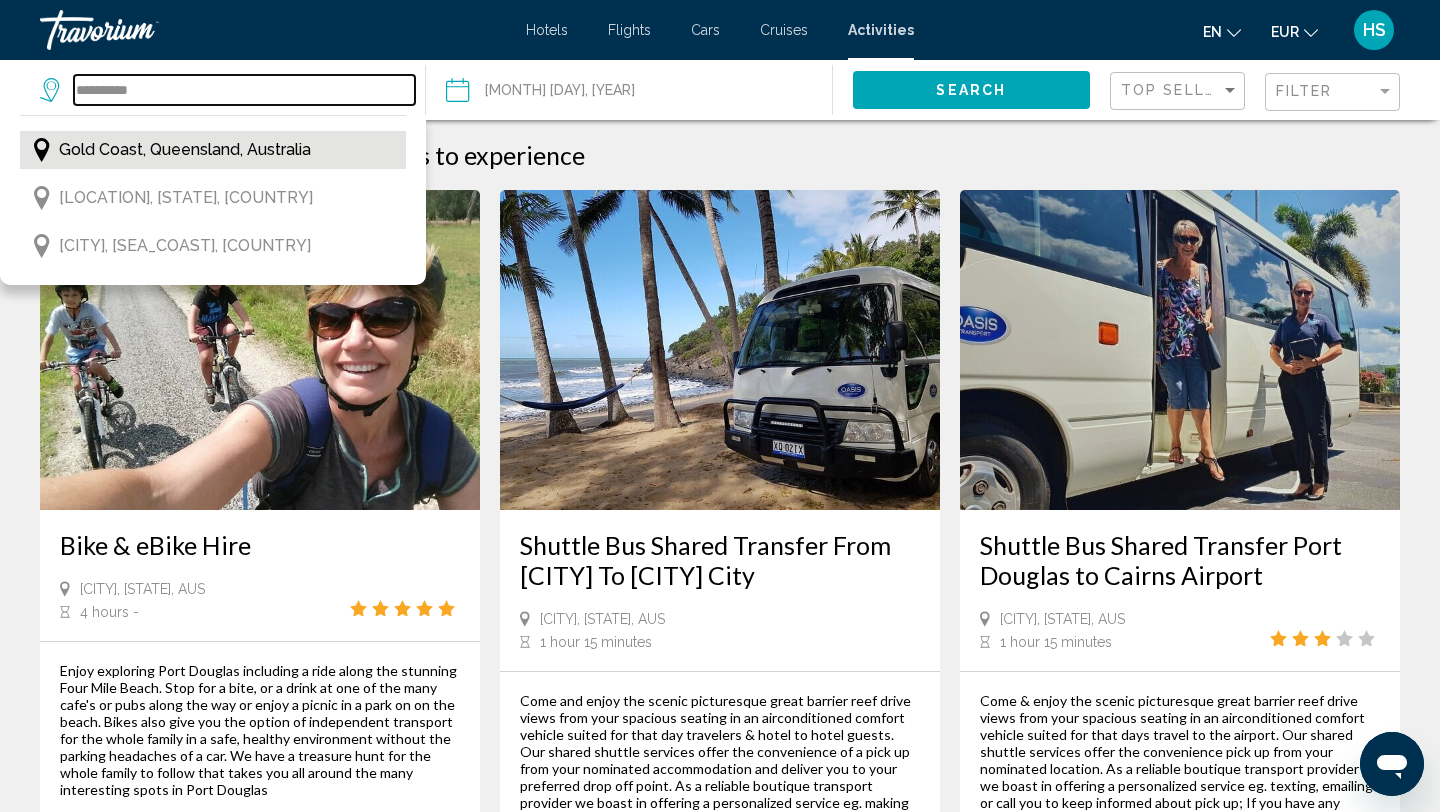 type on "**********" 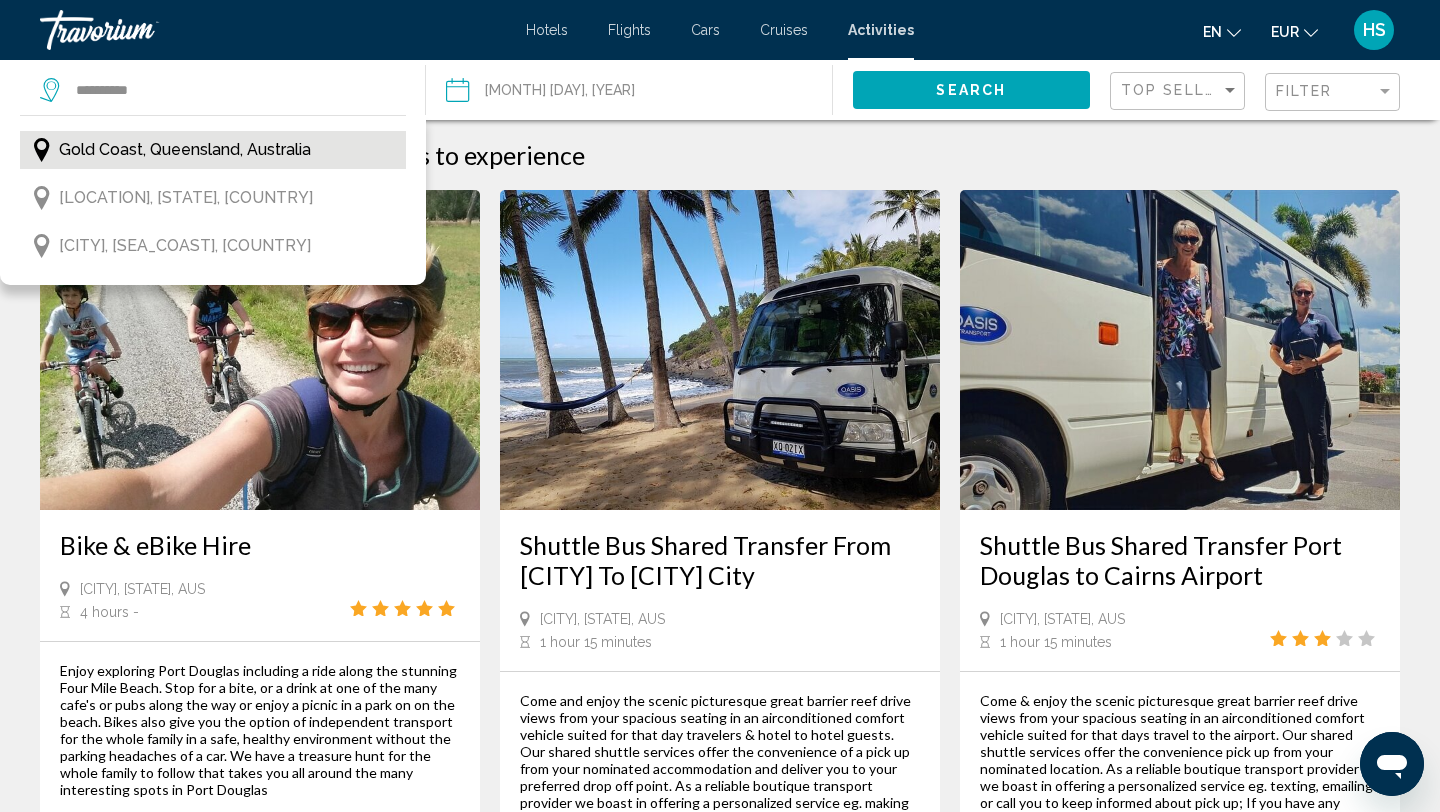 click on "Gold Coast, Queensland, Australia" at bounding box center [185, 150] 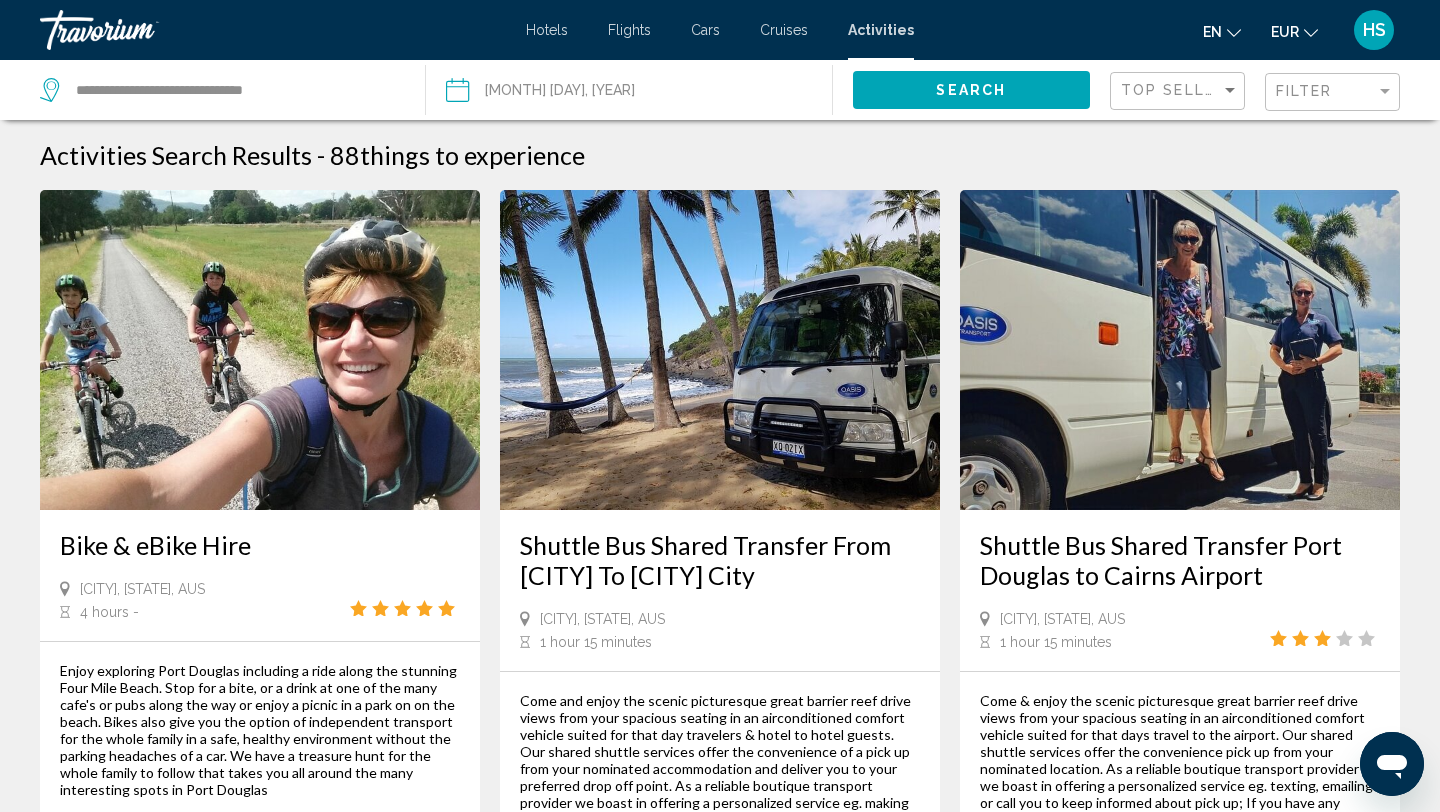 click at bounding box center (541, 93) 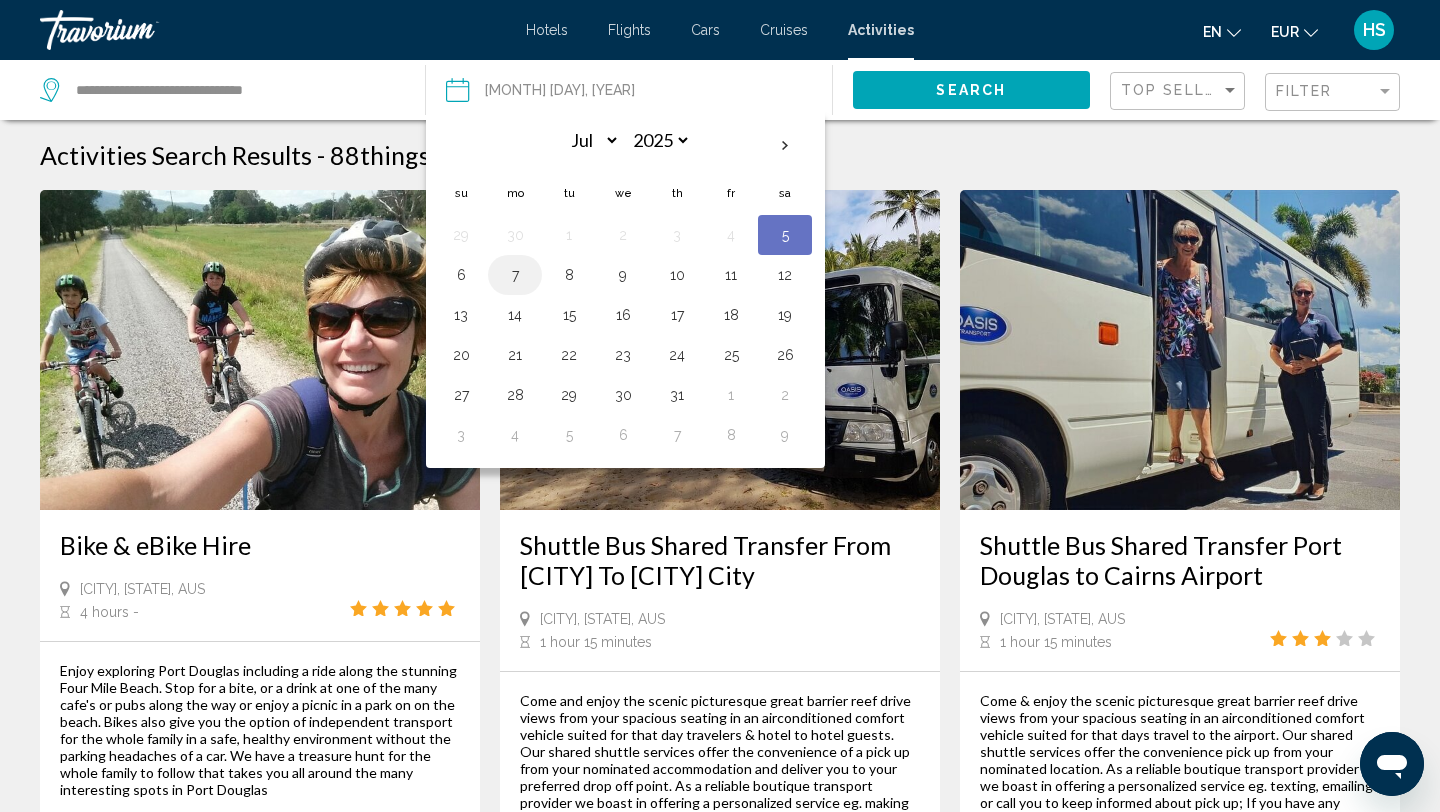 click on "7" at bounding box center (515, 275) 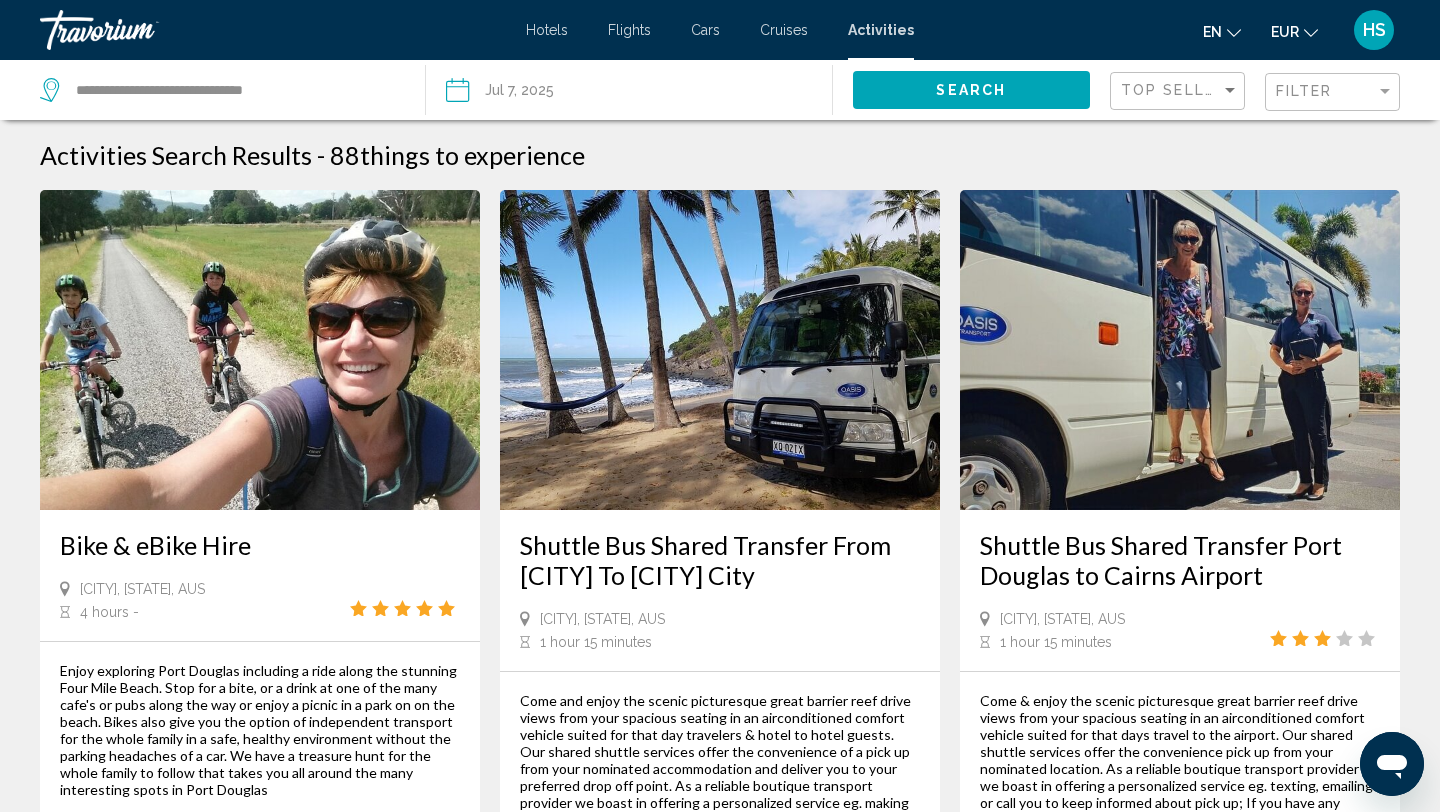 click on "Search" at bounding box center (971, 91) 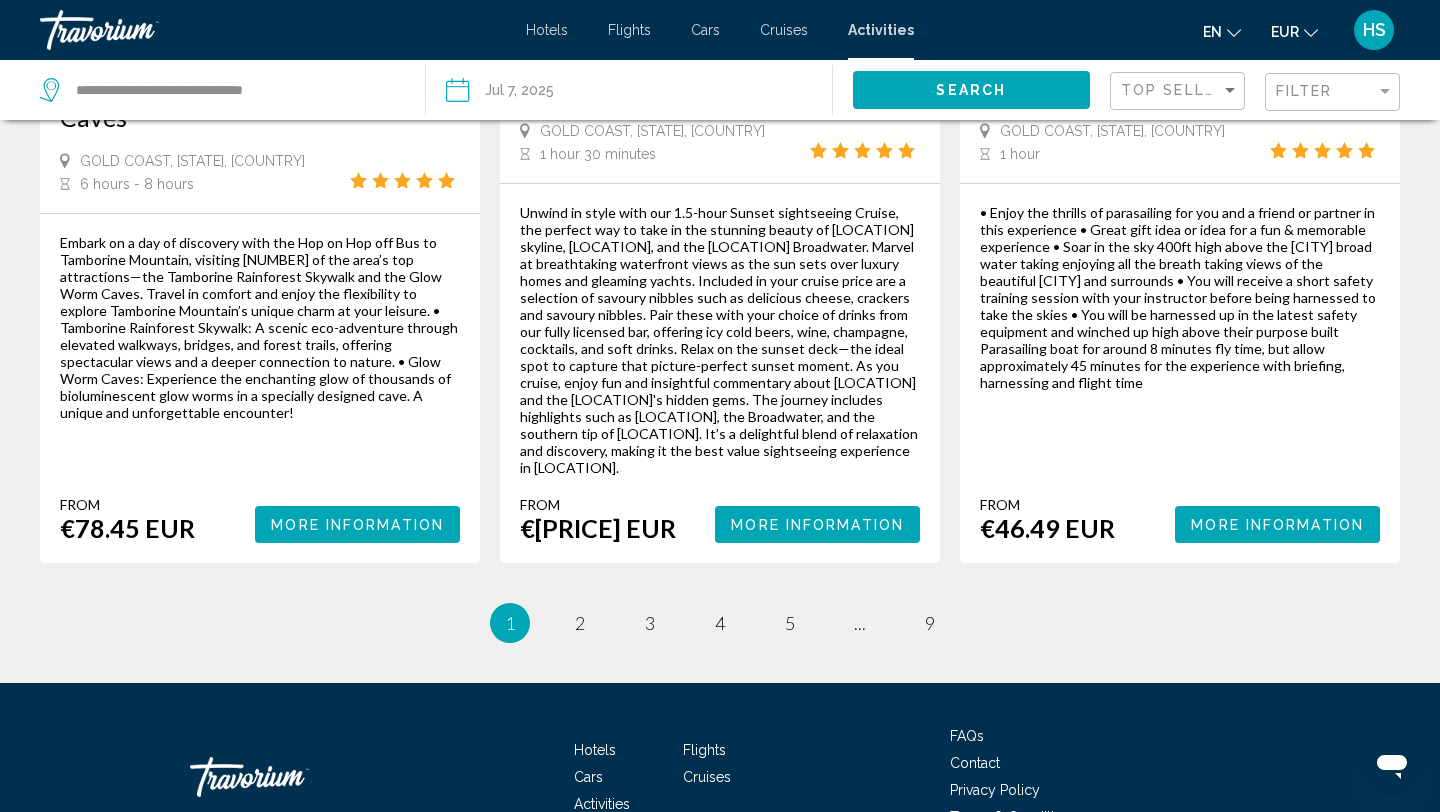 scroll, scrollTop: 3116, scrollLeft: 0, axis: vertical 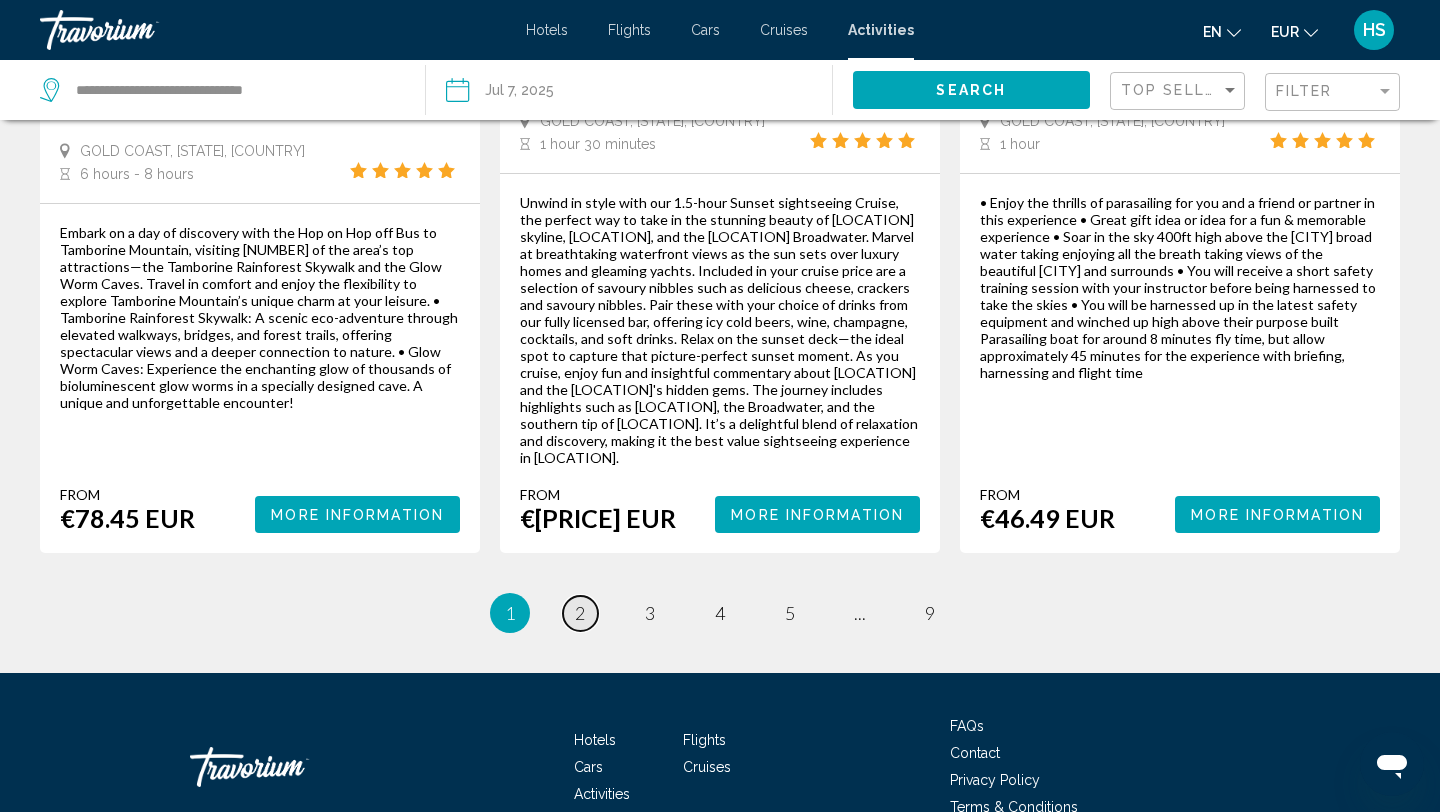 click on "2" at bounding box center [580, 613] 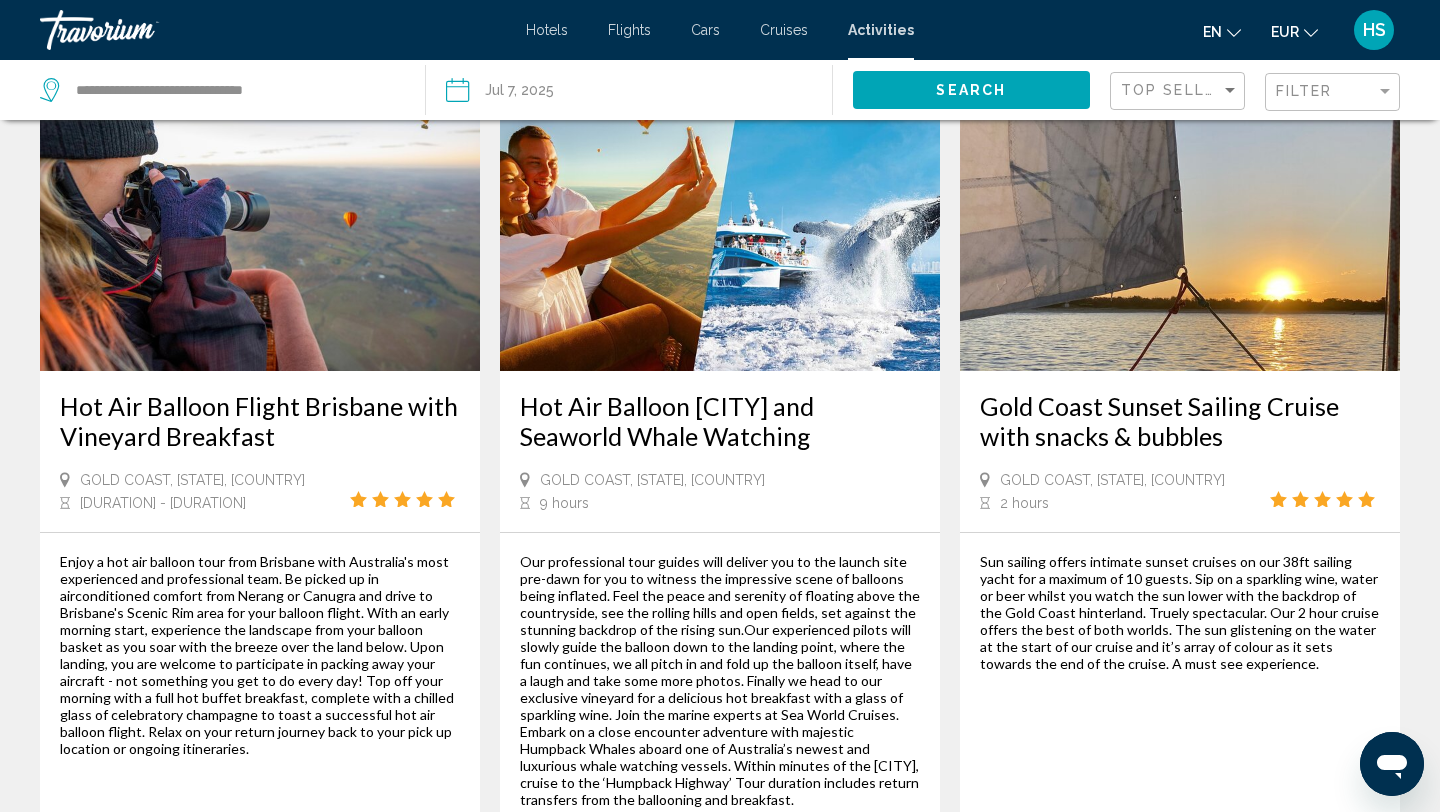 scroll, scrollTop: 1055, scrollLeft: 0, axis: vertical 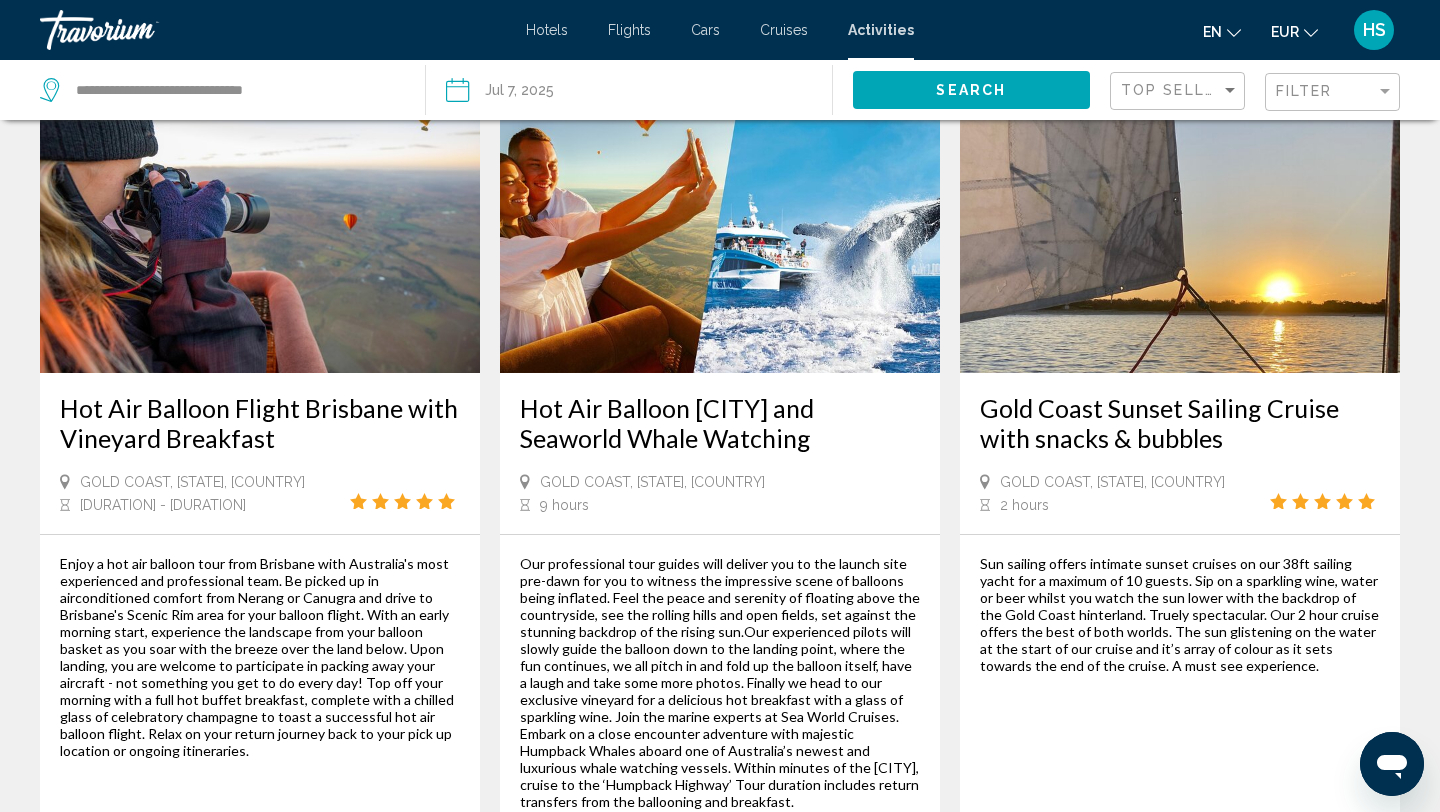 click on "Hot Air Balloon [CITY] and Seaworld Whale Watching" at bounding box center [720, 423] 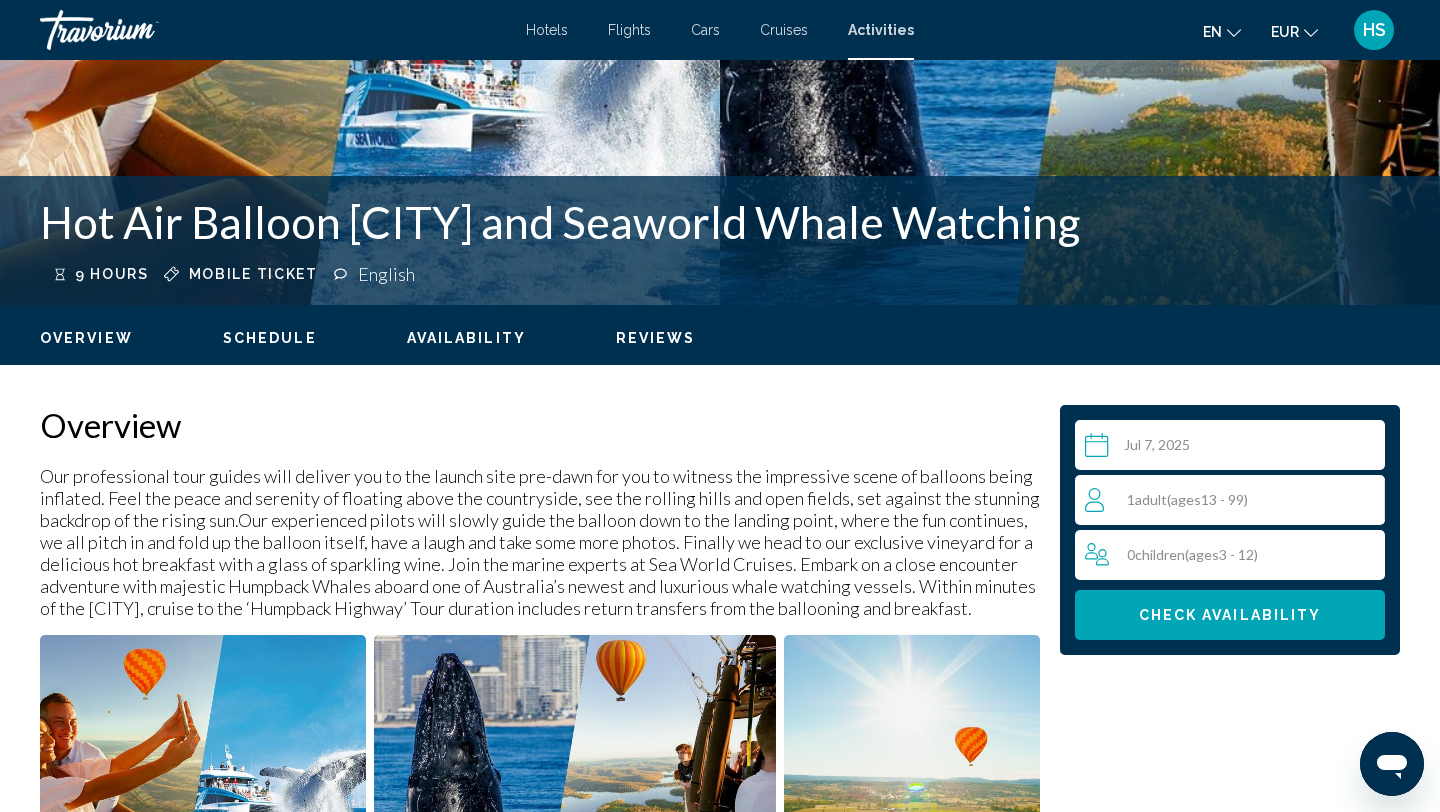 scroll, scrollTop: 353, scrollLeft: 0, axis: vertical 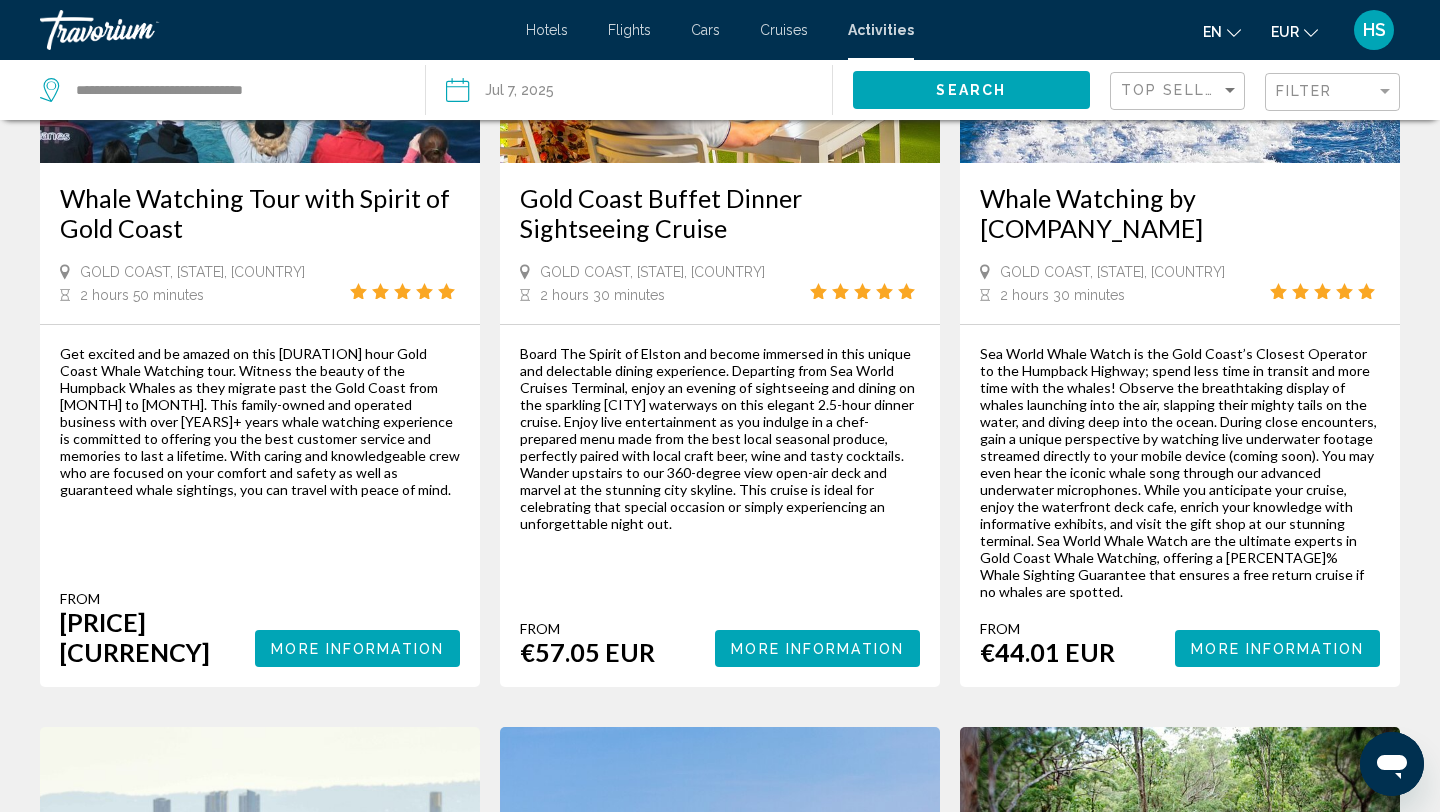 click at bounding box center [1234, 33] 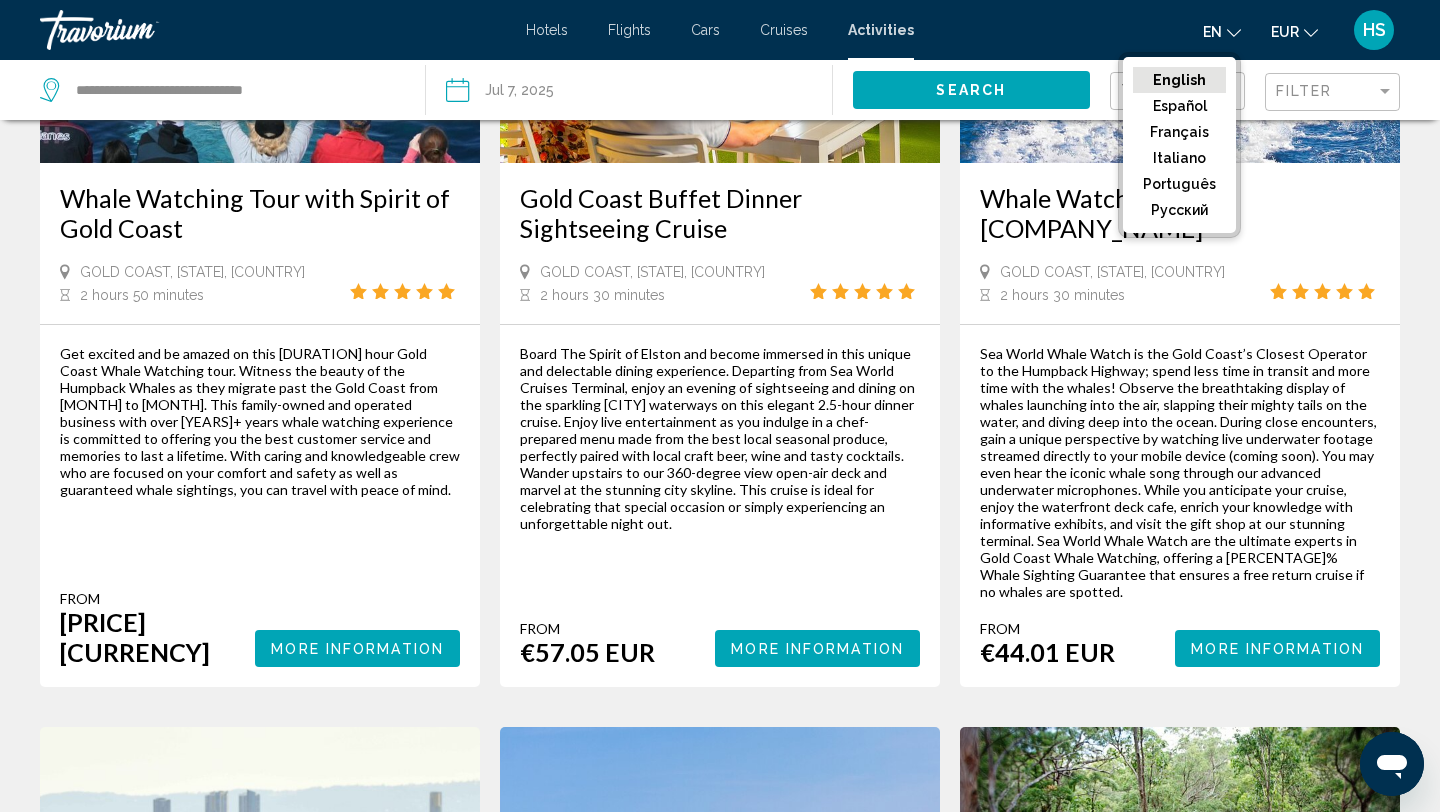 click at bounding box center (1311, 33) 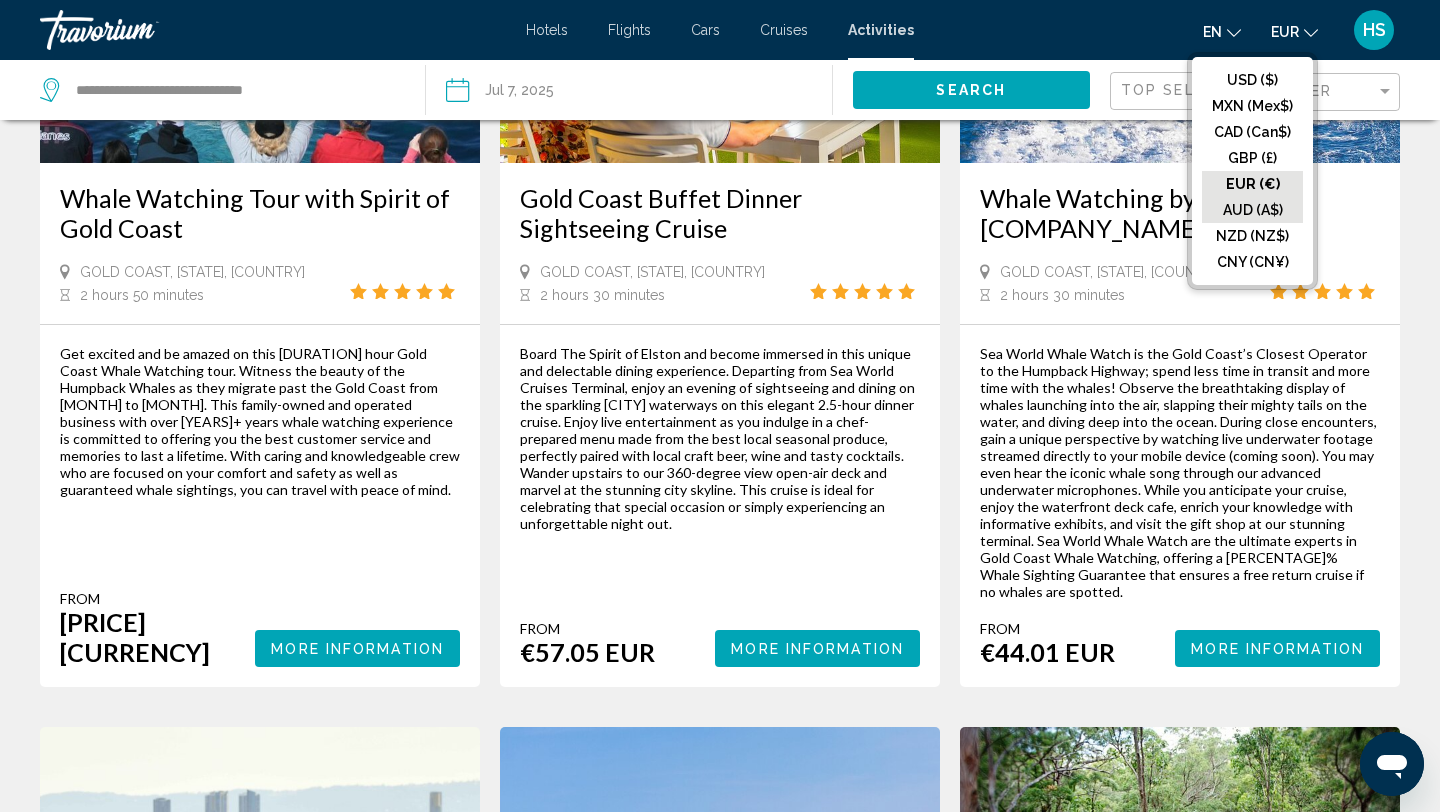 click on "AUD (A$)" at bounding box center (1252, 80) 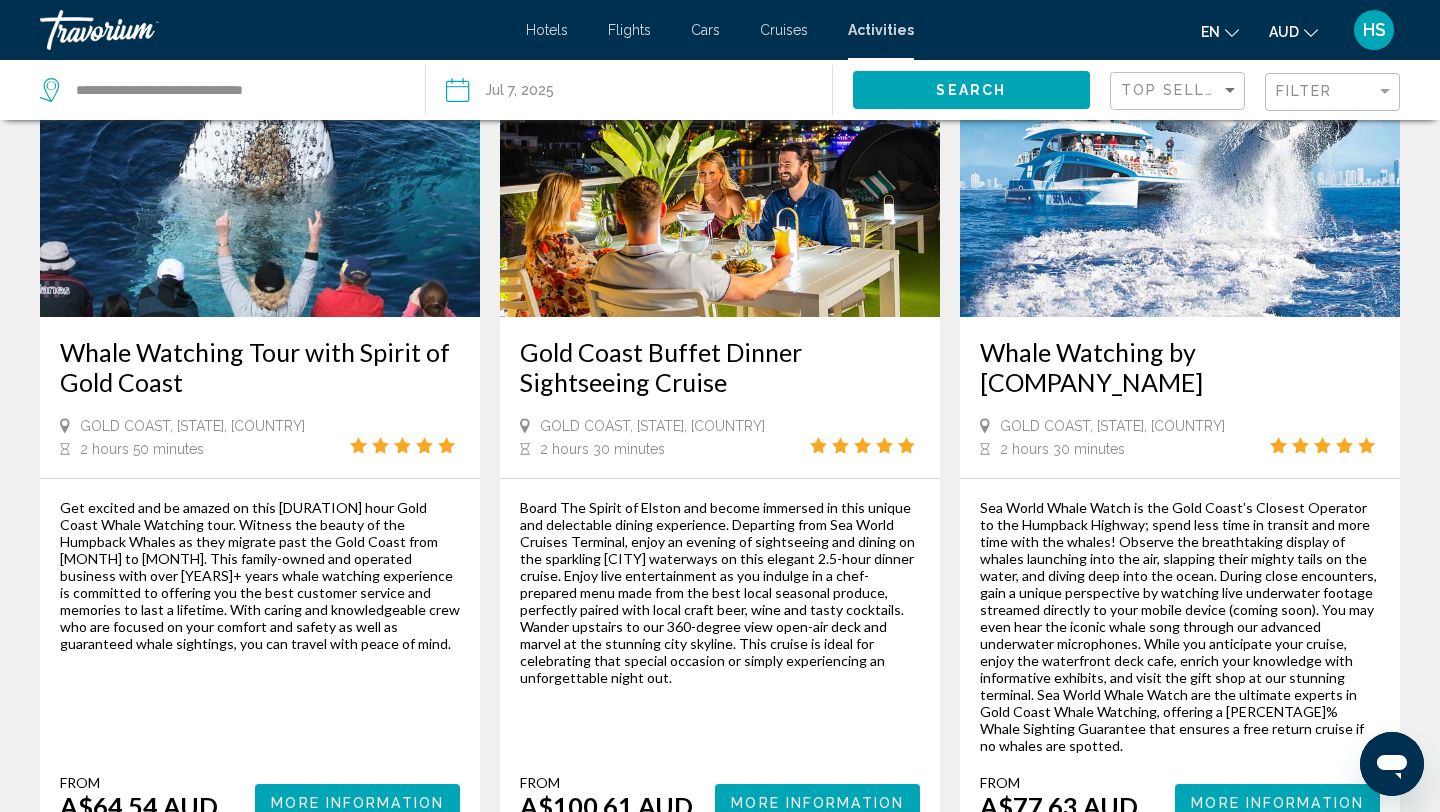 scroll, scrollTop: 192, scrollLeft: 0, axis: vertical 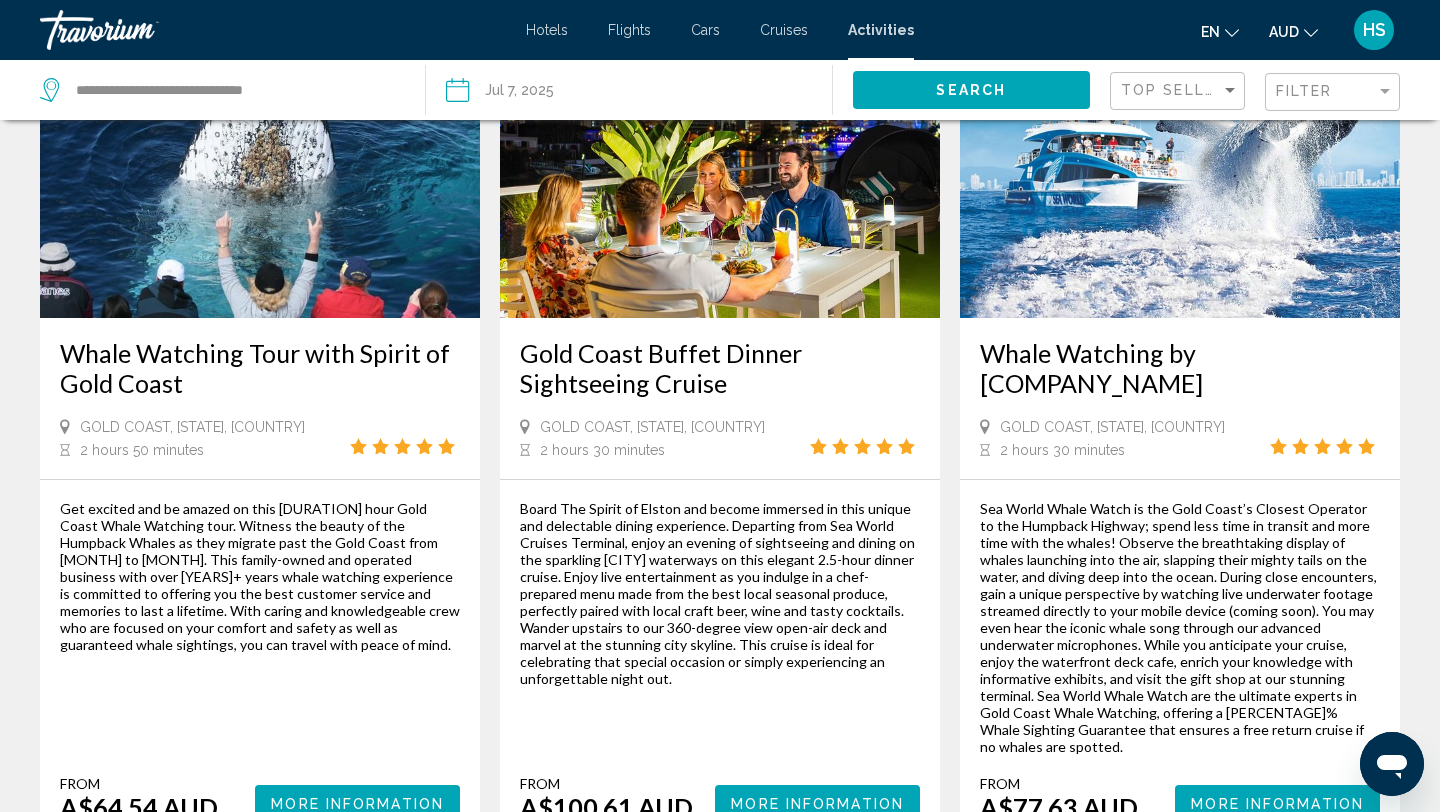 click on "Whale Watching by [COMPANY_NAME]" at bounding box center [1180, 368] 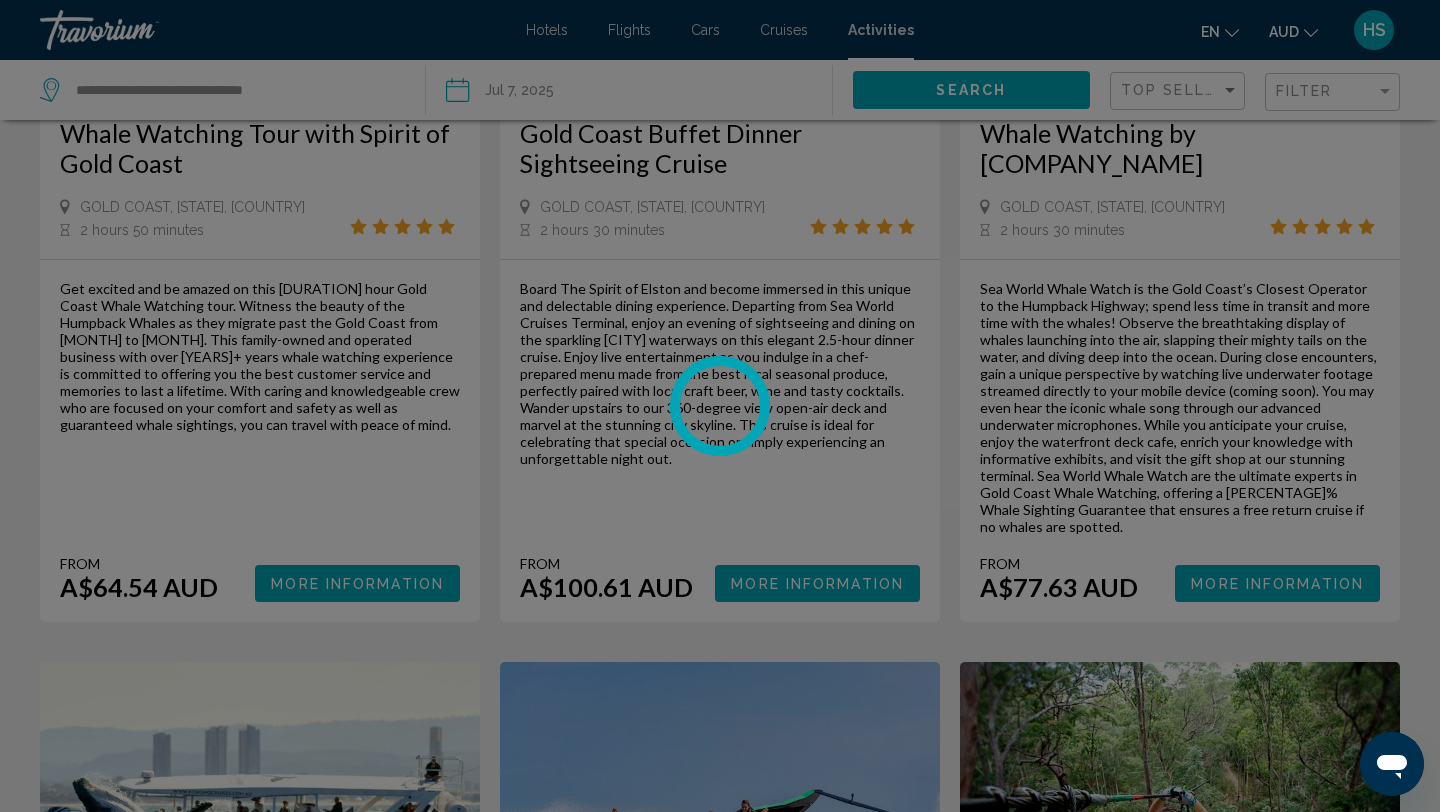 scroll, scrollTop: 482, scrollLeft: 0, axis: vertical 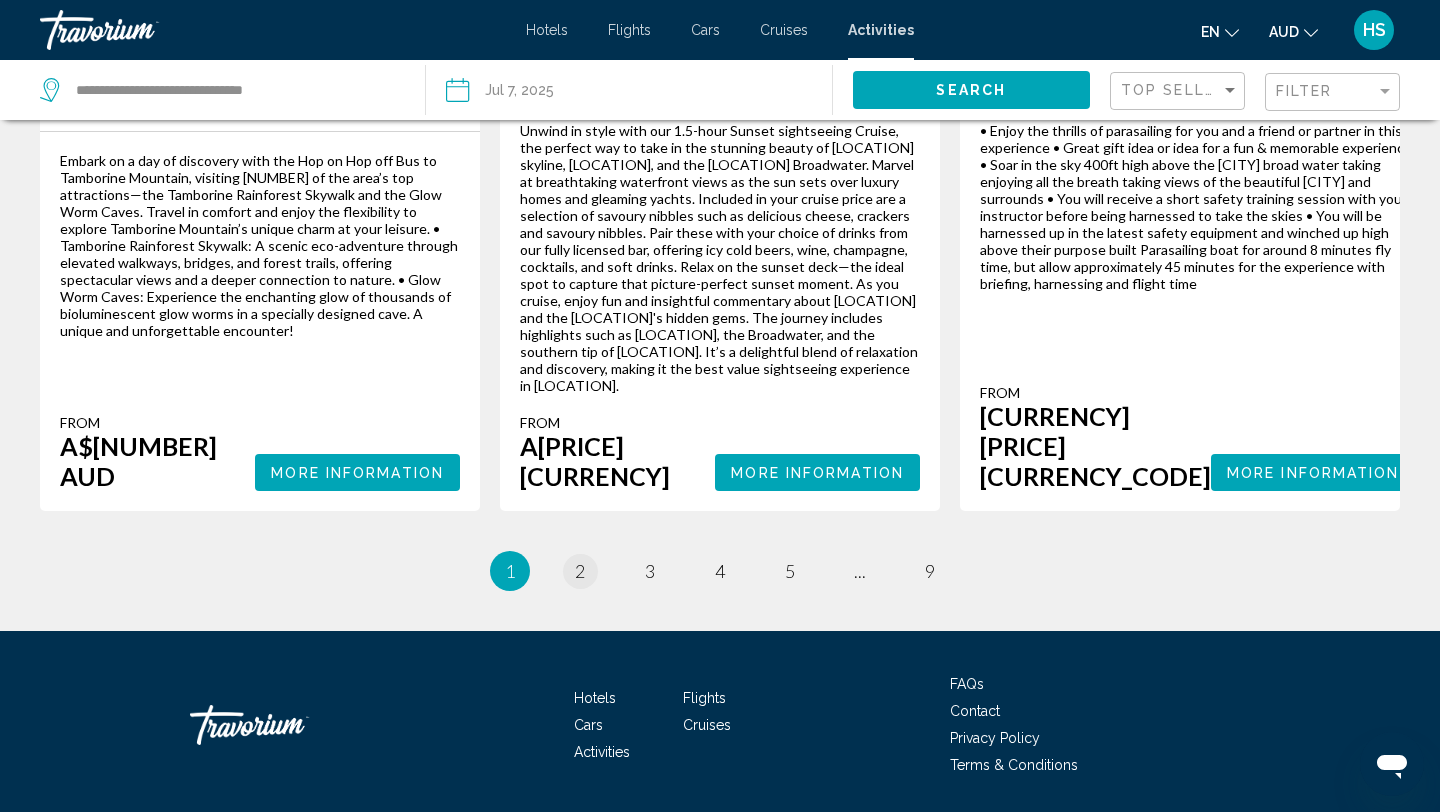 click on "2" at bounding box center (580, 571) 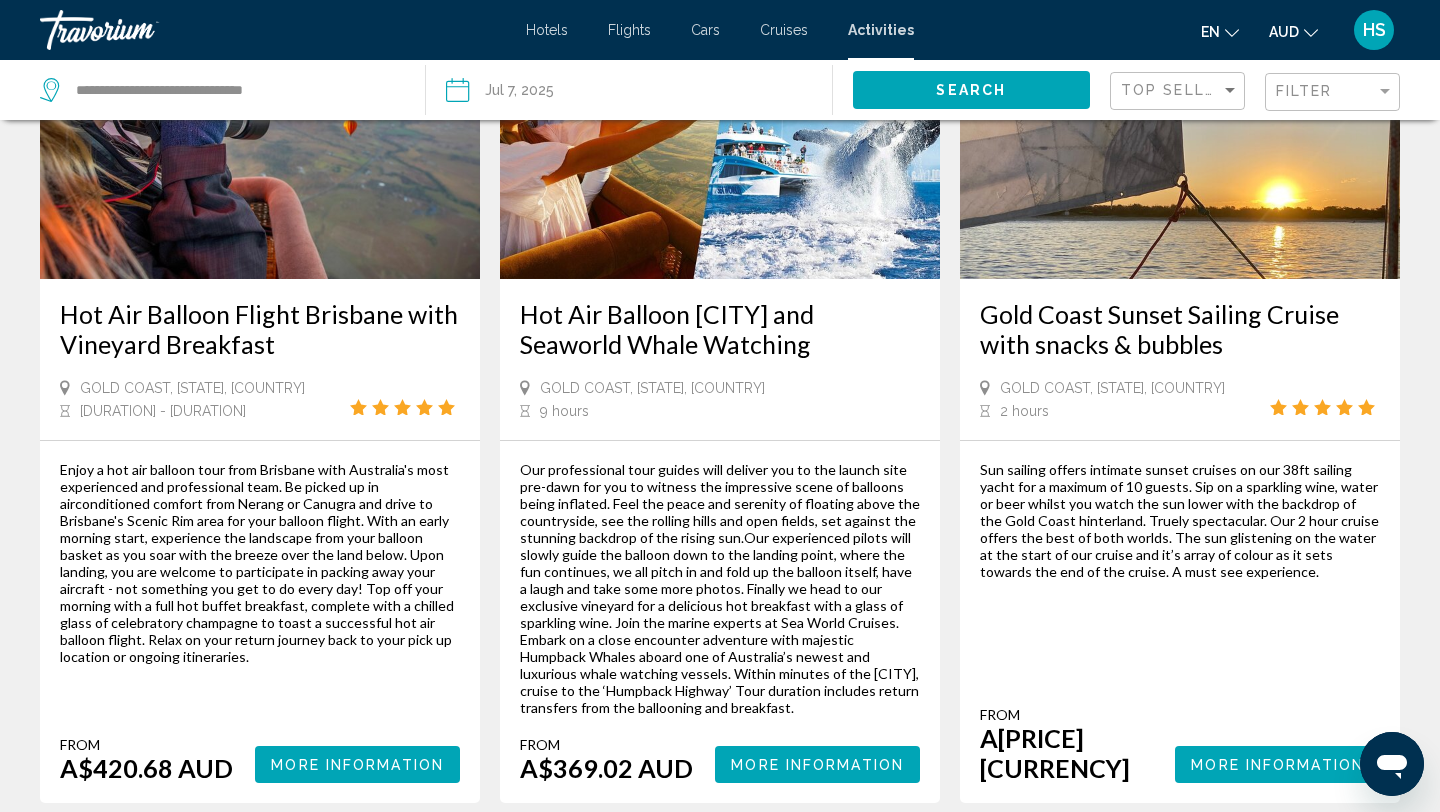 scroll, scrollTop: 1219, scrollLeft: 0, axis: vertical 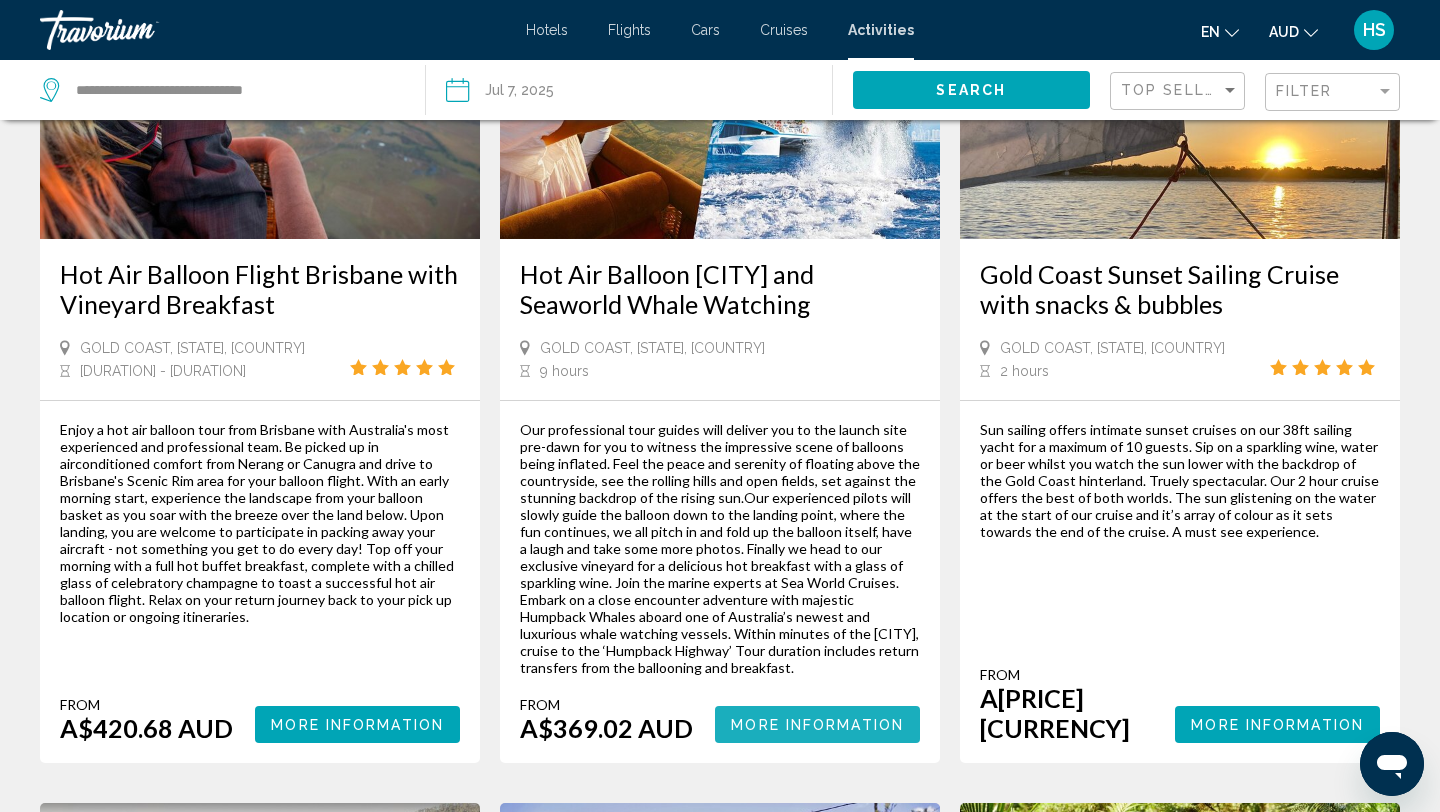 click on "More Information" at bounding box center (817, 725) 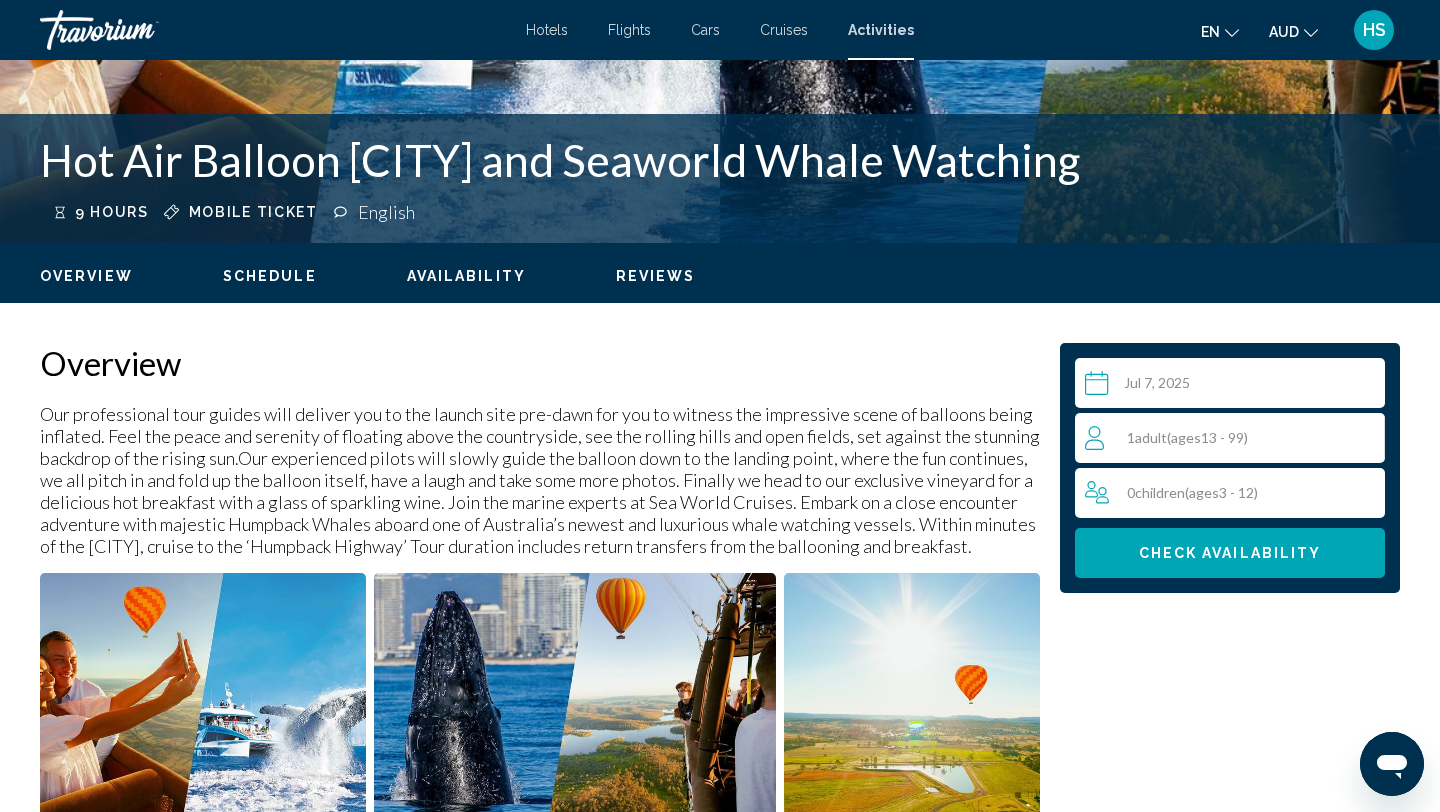 scroll, scrollTop: 446, scrollLeft: 0, axis: vertical 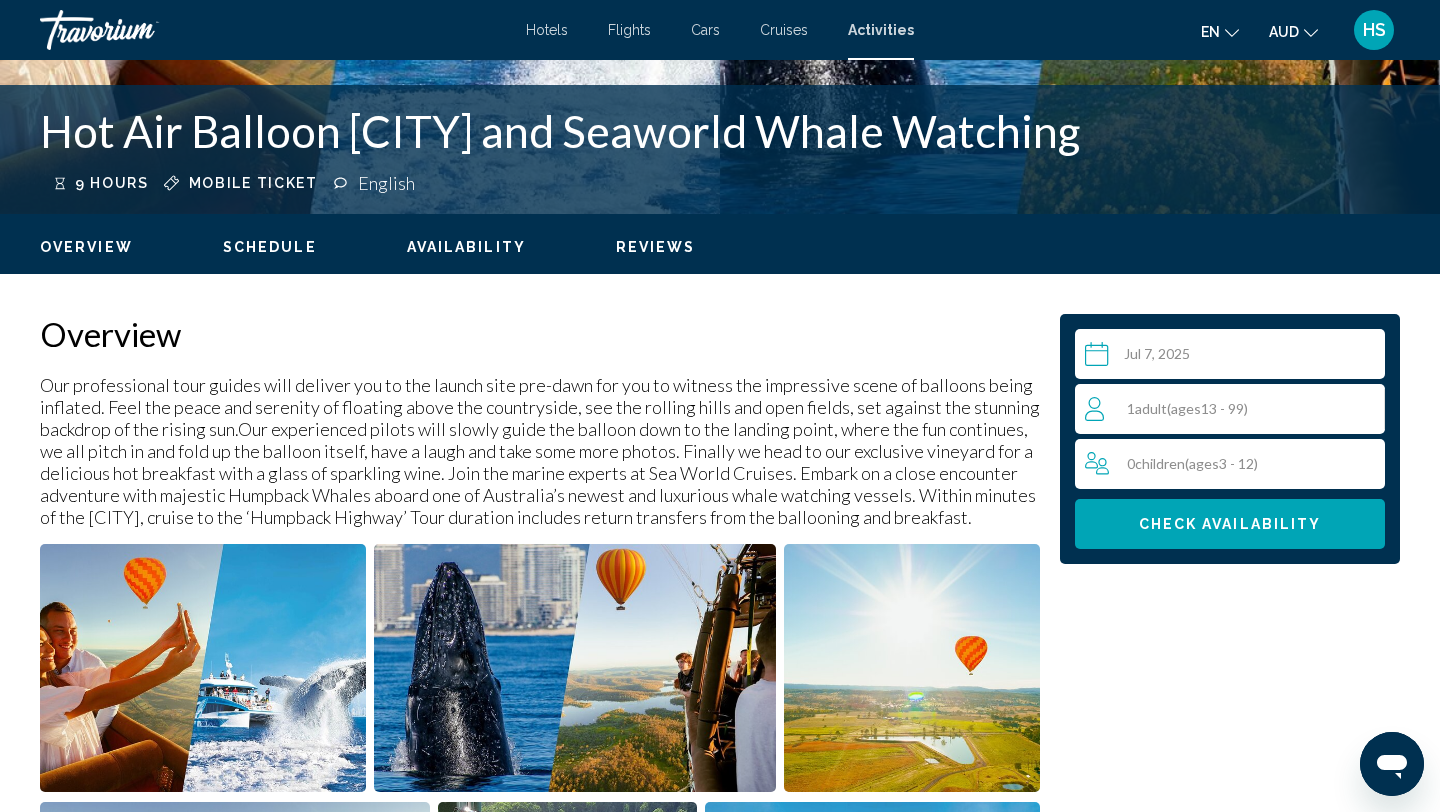 click on "( ages [AGE] - [AGE])" at bounding box center [1207, 408] 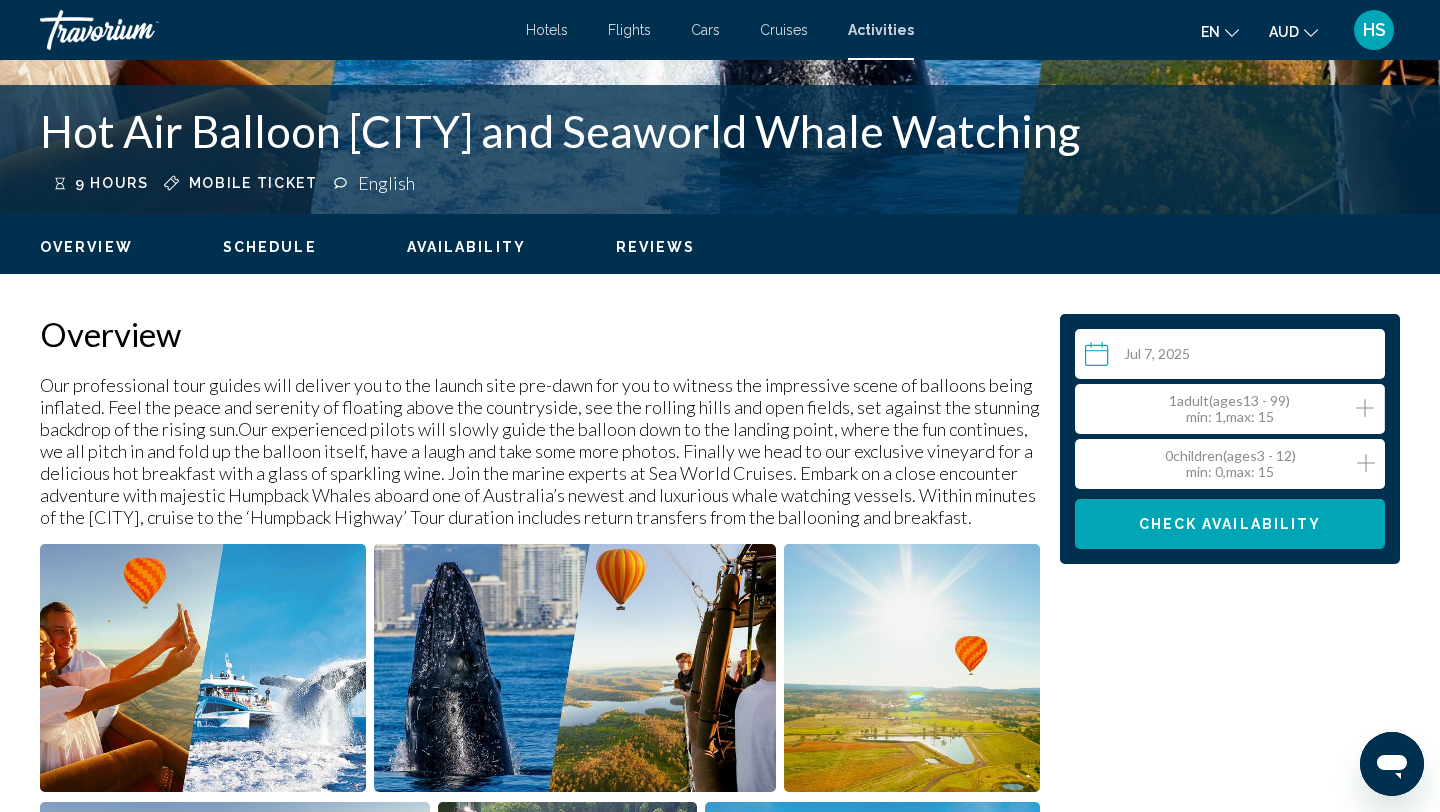 click at bounding box center (1365, 408) 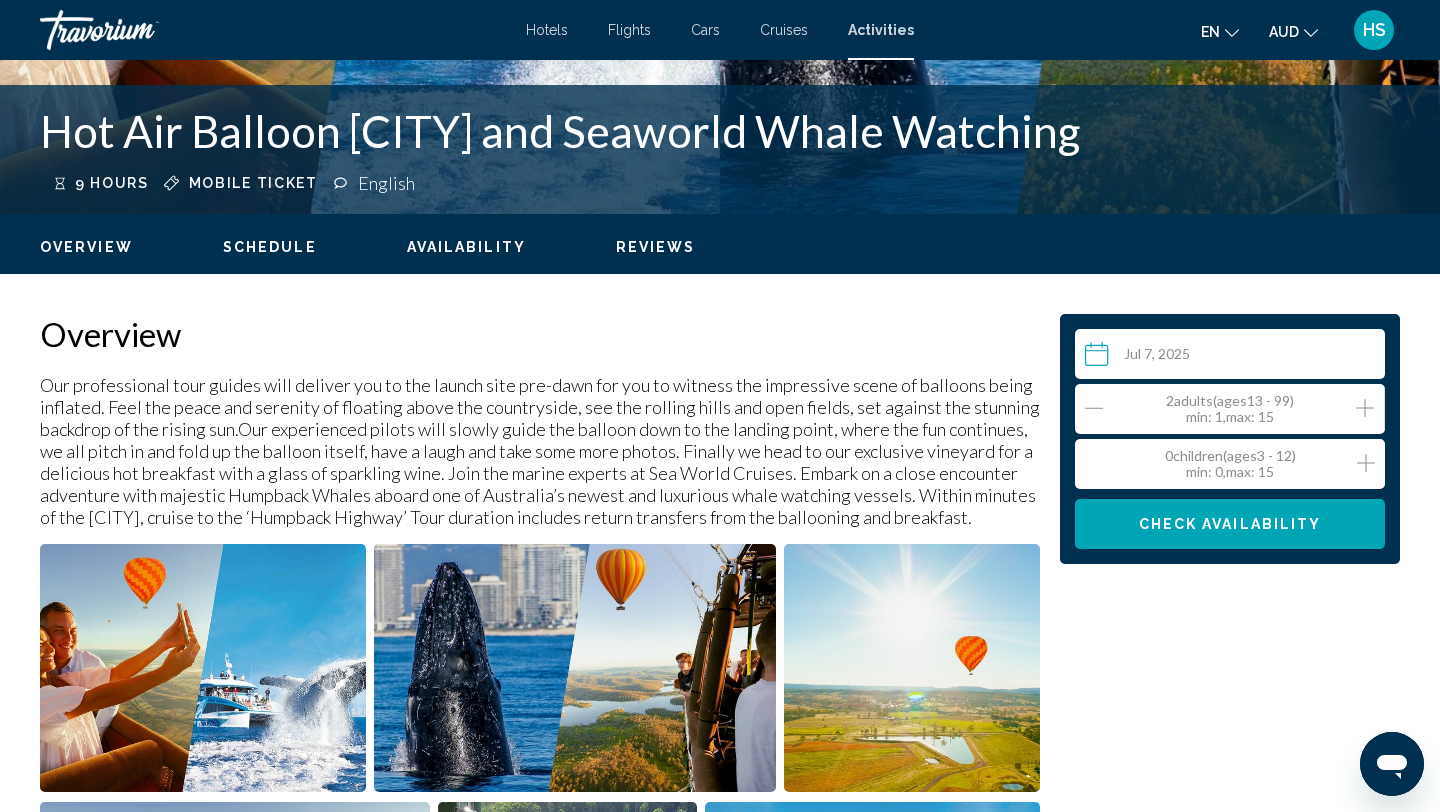 click on "Check Availability" at bounding box center [1230, 525] 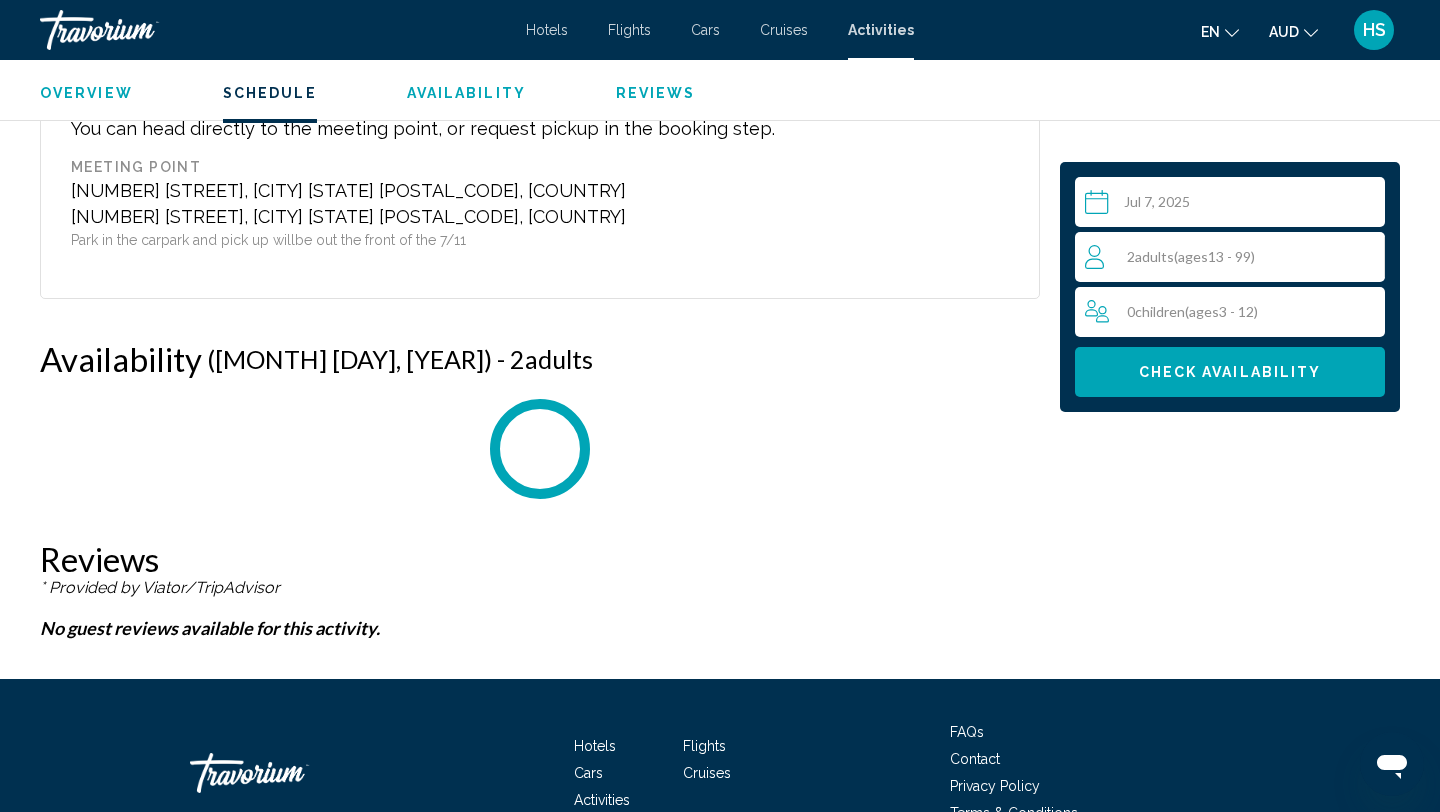 scroll, scrollTop: 3007, scrollLeft: 0, axis: vertical 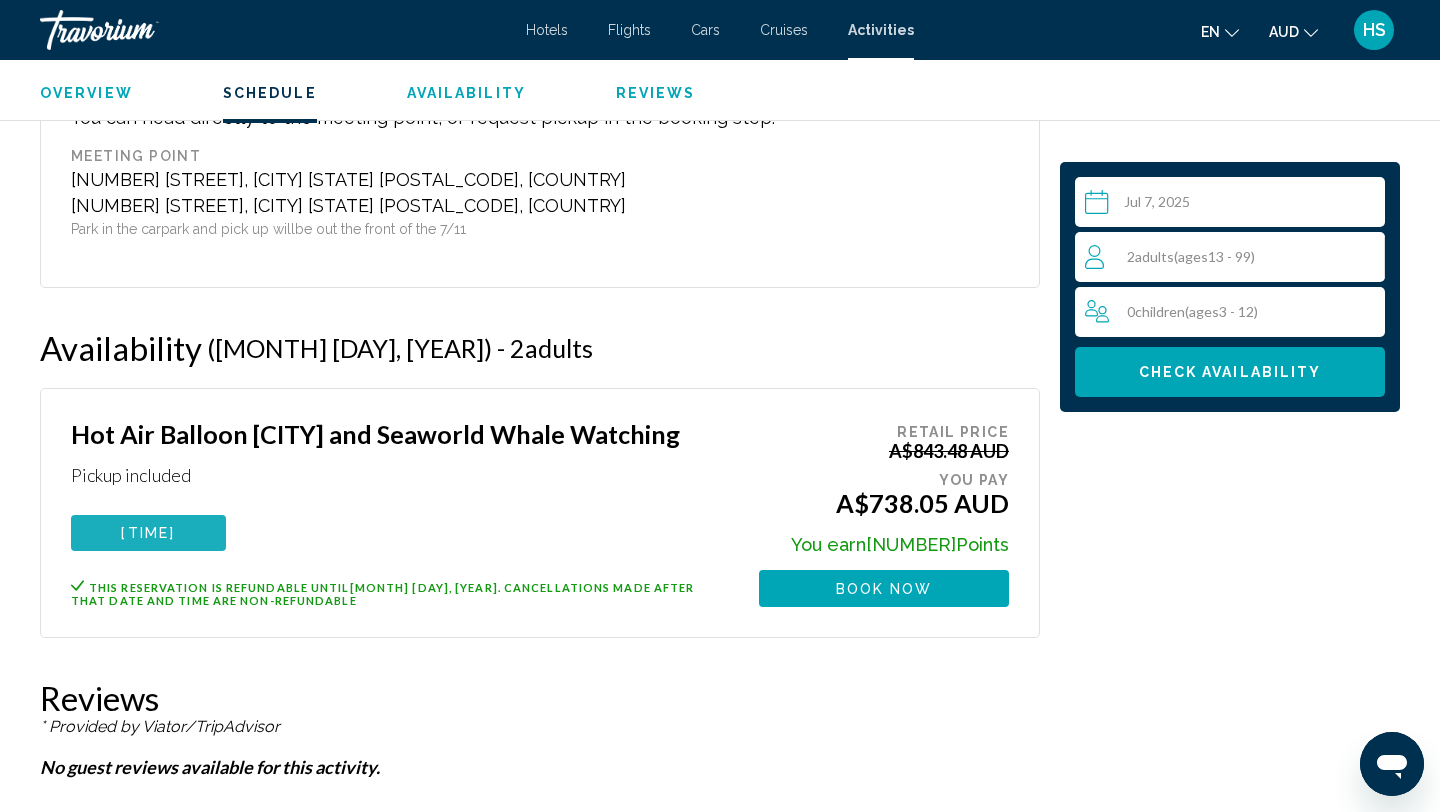 click on "[TIME]" at bounding box center (148, 533) 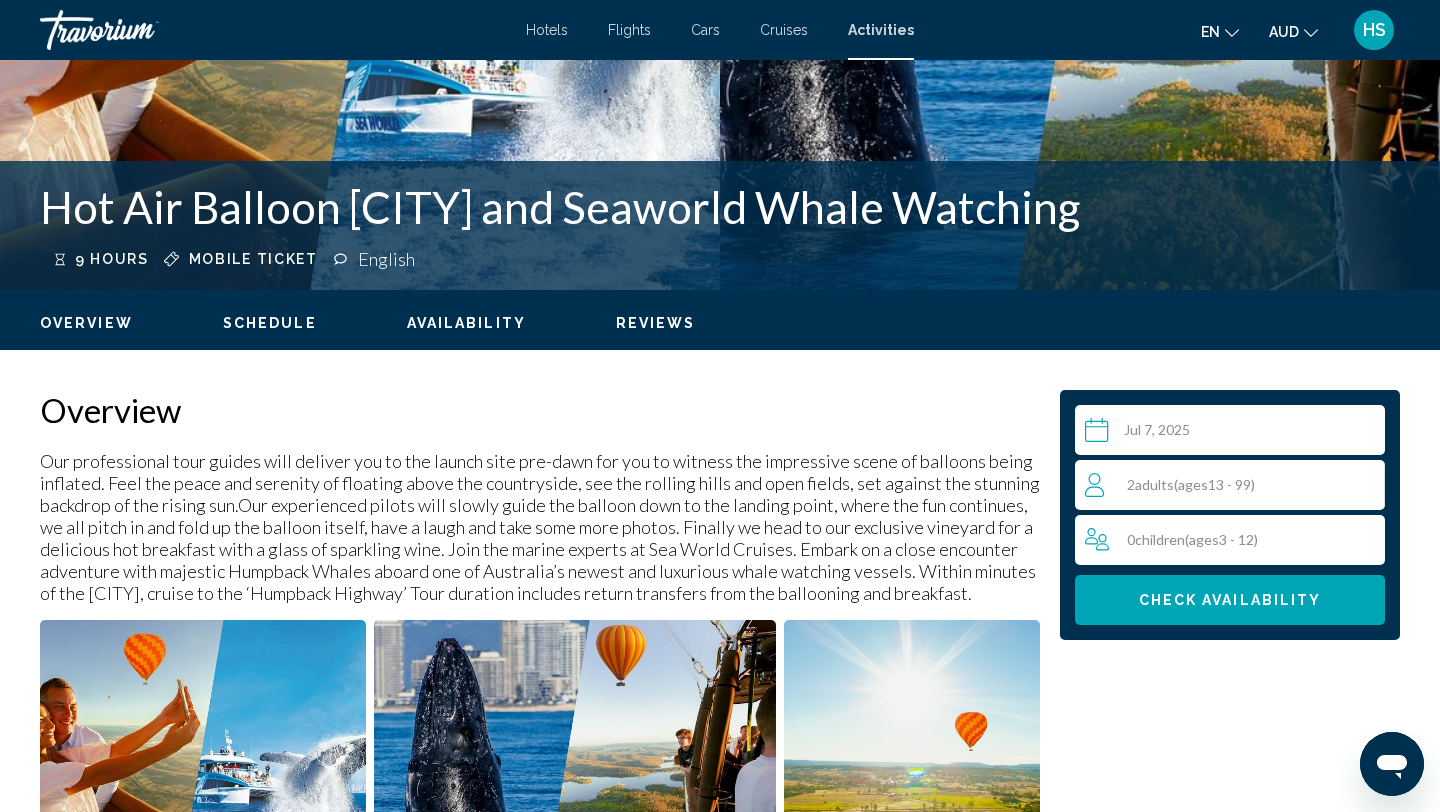 scroll, scrollTop: 359, scrollLeft: 0, axis: vertical 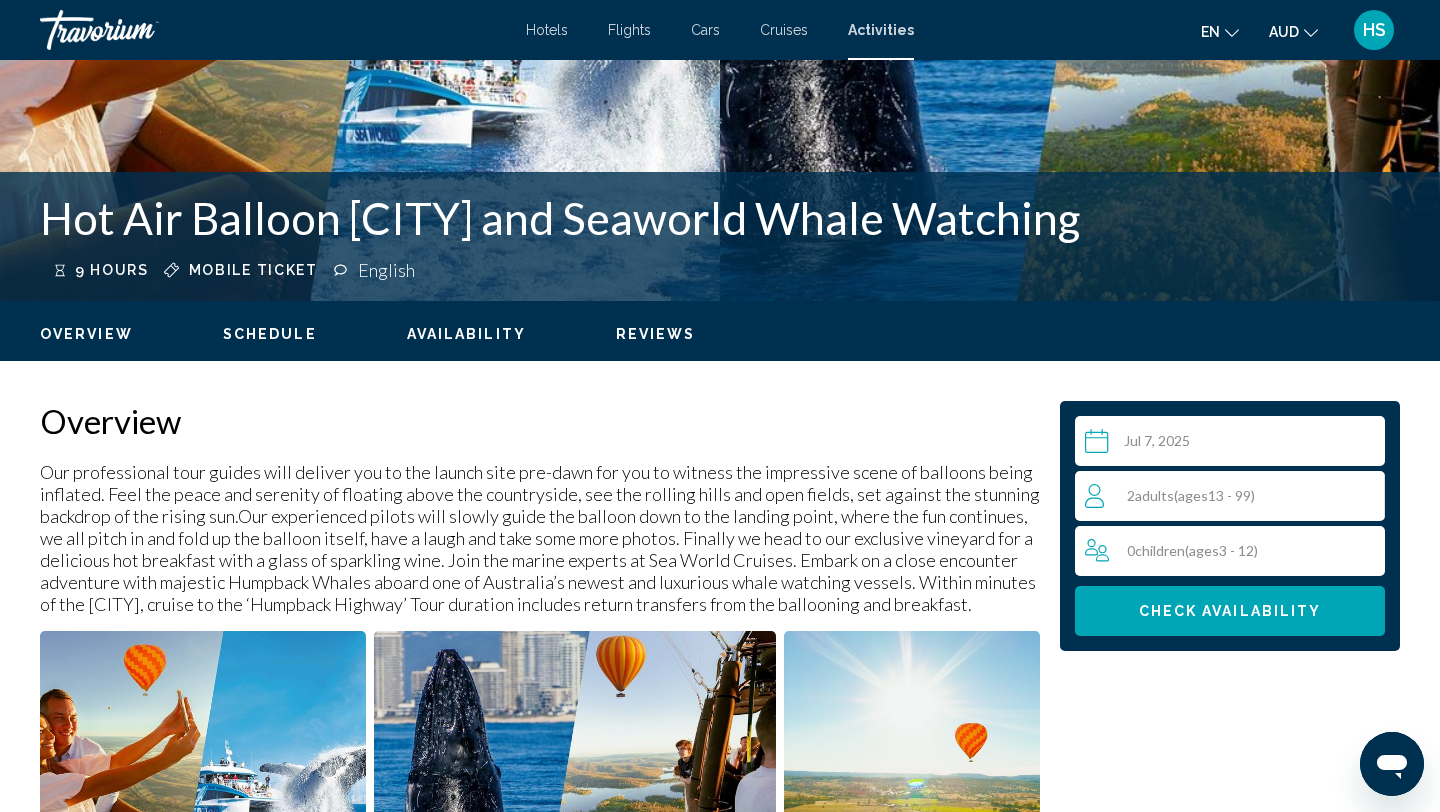 drag, startPoint x: 639, startPoint y: 440, endPoint x: 618, endPoint y: 416, distance: 31.890438 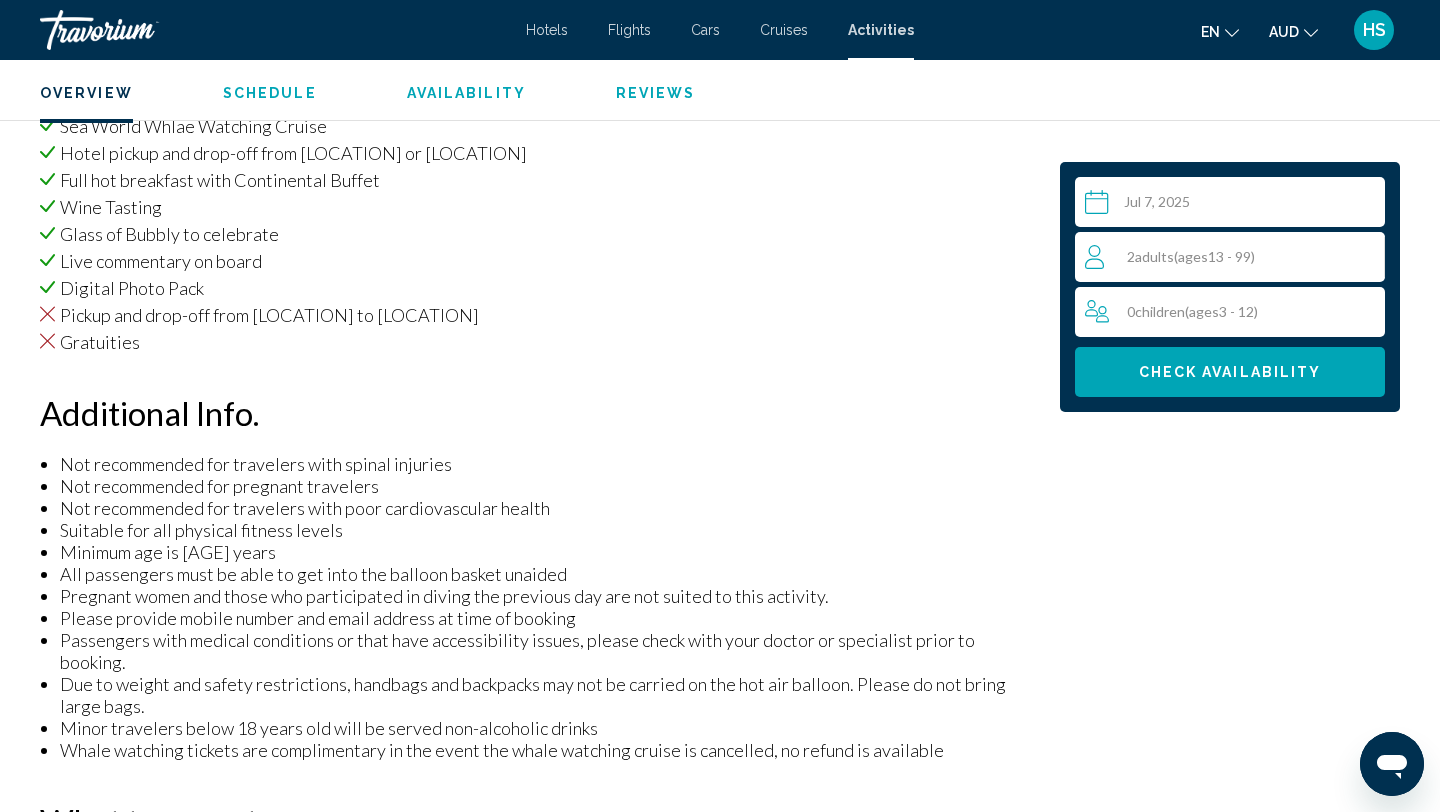 scroll, scrollTop: 745, scrollLeft: 0, axis: vertical 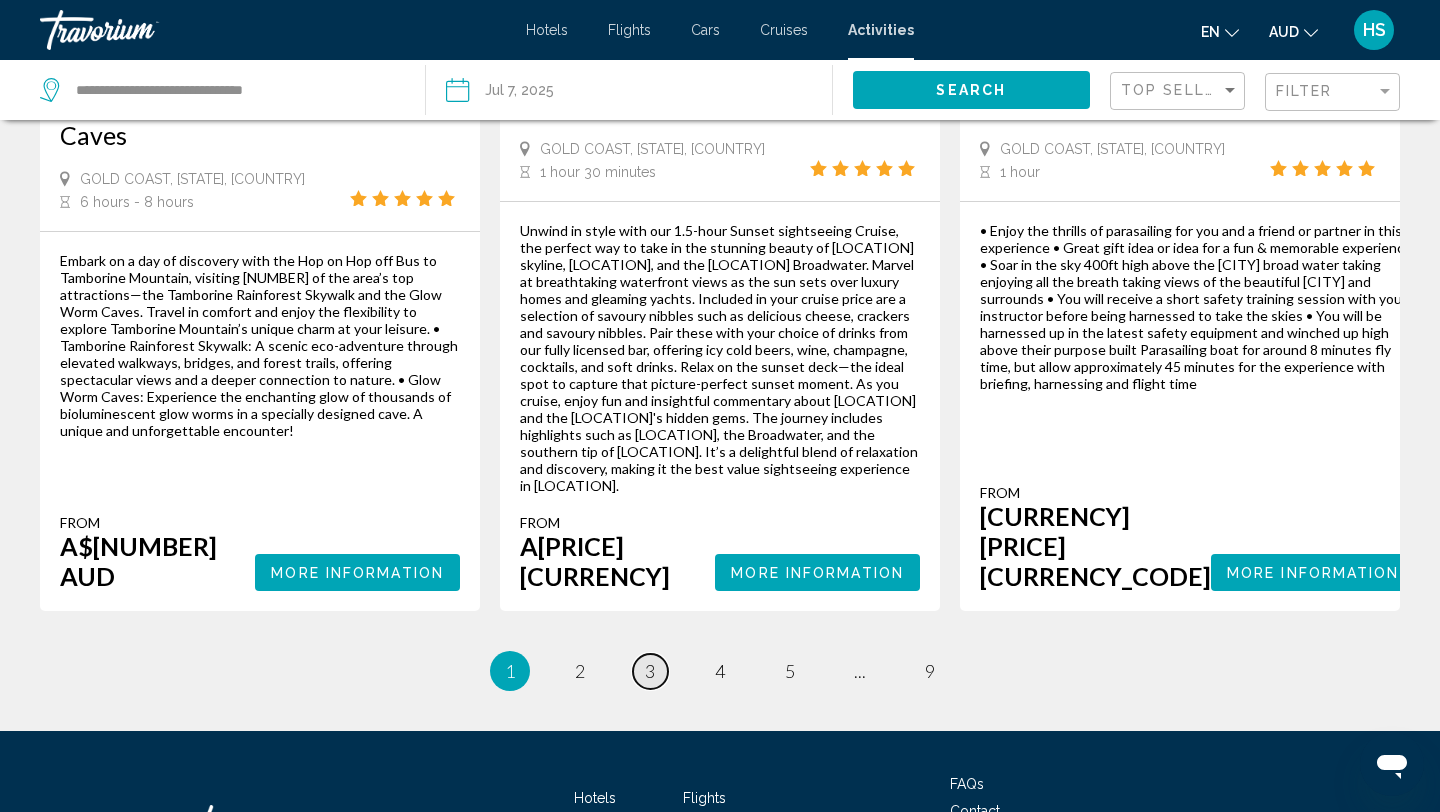 click on "page  3" at bounding box center (580, 671) 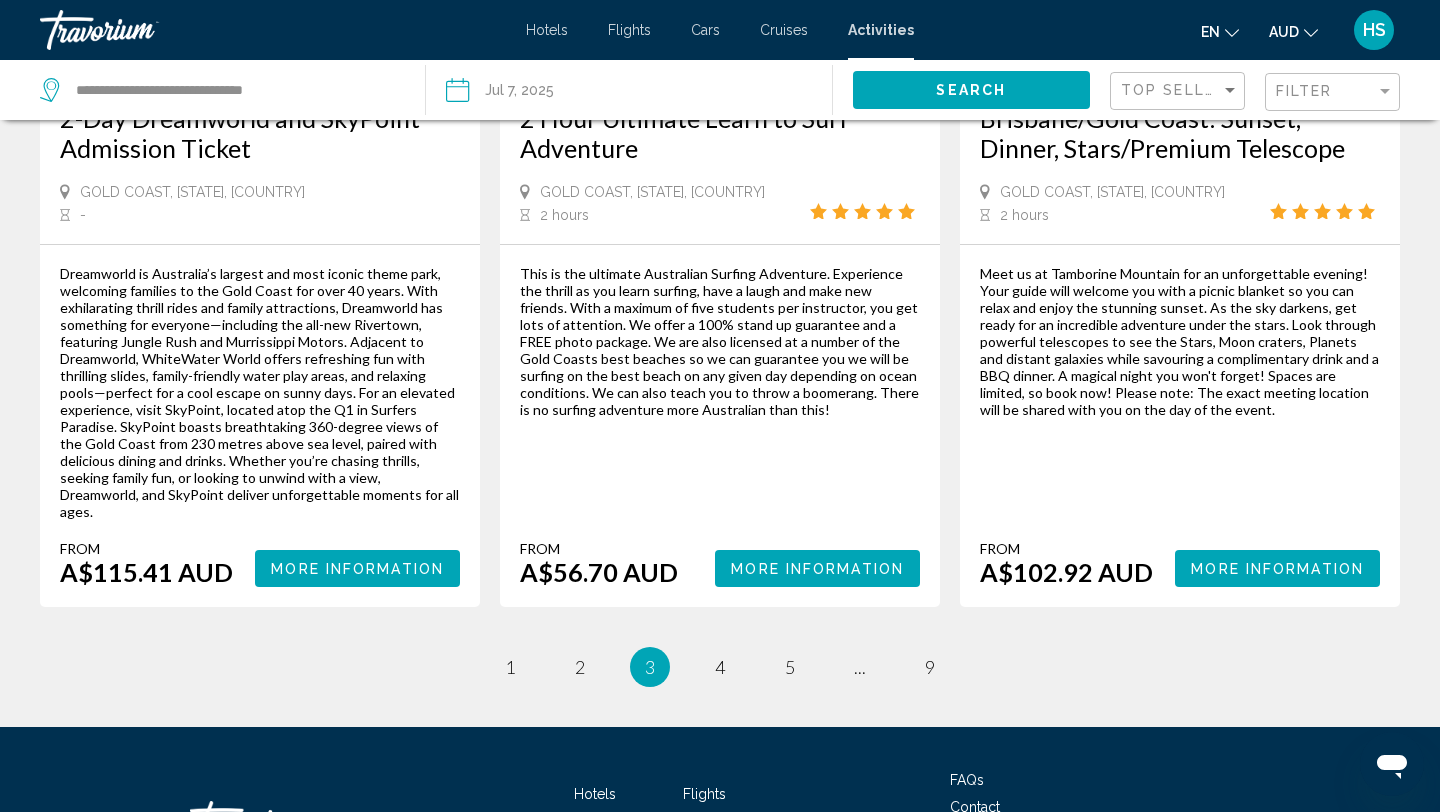 scroll, scrollTop: 2994, scrollLeft: 0, axis: vertical 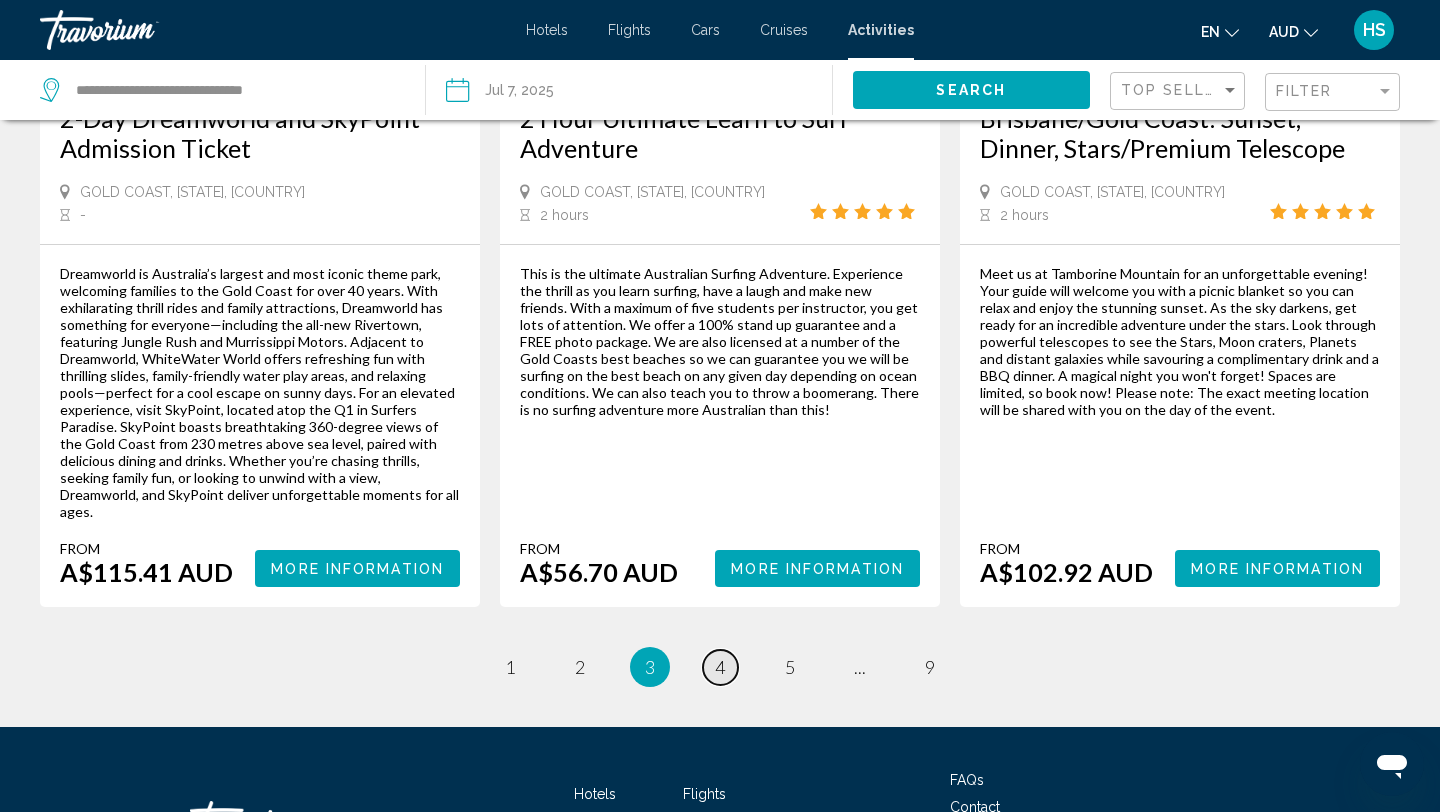 click on "4" at bounding box center (510, 667) 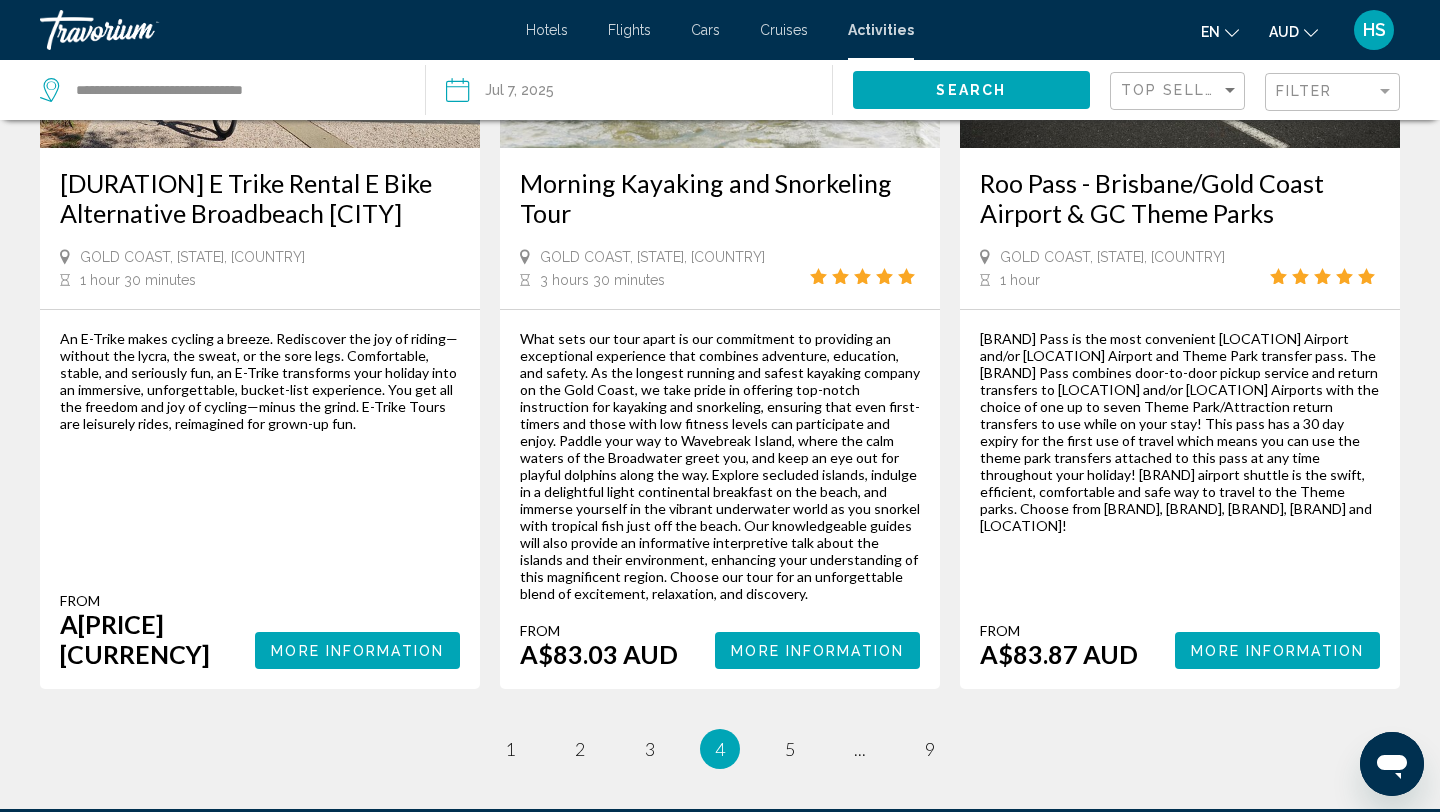 scroll, scrollTop: 2980, scrollLeft: 0, axis: vertical 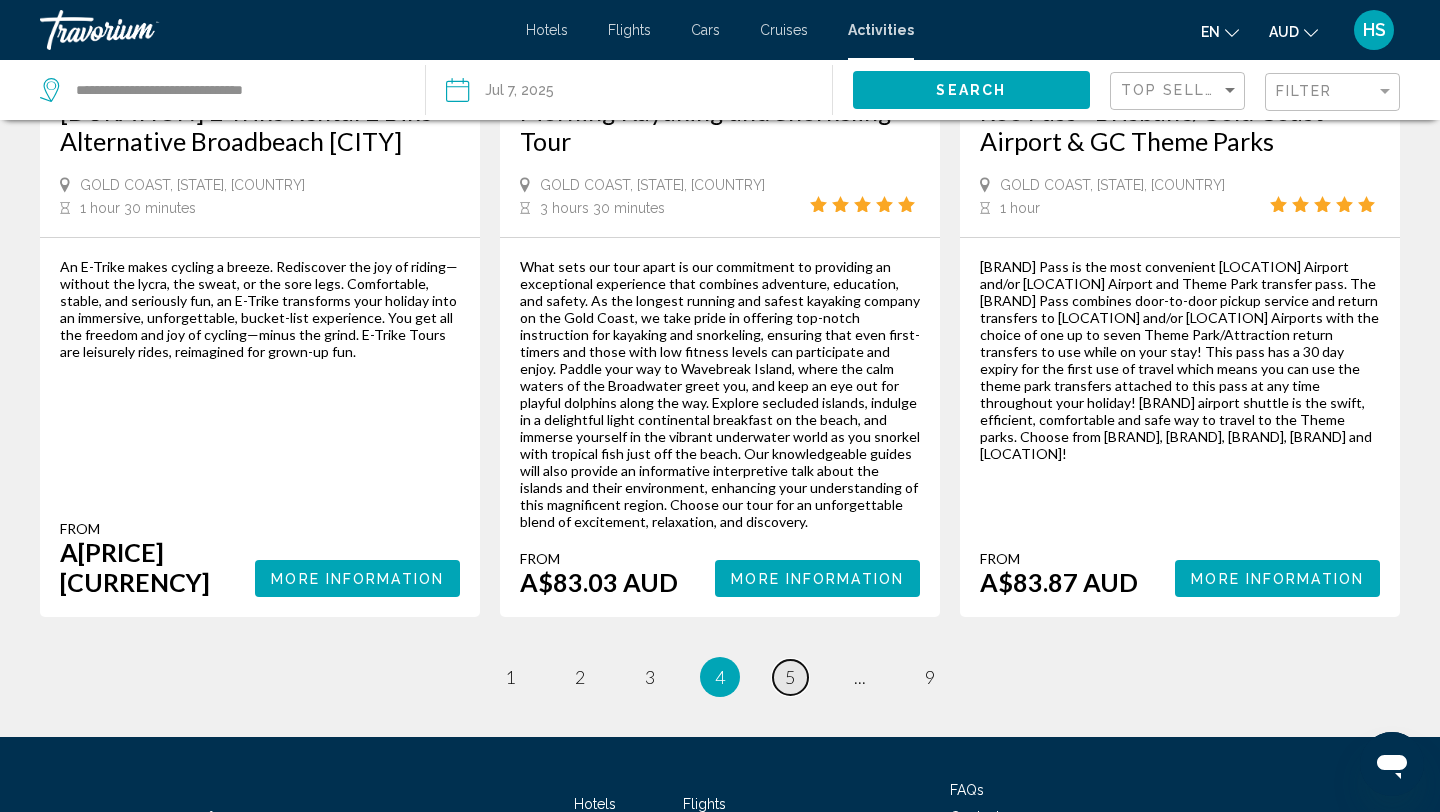 click on "5" at bounding box center (510, 677) 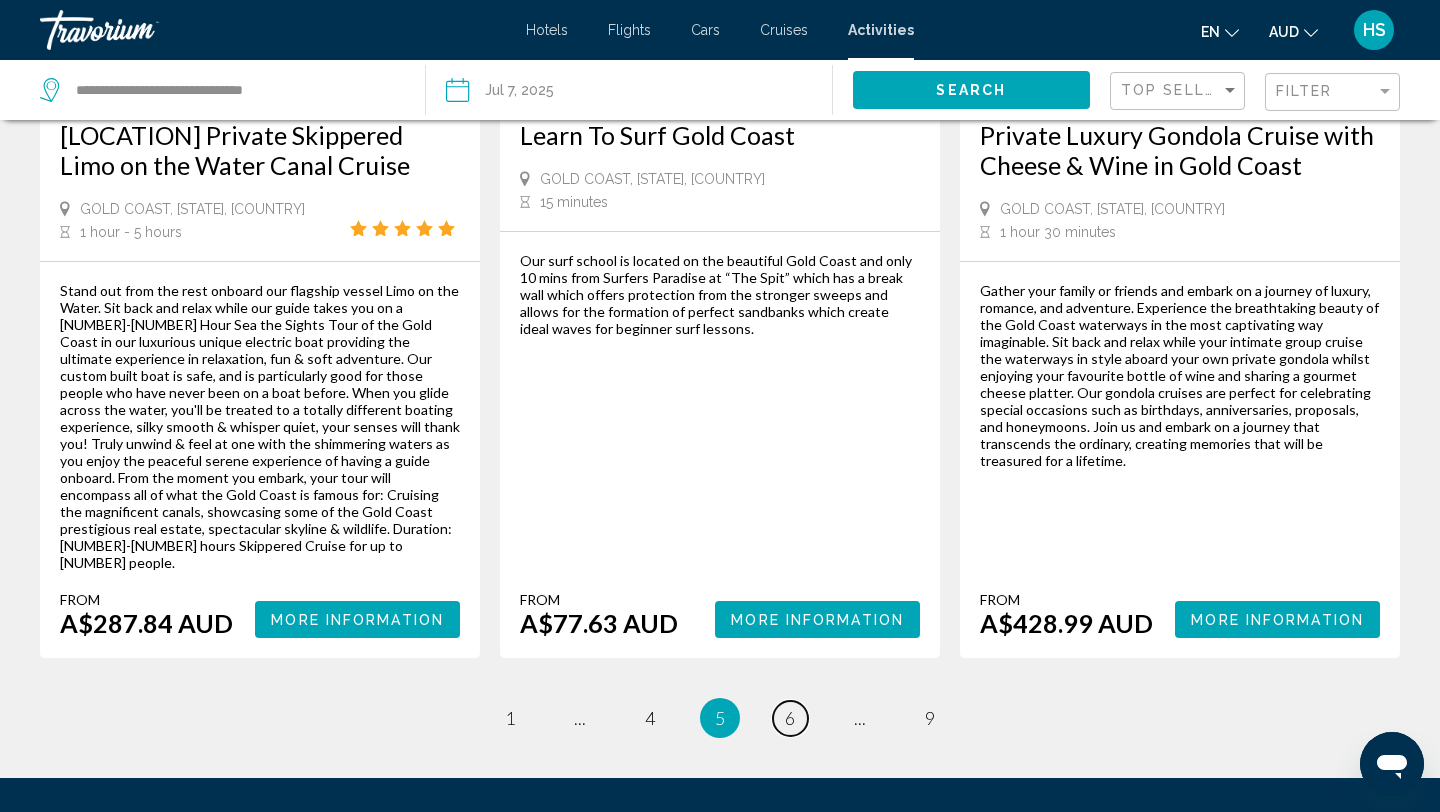 scroll, scrollTop: 3013, scrollLeft: 0, axis: vertical 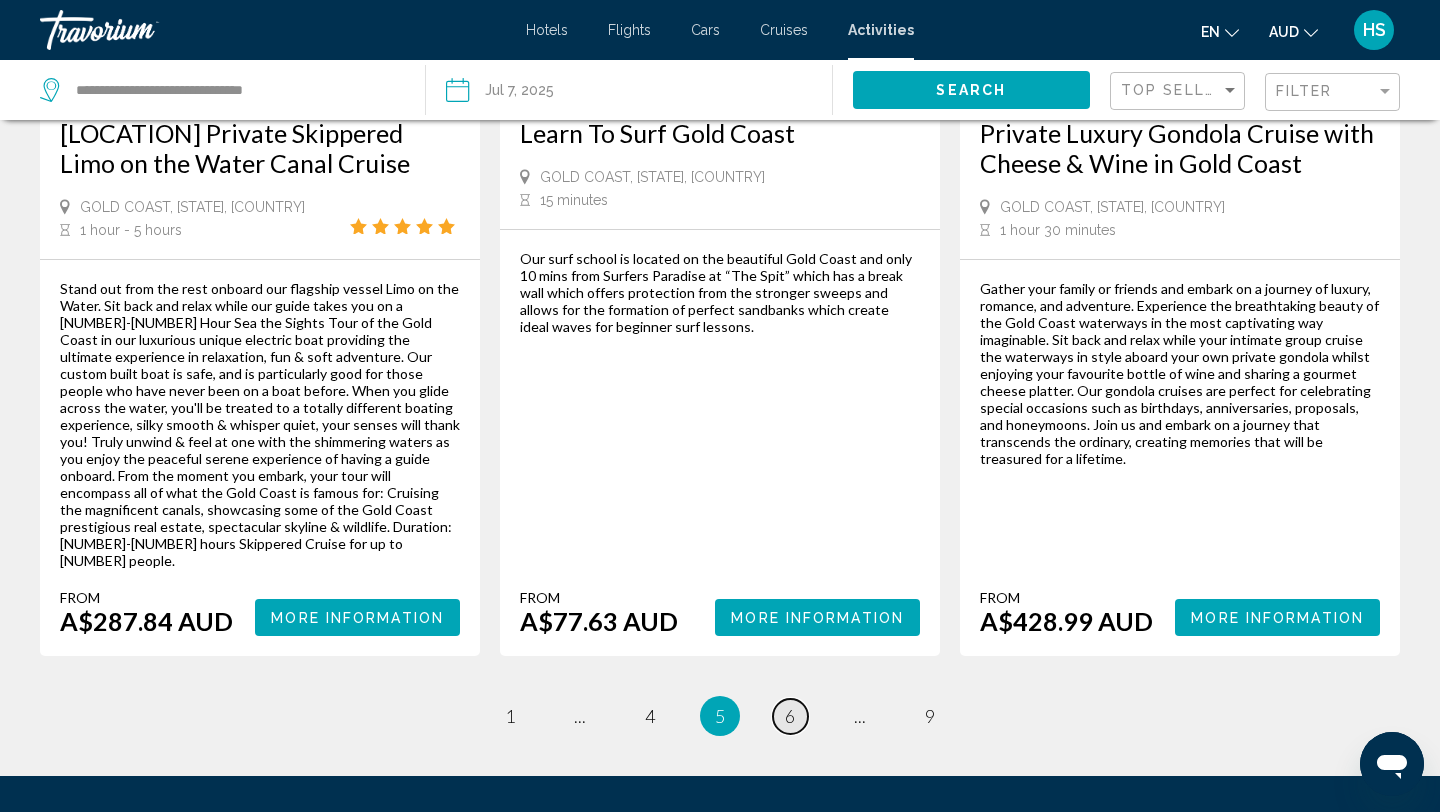 click on "6" at bounding box center (510, 716) 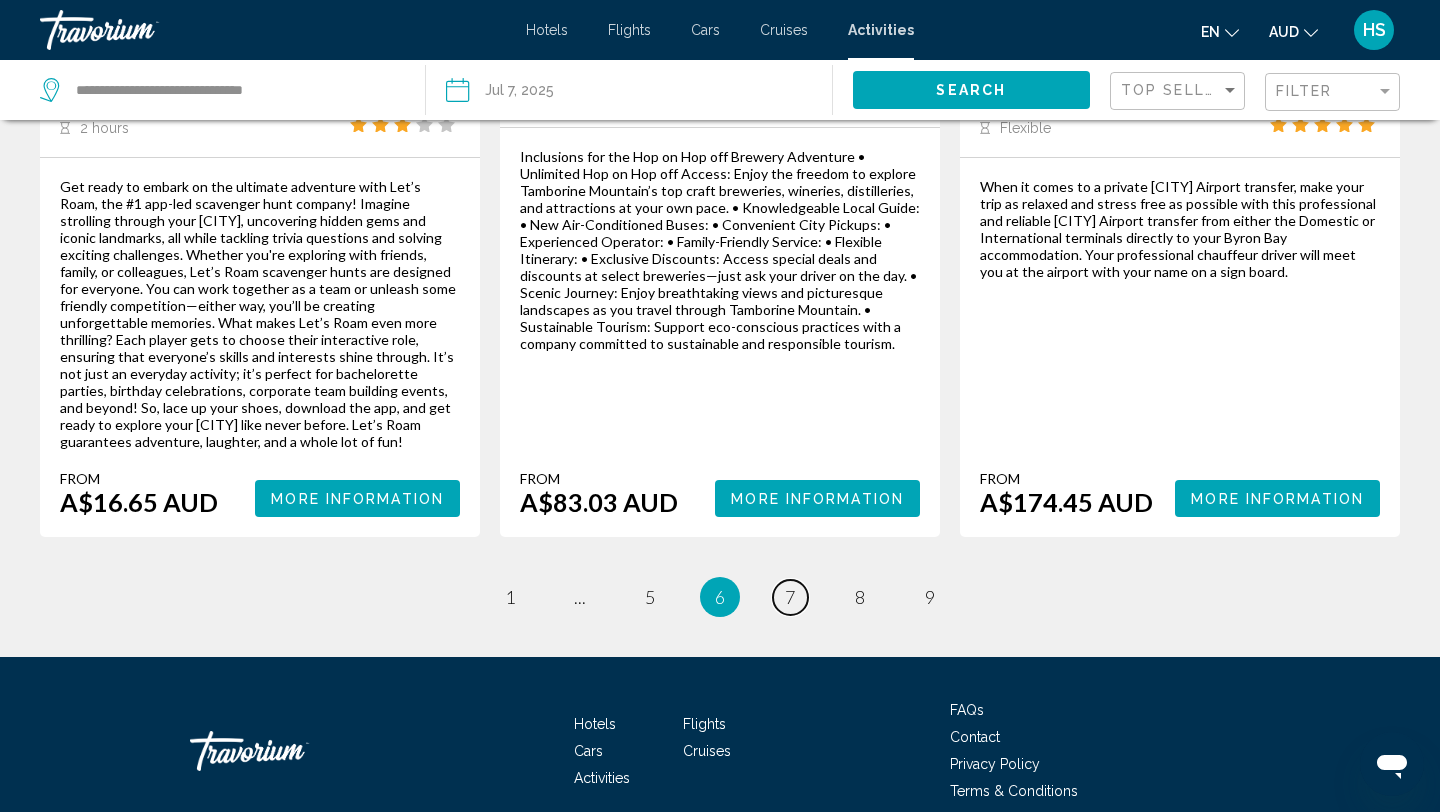 scroll, scrollTop: 3137, scrollLeft: 0, axis: vertical 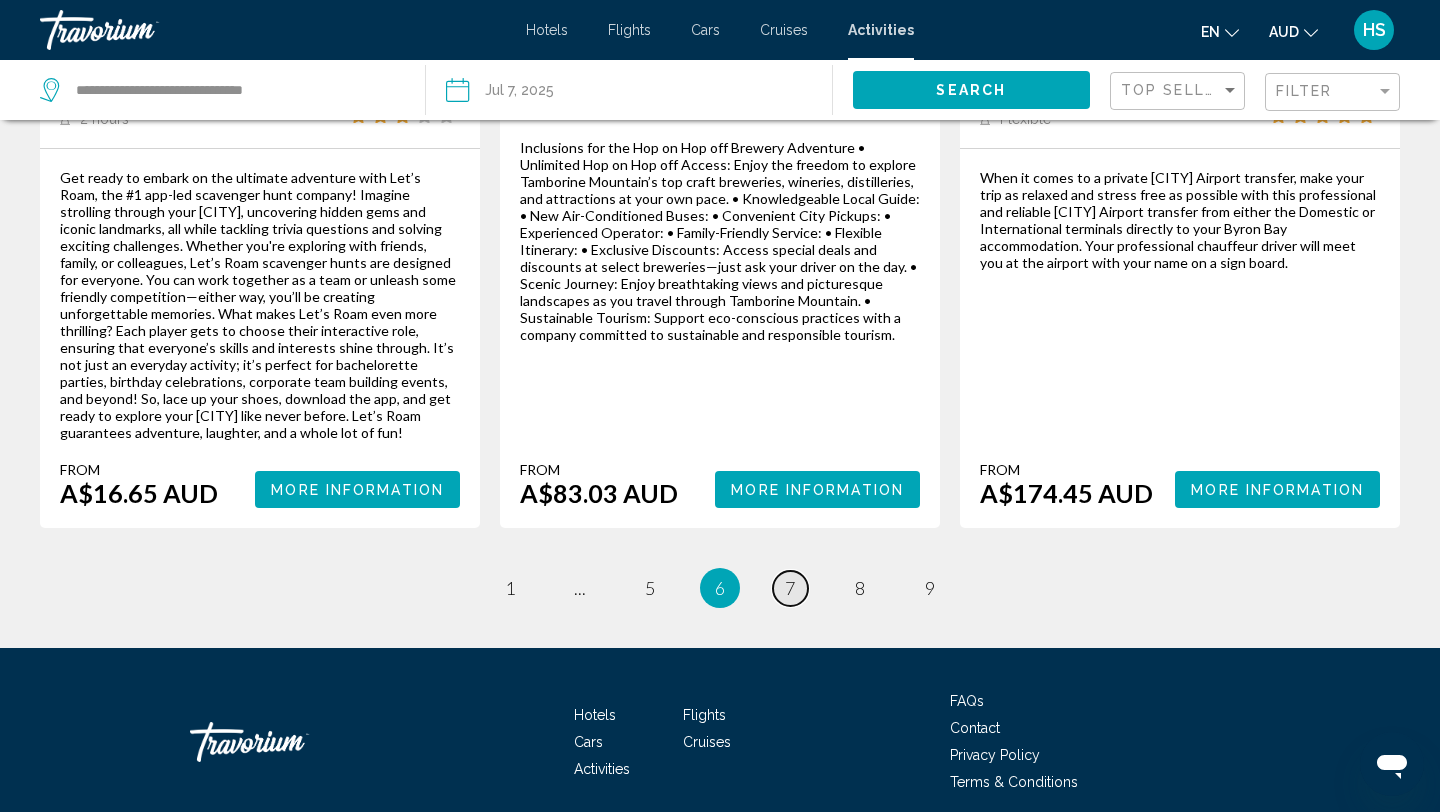 click on "7" at bounding box center [510, 588] 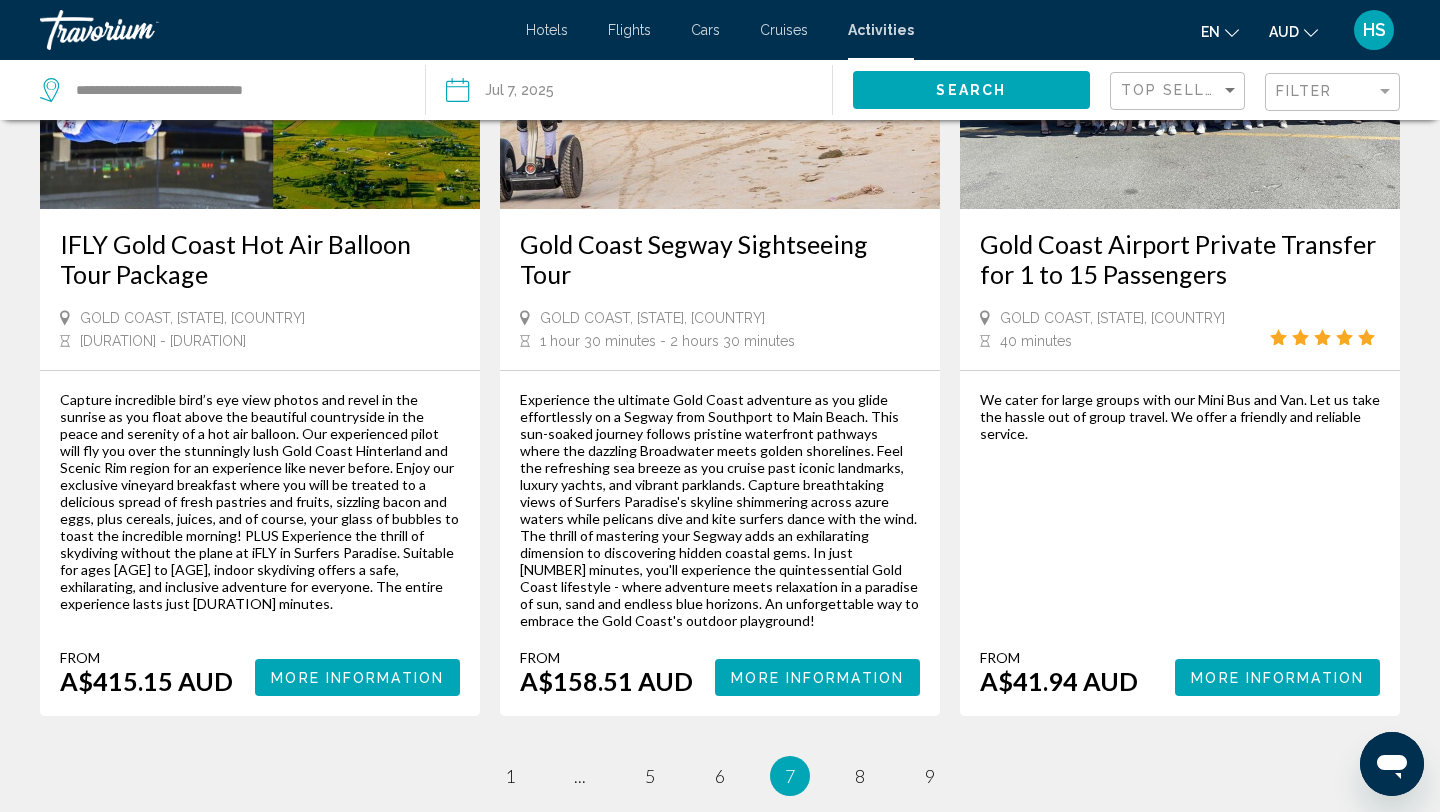 scroll, scrollTop: 2959, scrollLeft: 0, axis: vertical 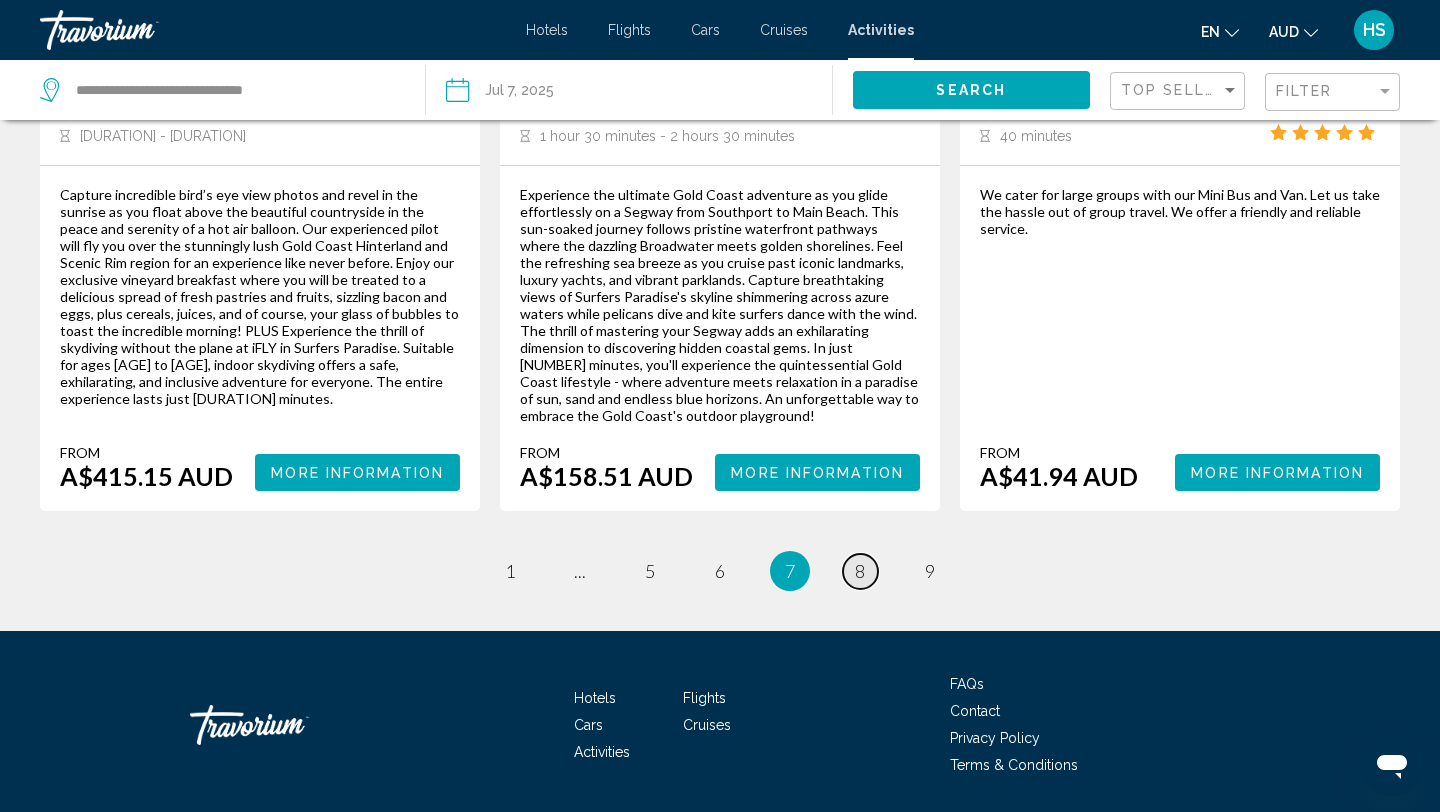 click on "page  8" at bounding box center [510, 571] 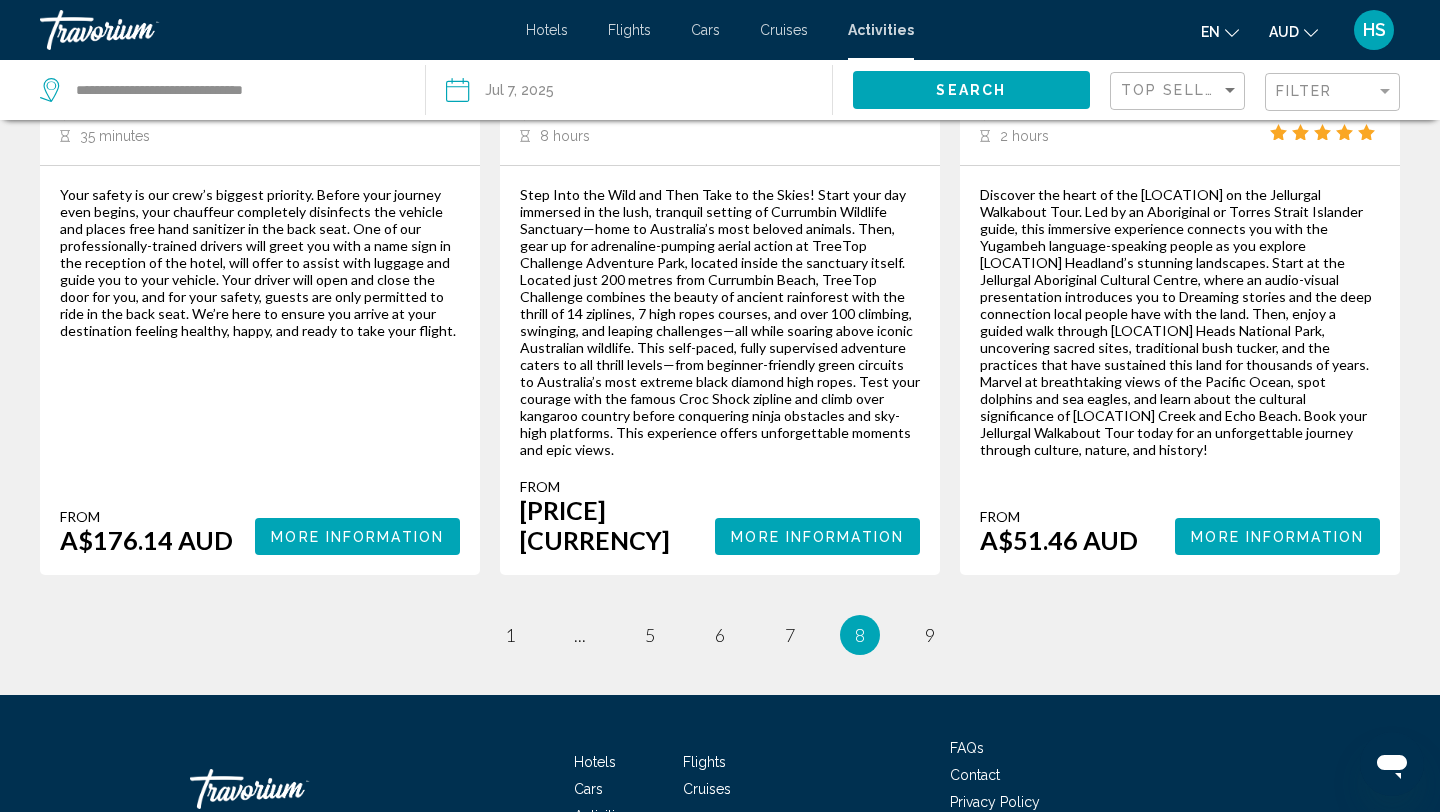 scroll, scrollTop: 3124, scrollLeft: 0, axis: vertical 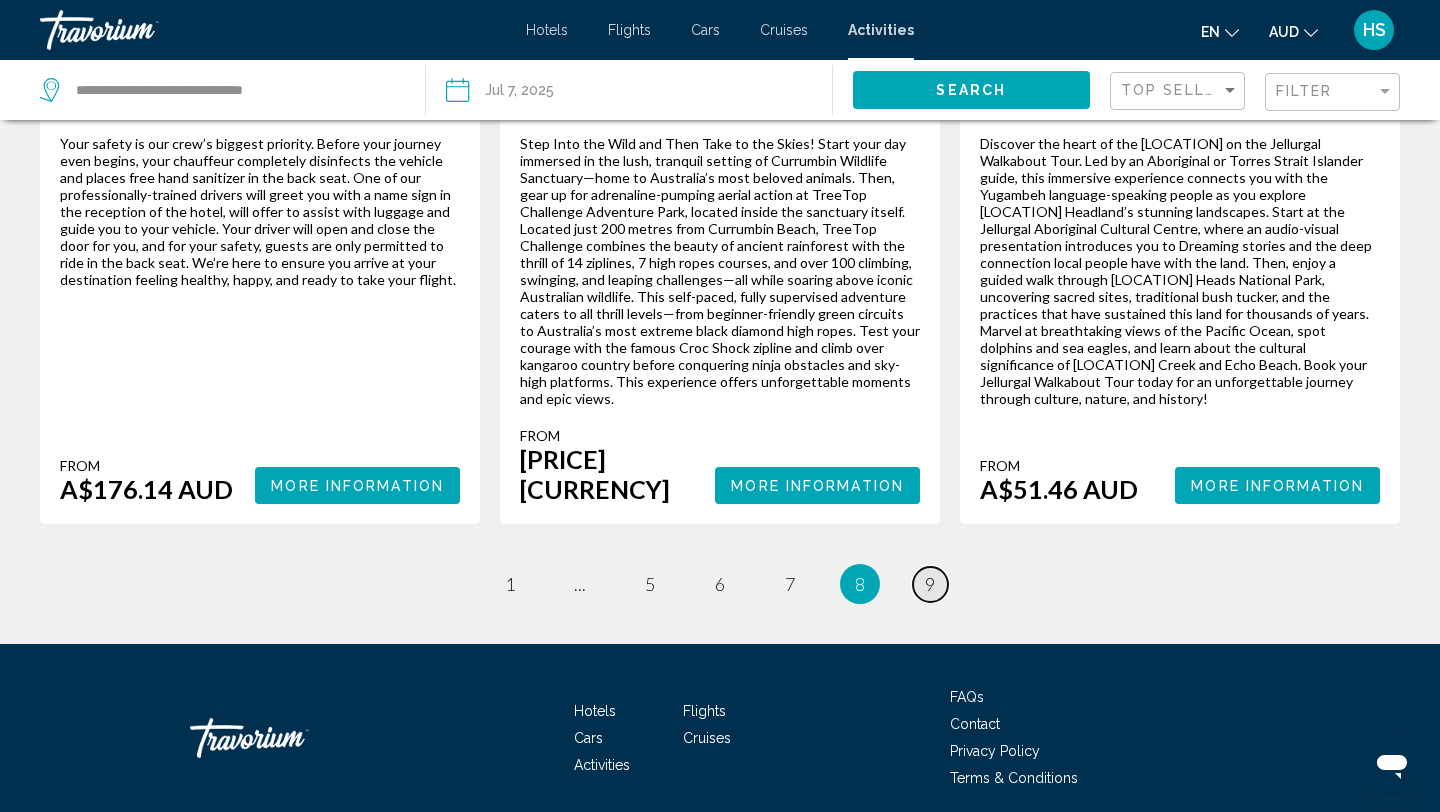 click on "page  9" at bounding box center [510, 584] 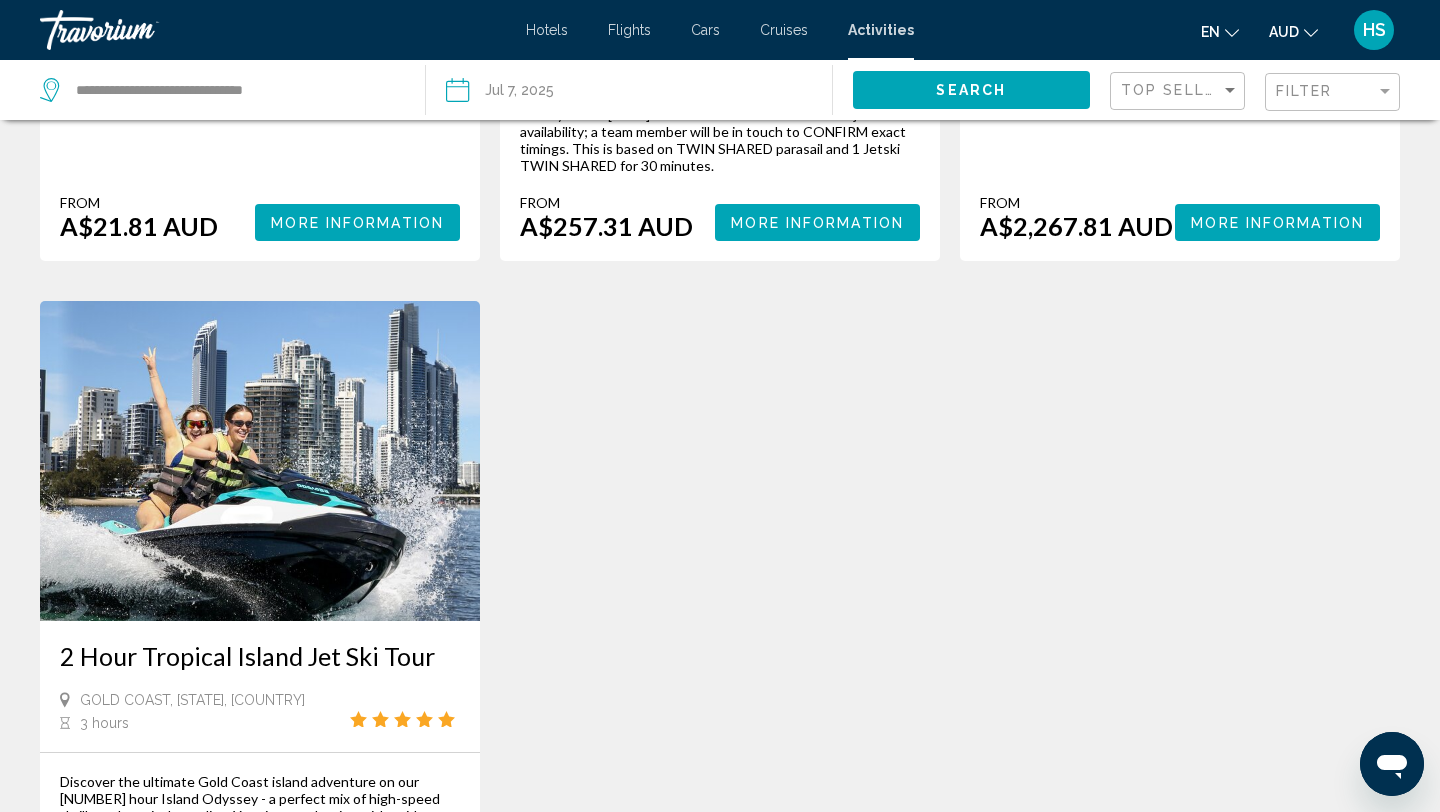 scroll, scrollTop: 0, scrollLeft: 0, axis: both 